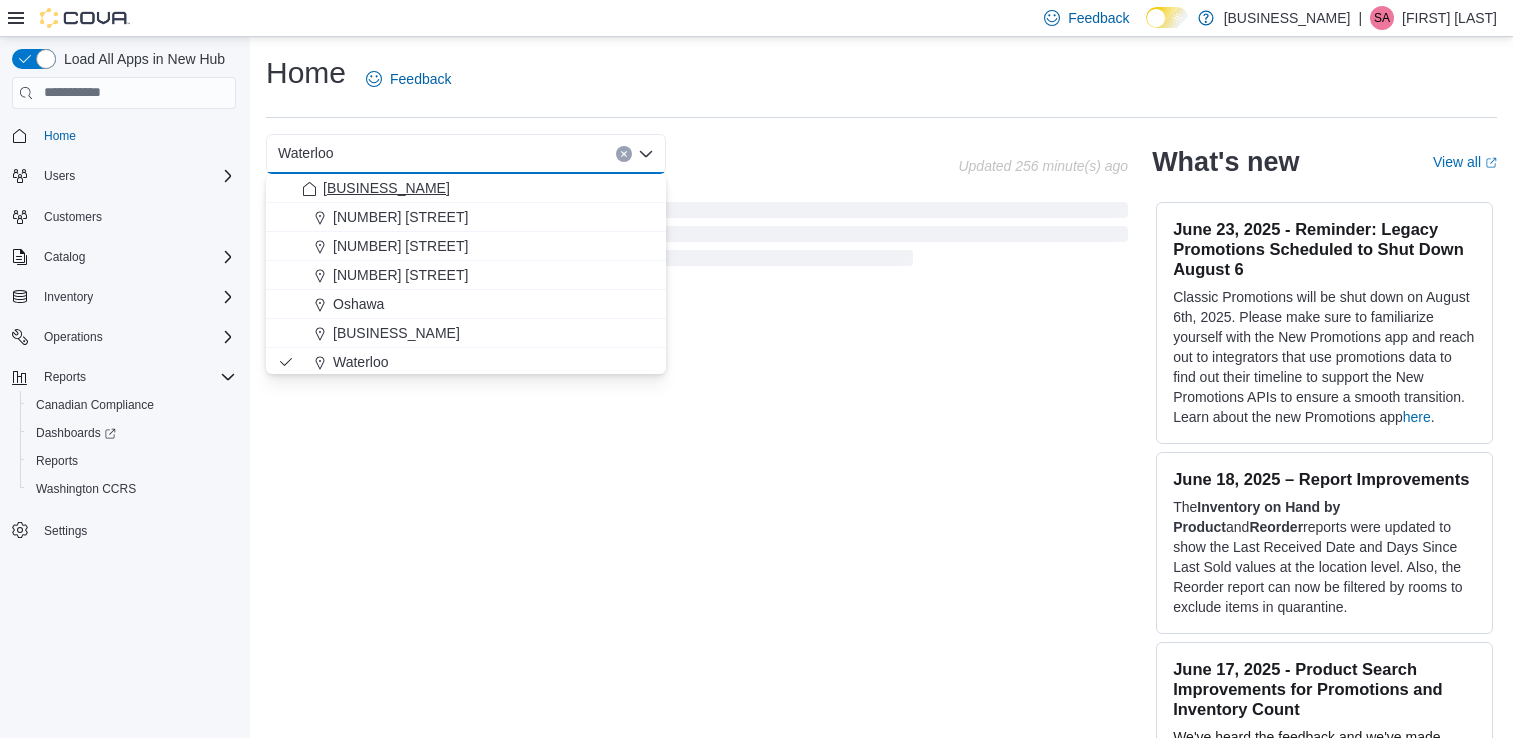 scroll, scrollTop: 0, scrollLeft: 0, axis: both 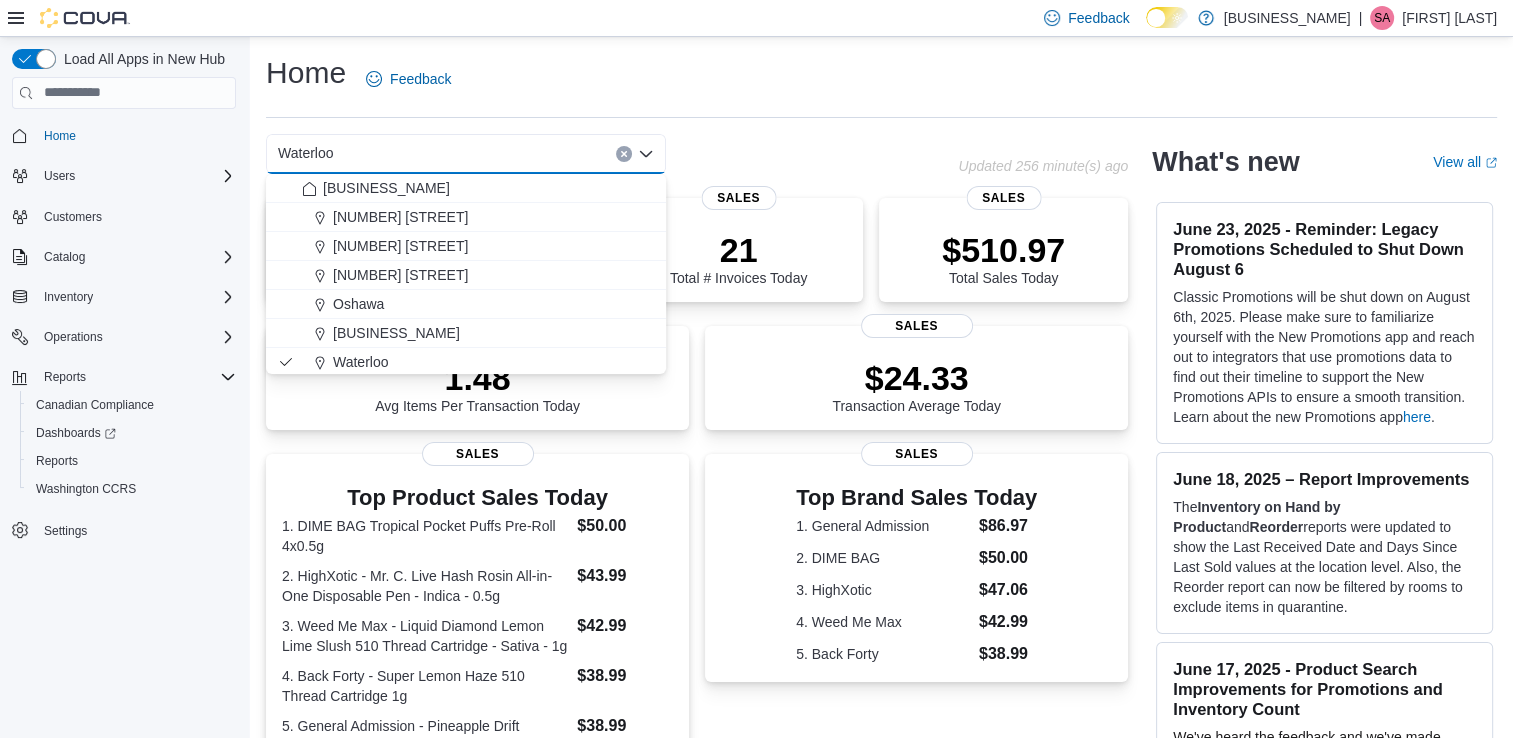 click on "Home Feedback" at bounding box center (881, 85) 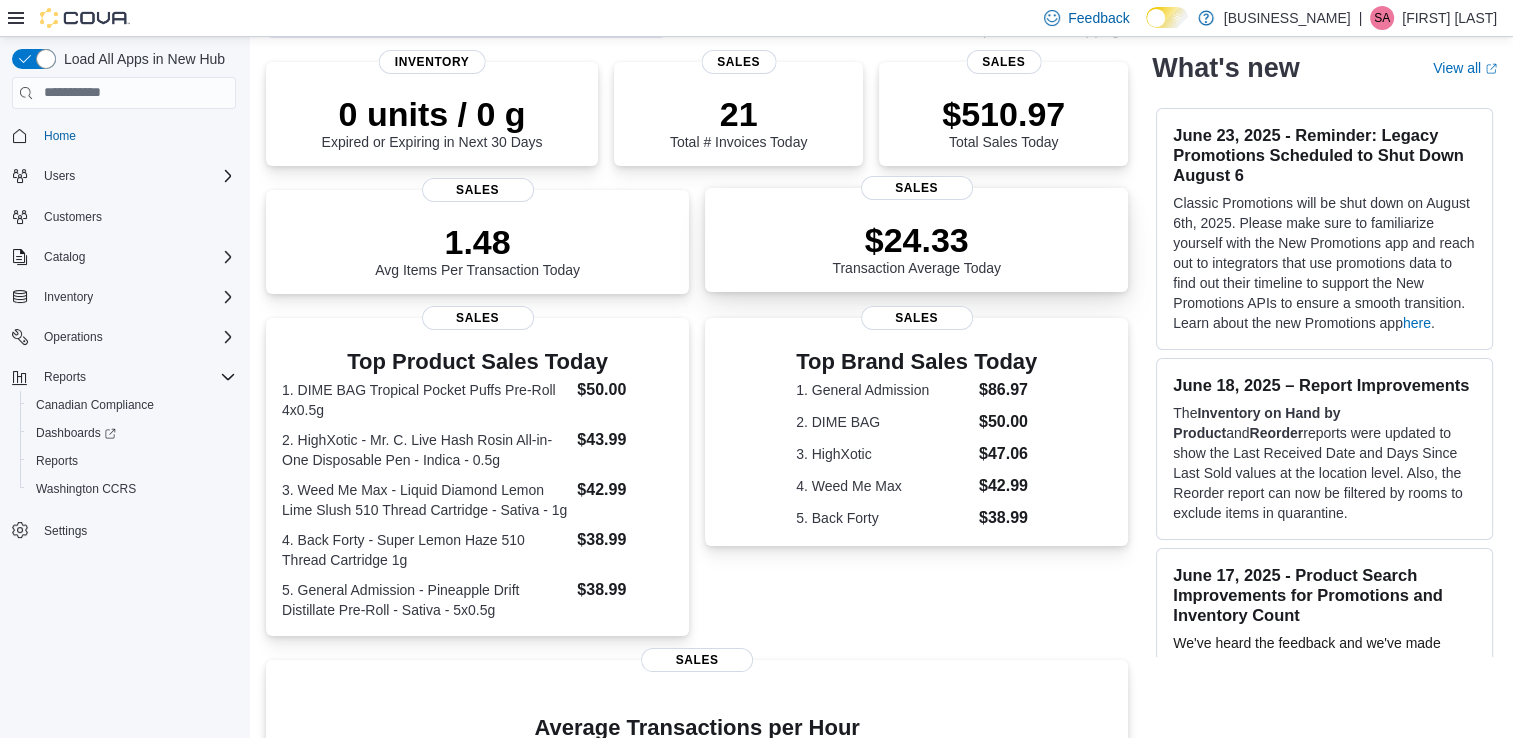 scroll, scrollTop: 83, scrollLeft: 0, axis: vertical 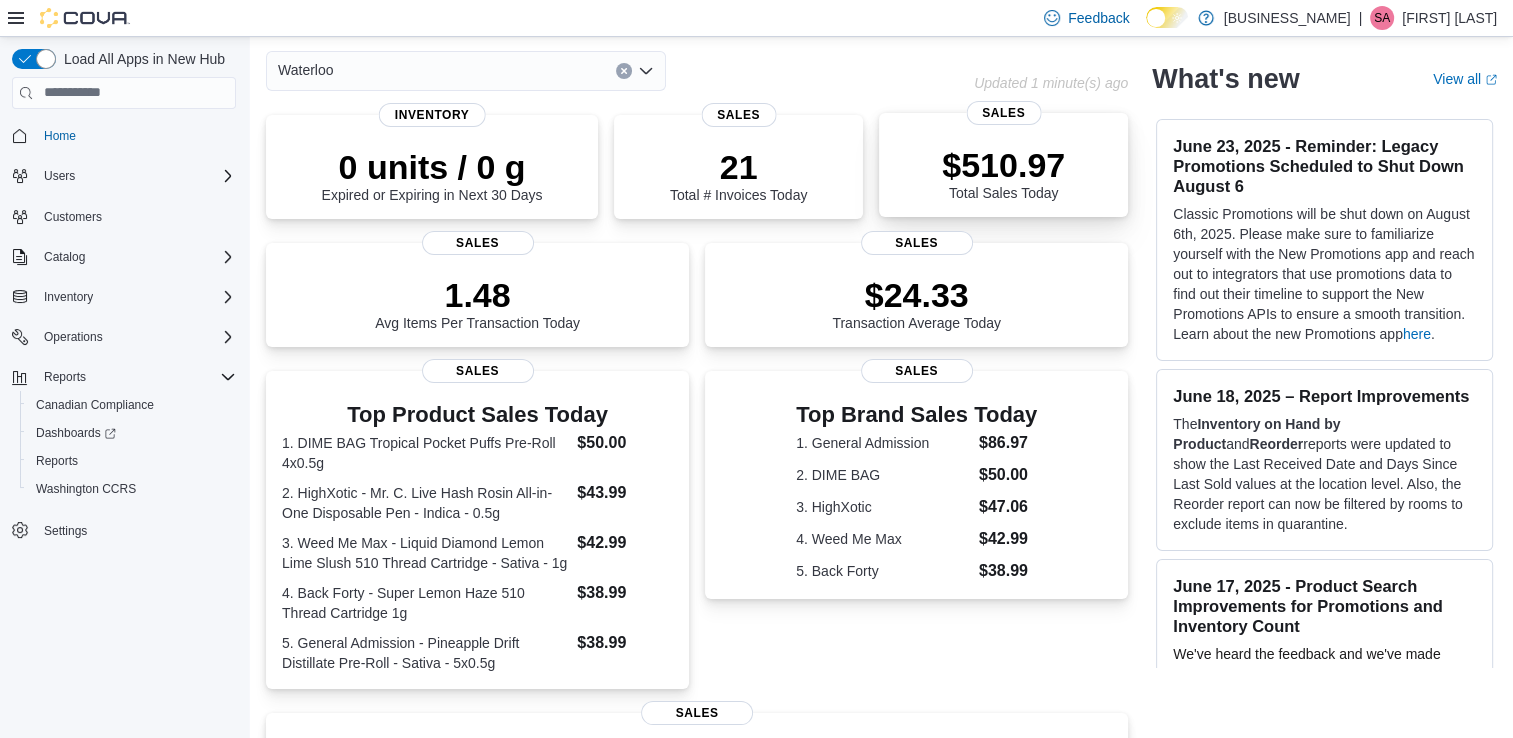 click on "$510.97" at bounding box center [1003, 165] 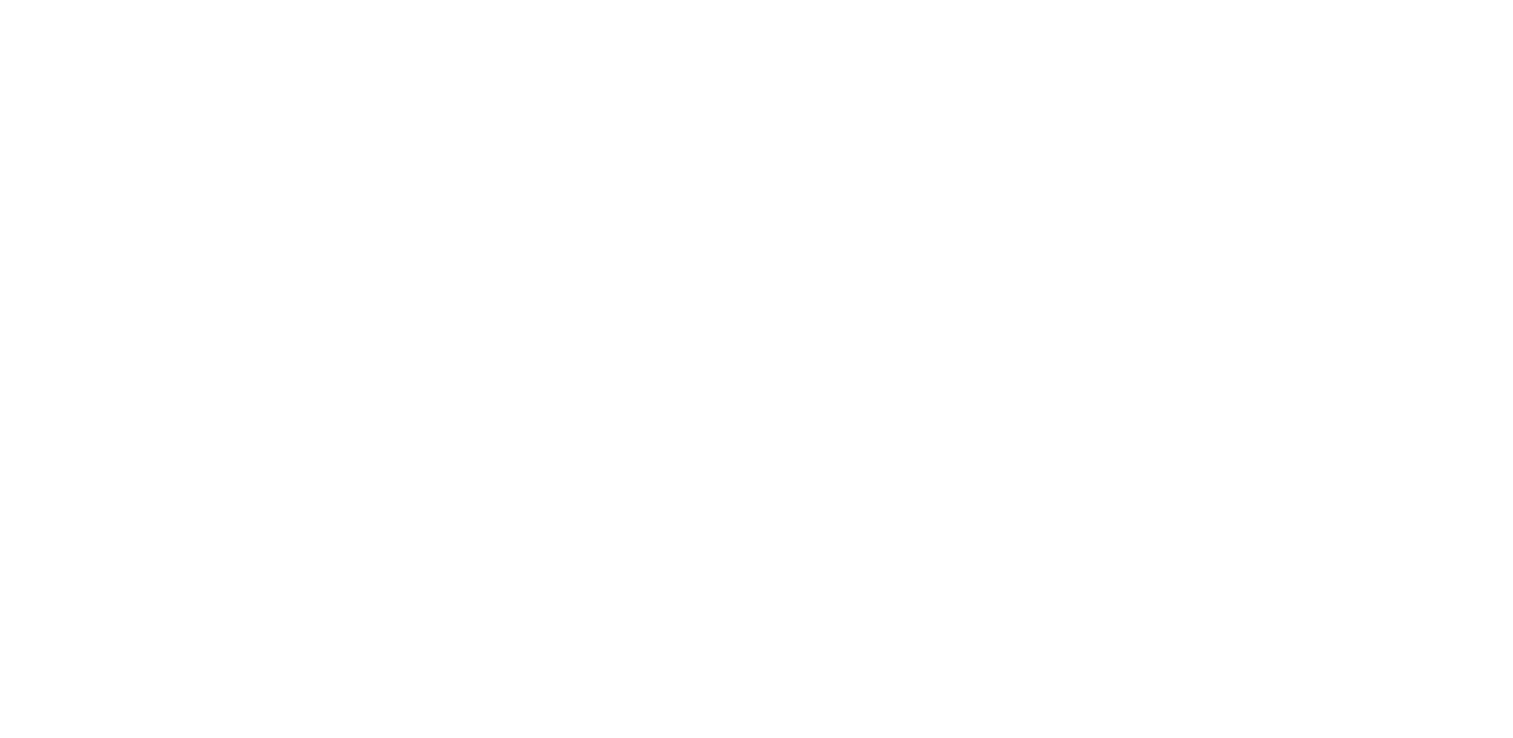 scroll, scrollTop: 0, scrollLeft: 0, axis: both 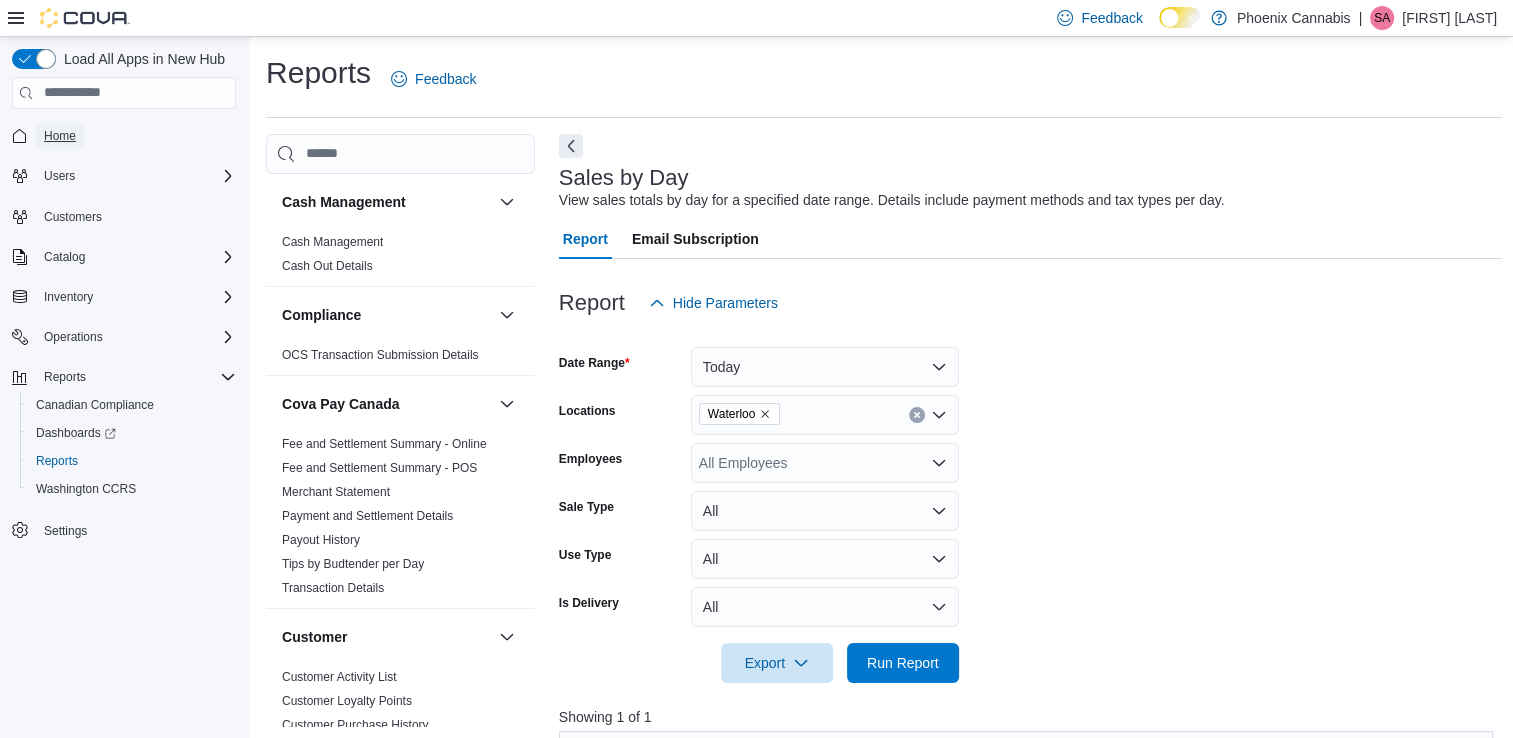 click on "Home" at bounding box center [60, 136] 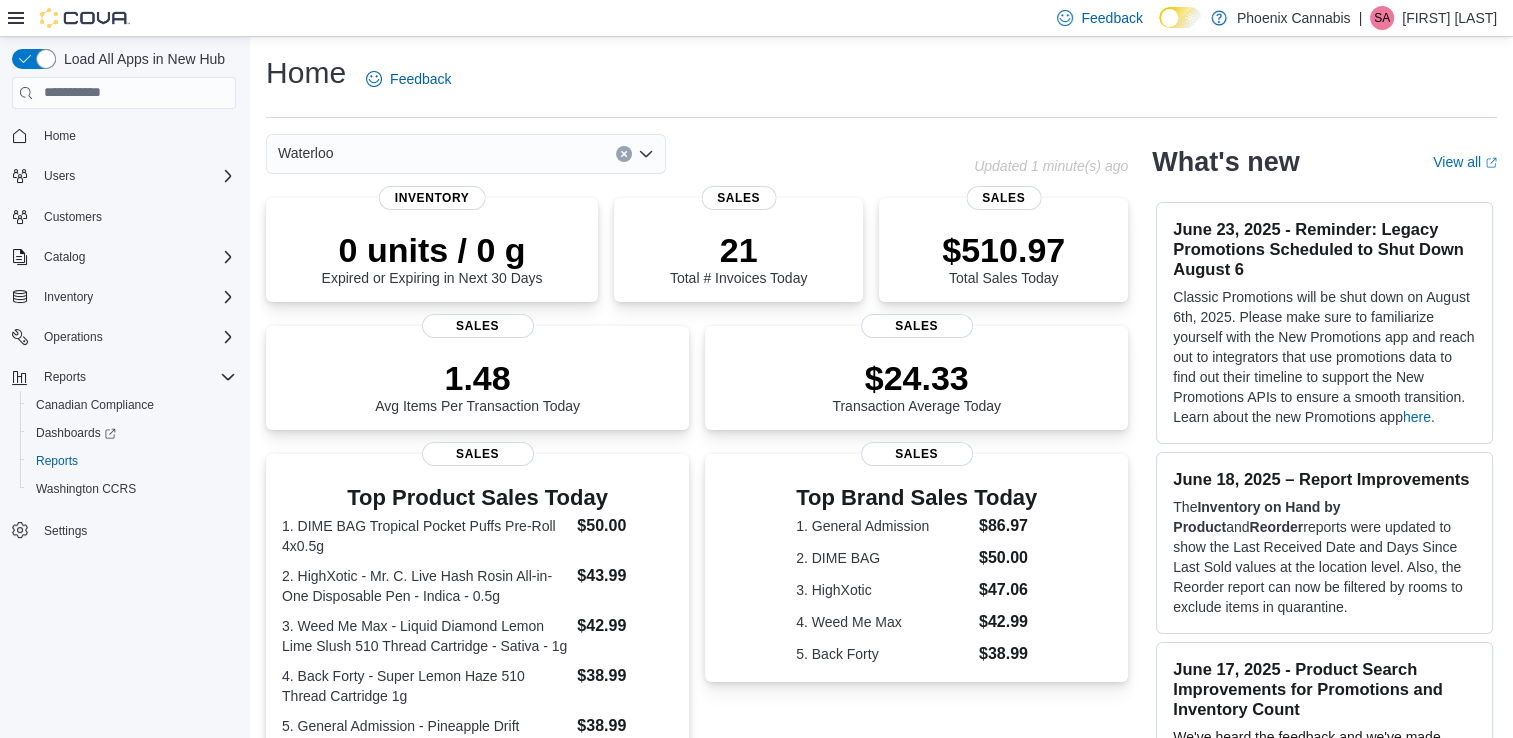 click 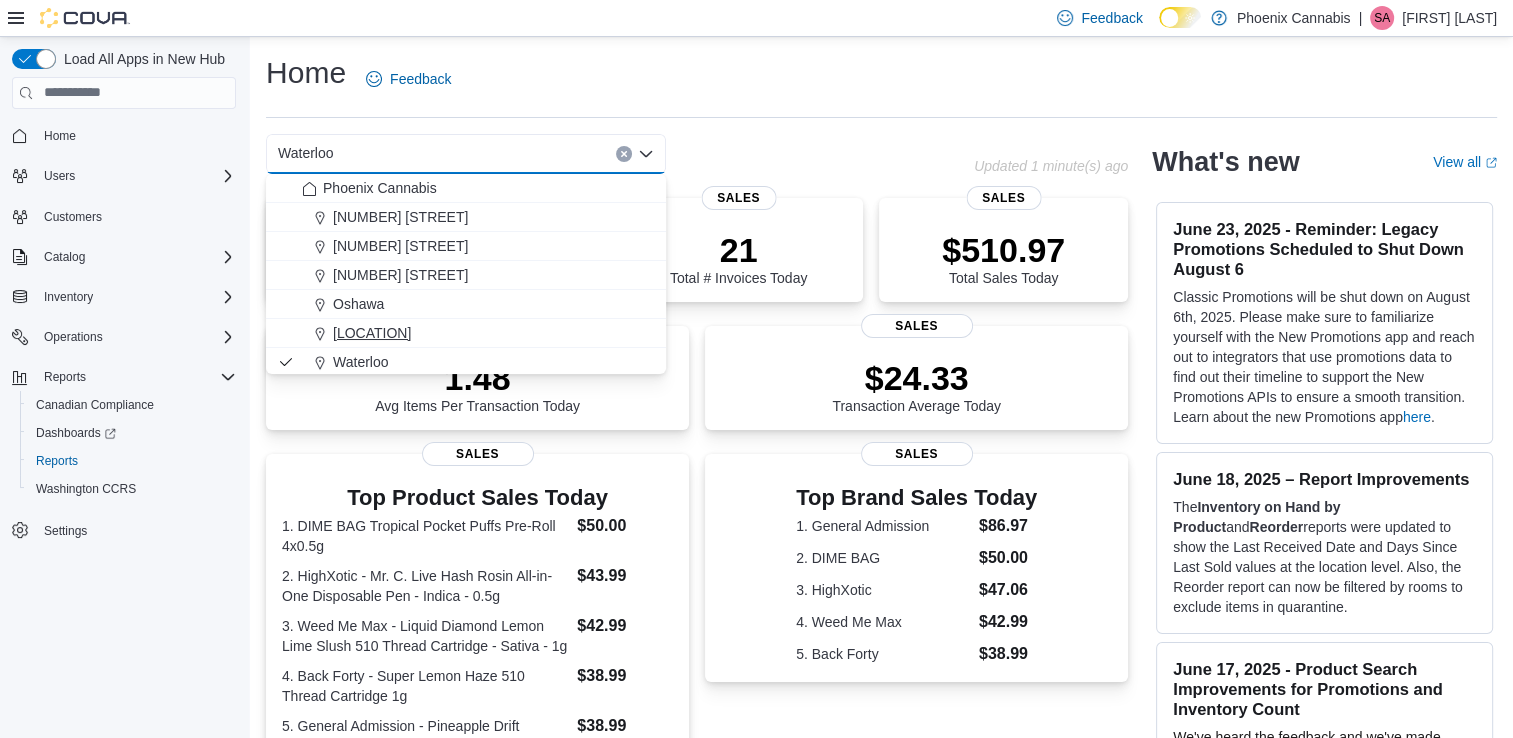 click on "[BUSINESS_NAME]" at bounding box center [372, 333] 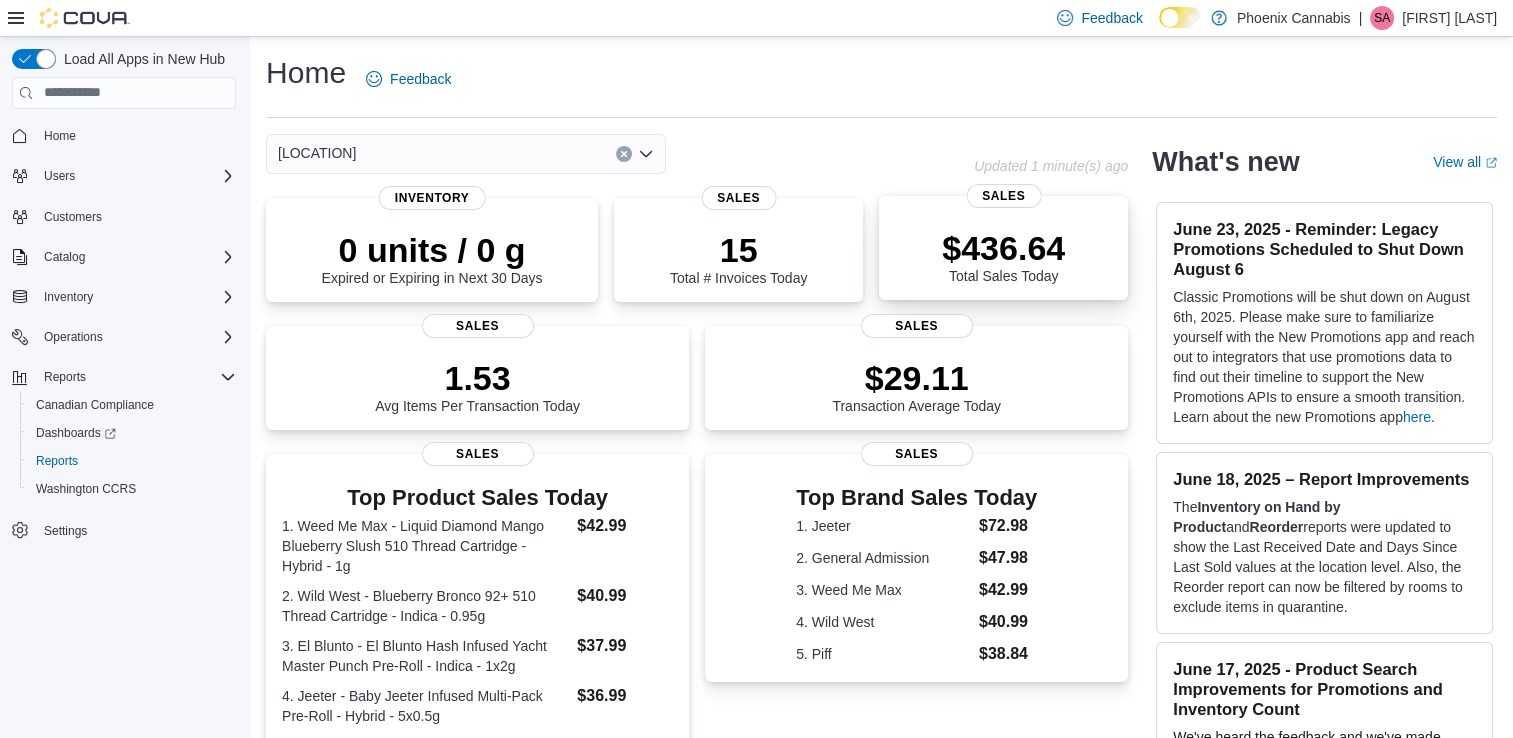 click on "$436.64" at bounding box center (1003, 248) 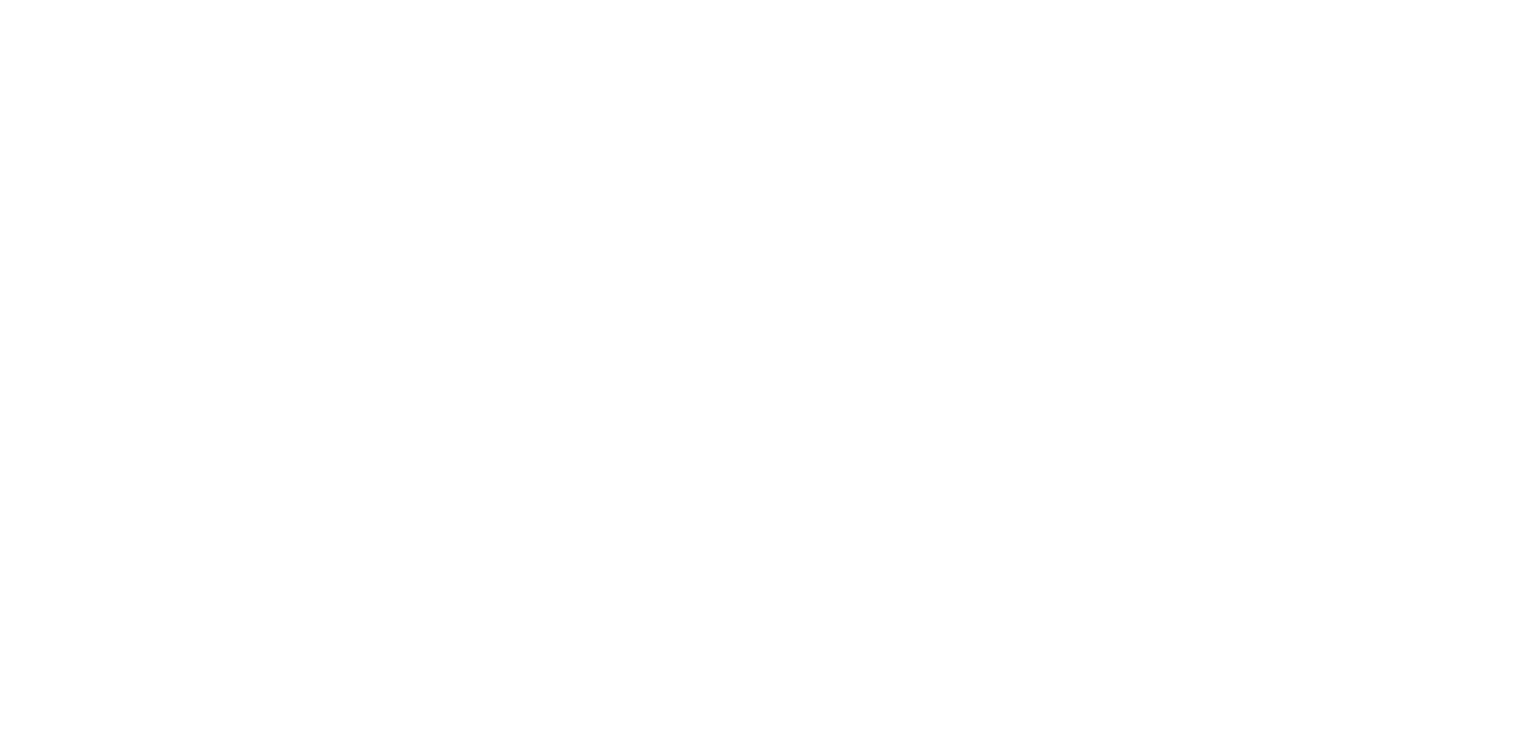 scroll, scrollTop: 0, scrollLeft: 0, axis: both 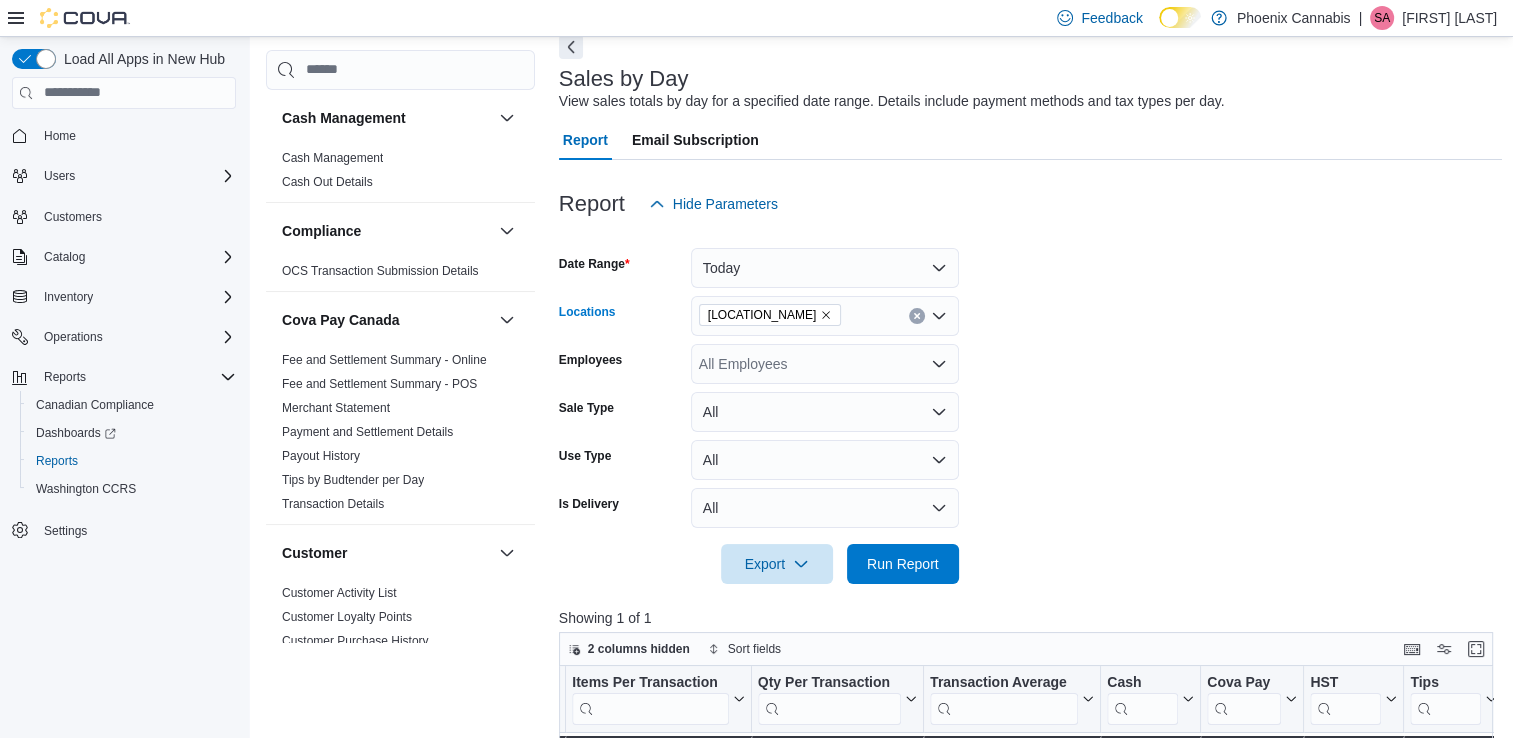 click 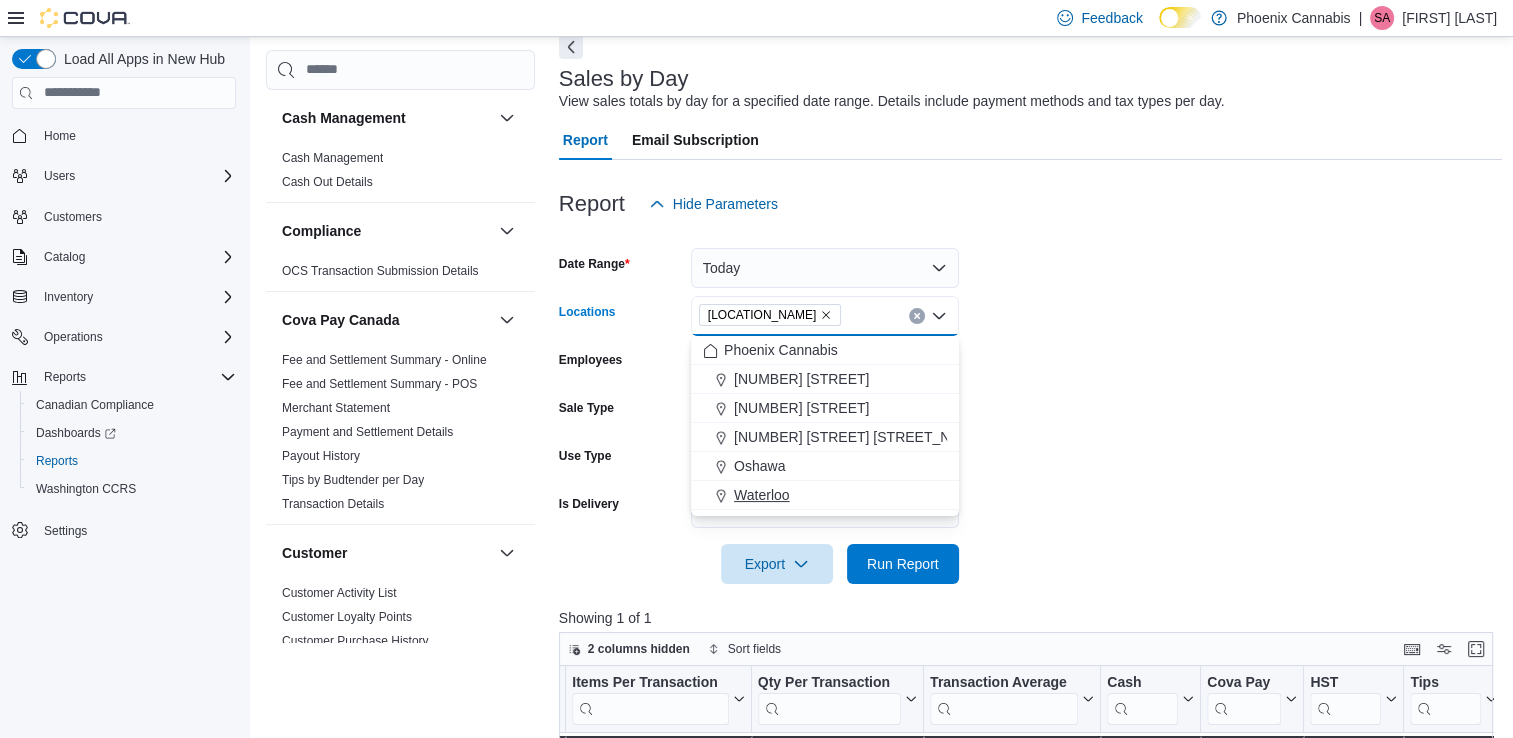 click on "Waterloo" at bounding box center (825, 495) 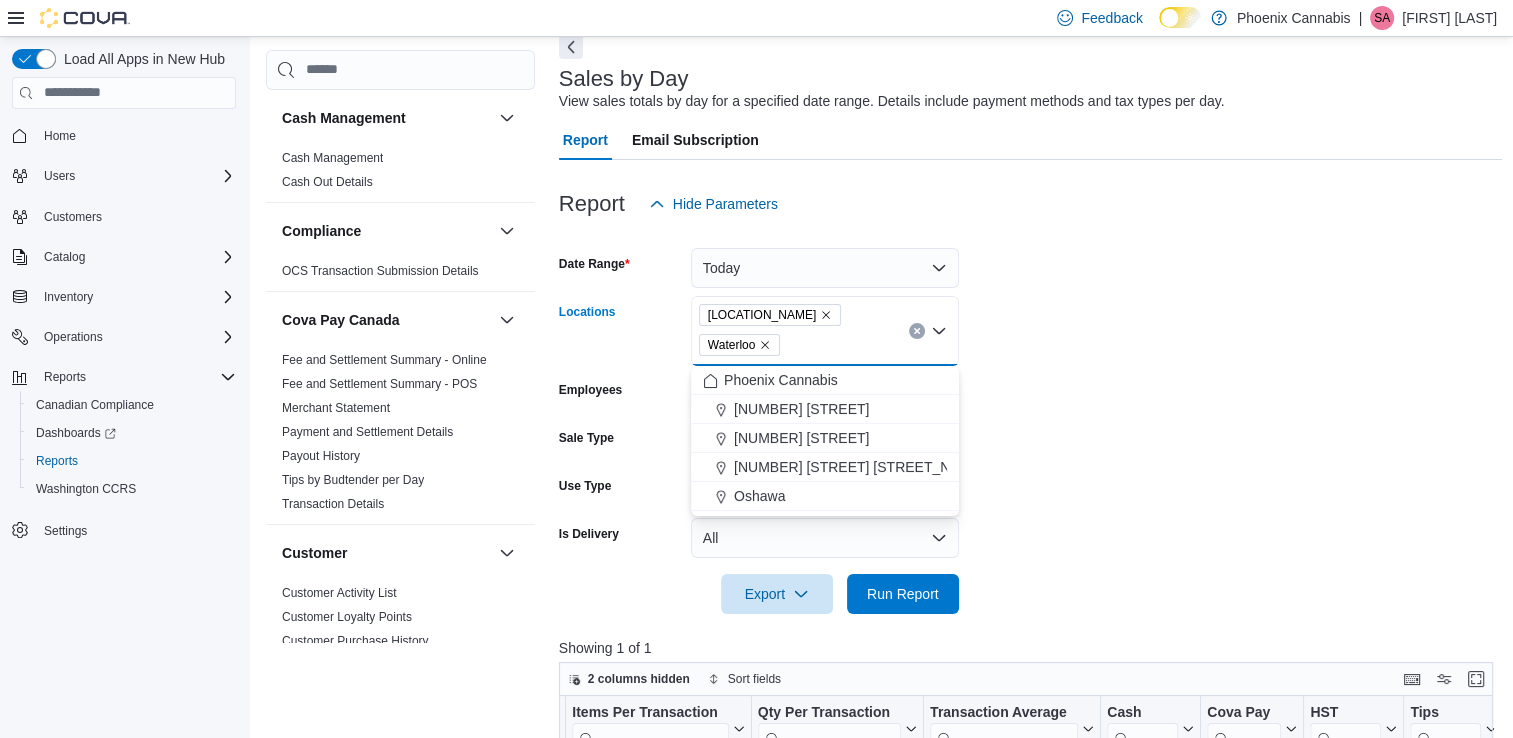 click 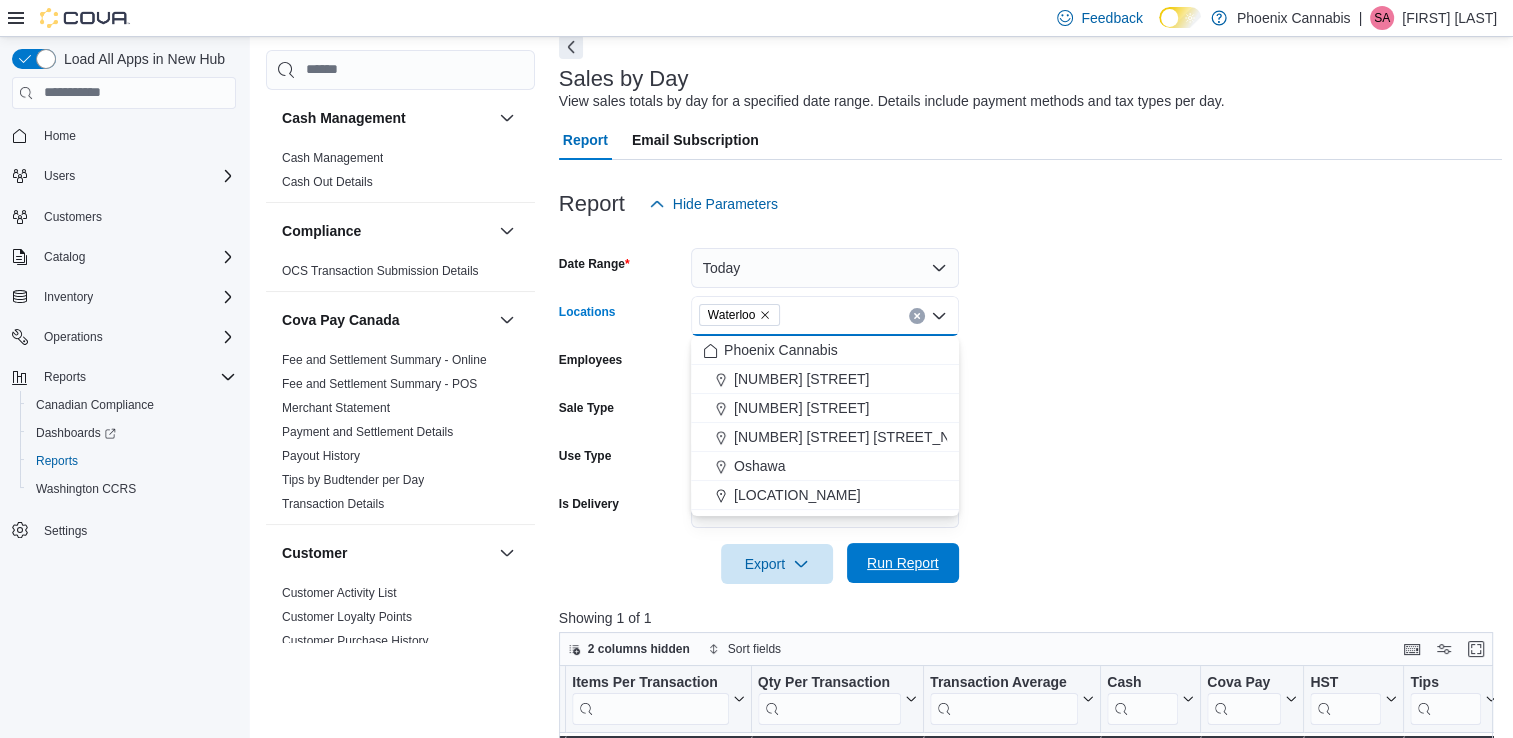 click on "Run Report" at bounding box center [903, 563] 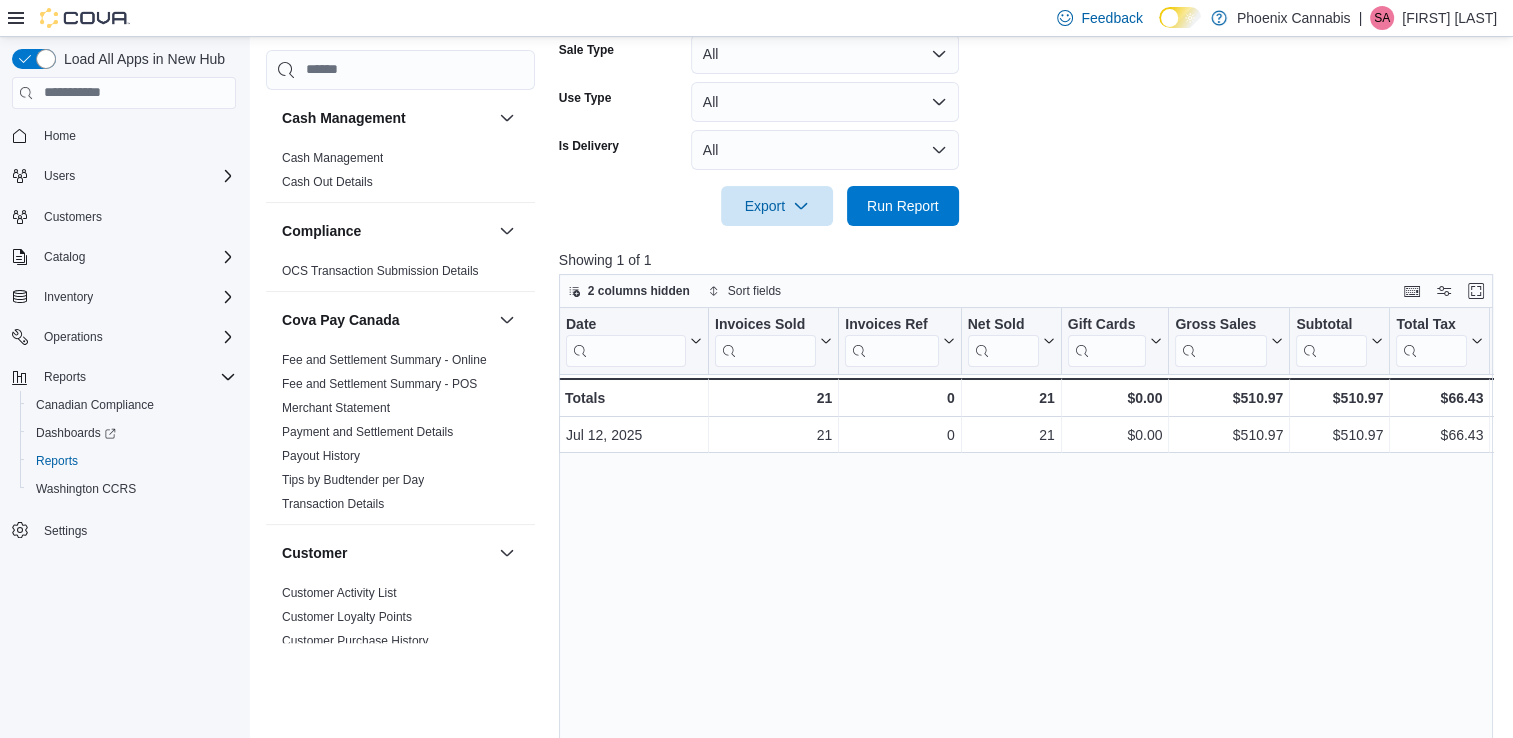 scroll, scrollTop: 499, scrollLeft: 0, axis: vertical 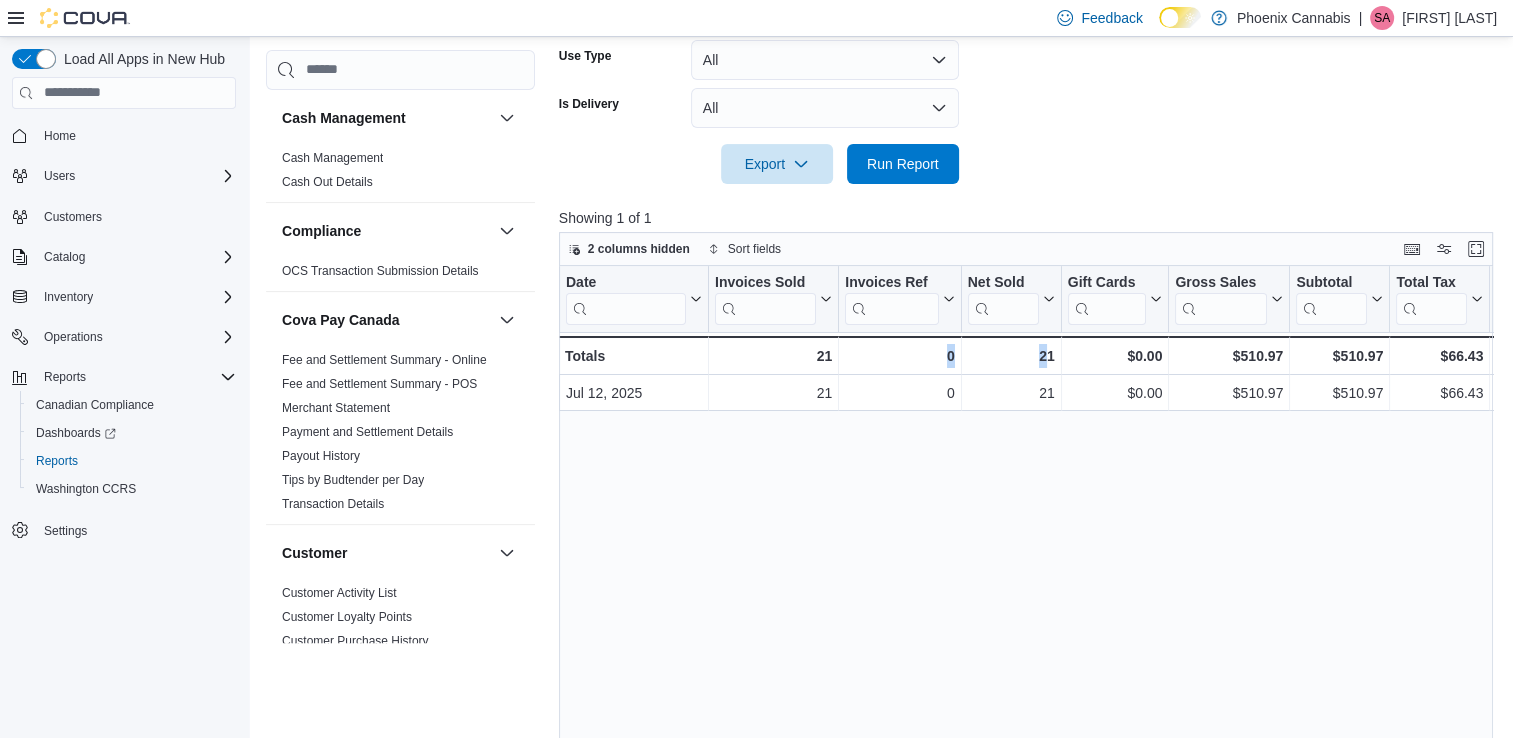 drag, startPoint x: 878, startPoint y: 737, endPoint x: 1043, endPoint y: 722, distance: 165.68042 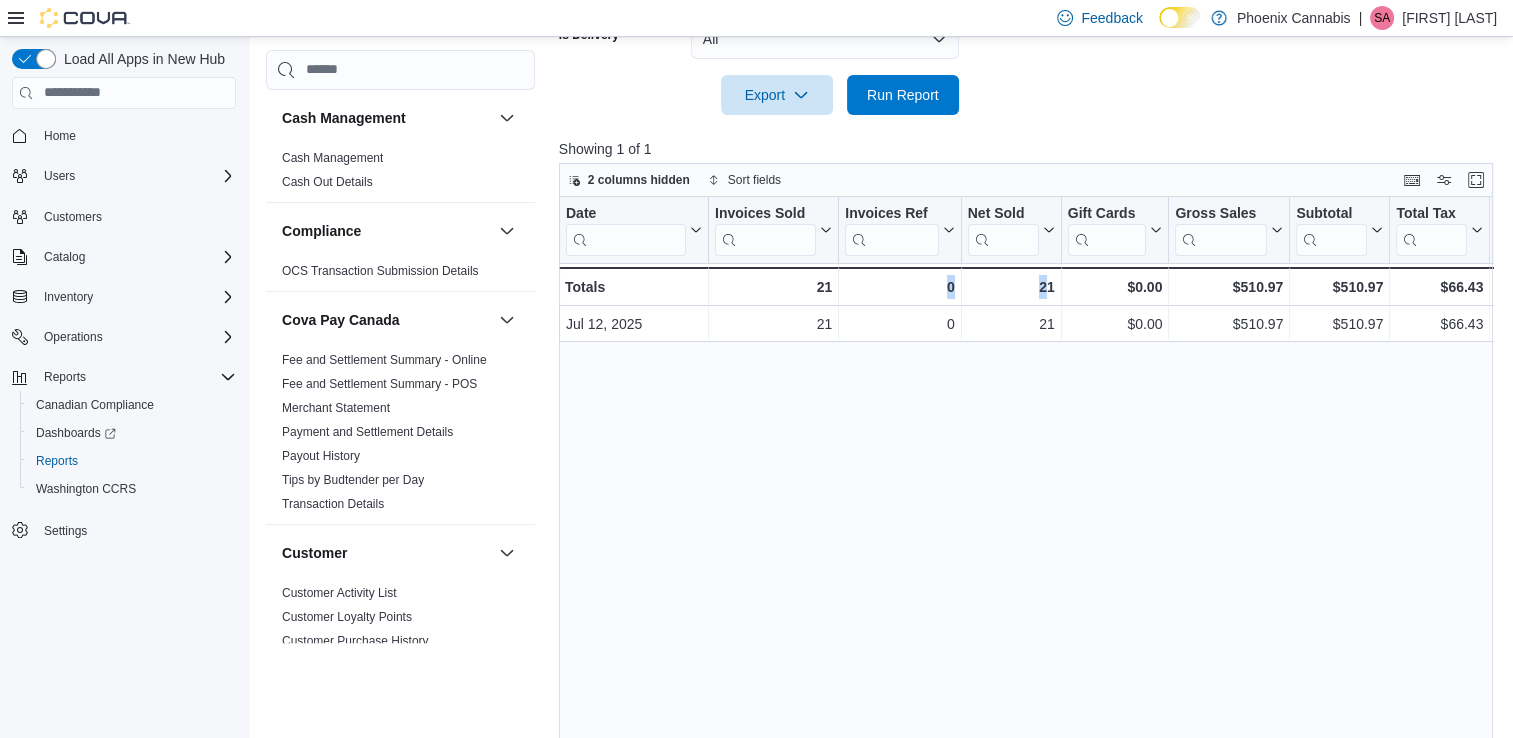 scroll, scrollTop: 599, scrollLeft: 0, axis: vertical 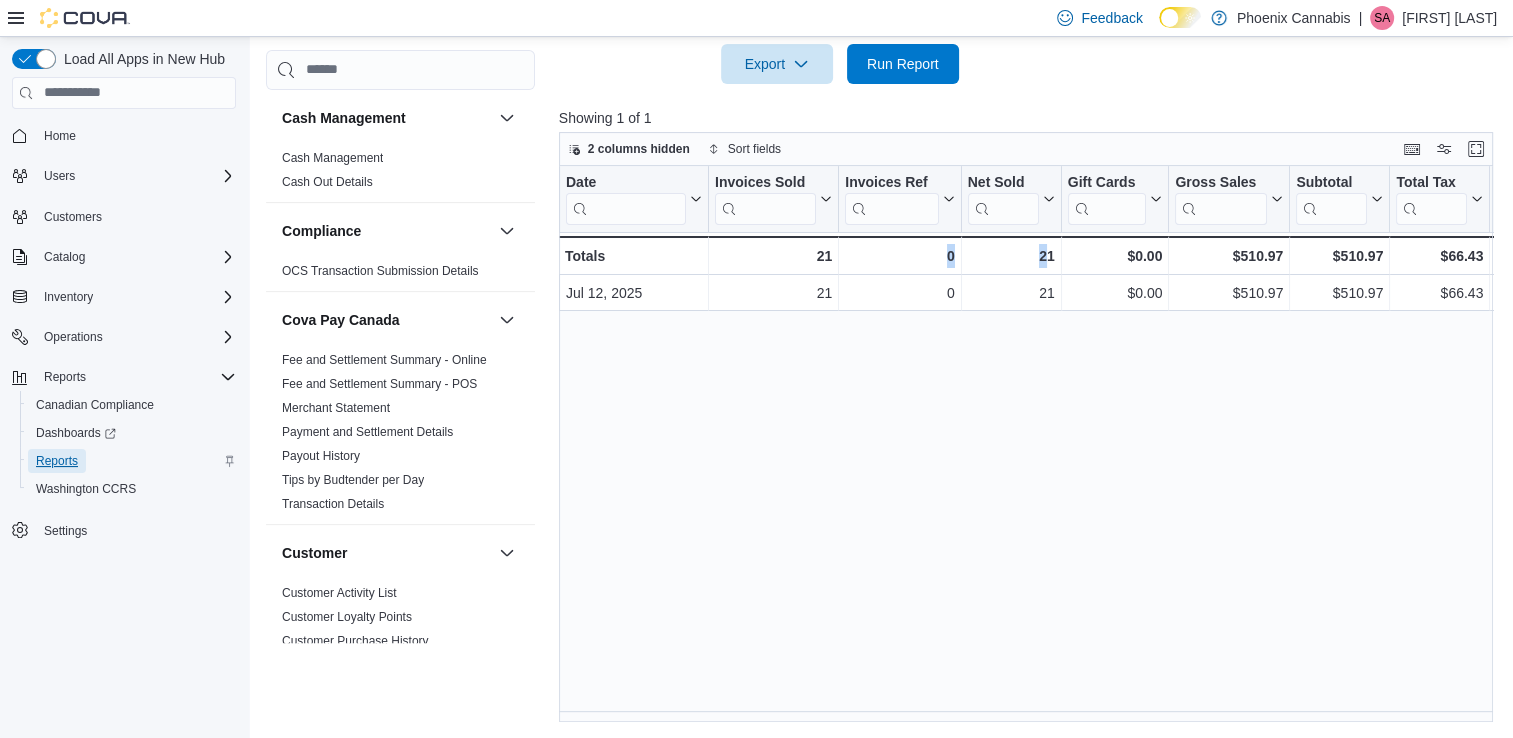 click on "Reports" at bounding box center [57, 461] 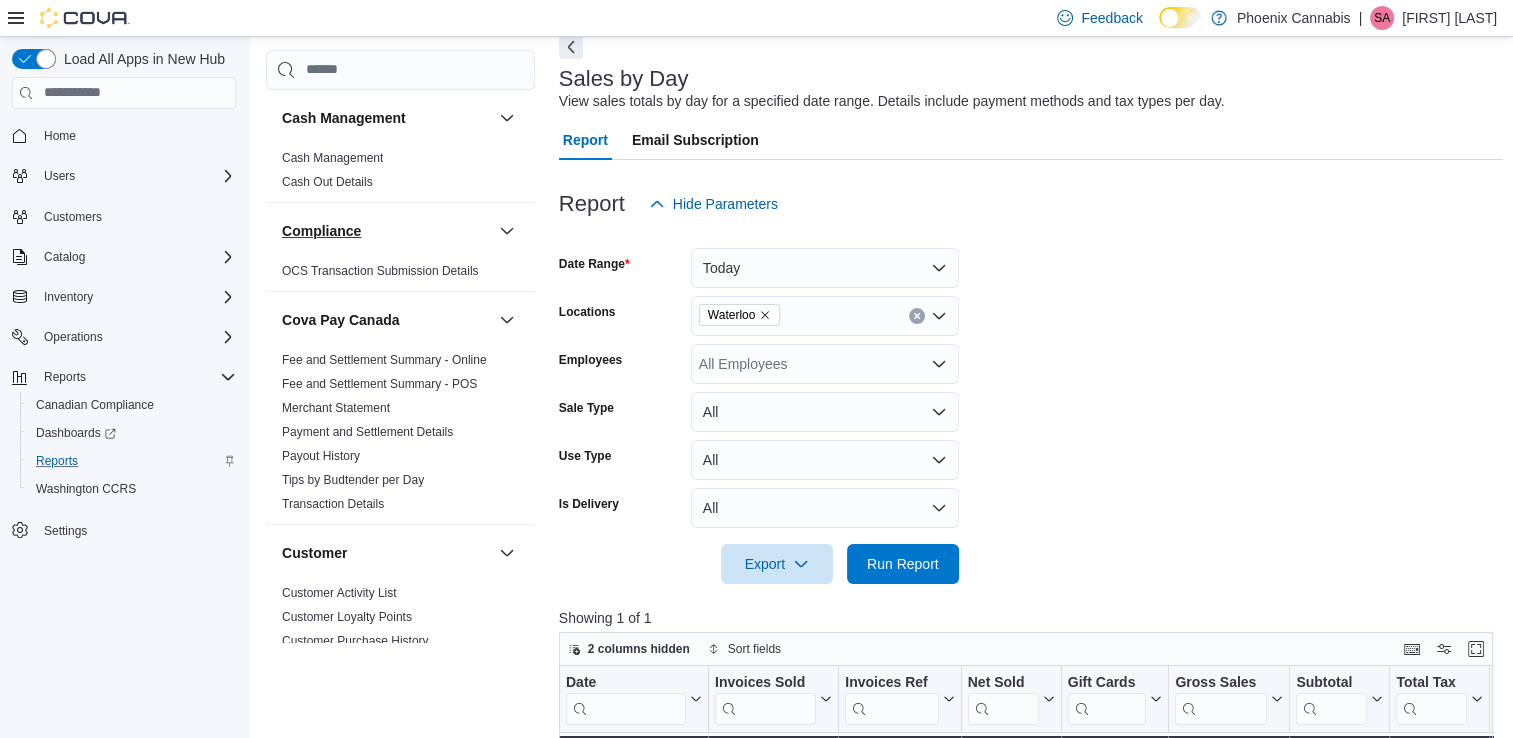 scroll, scrollTop: 0, scrollLeft: 0, axis: both 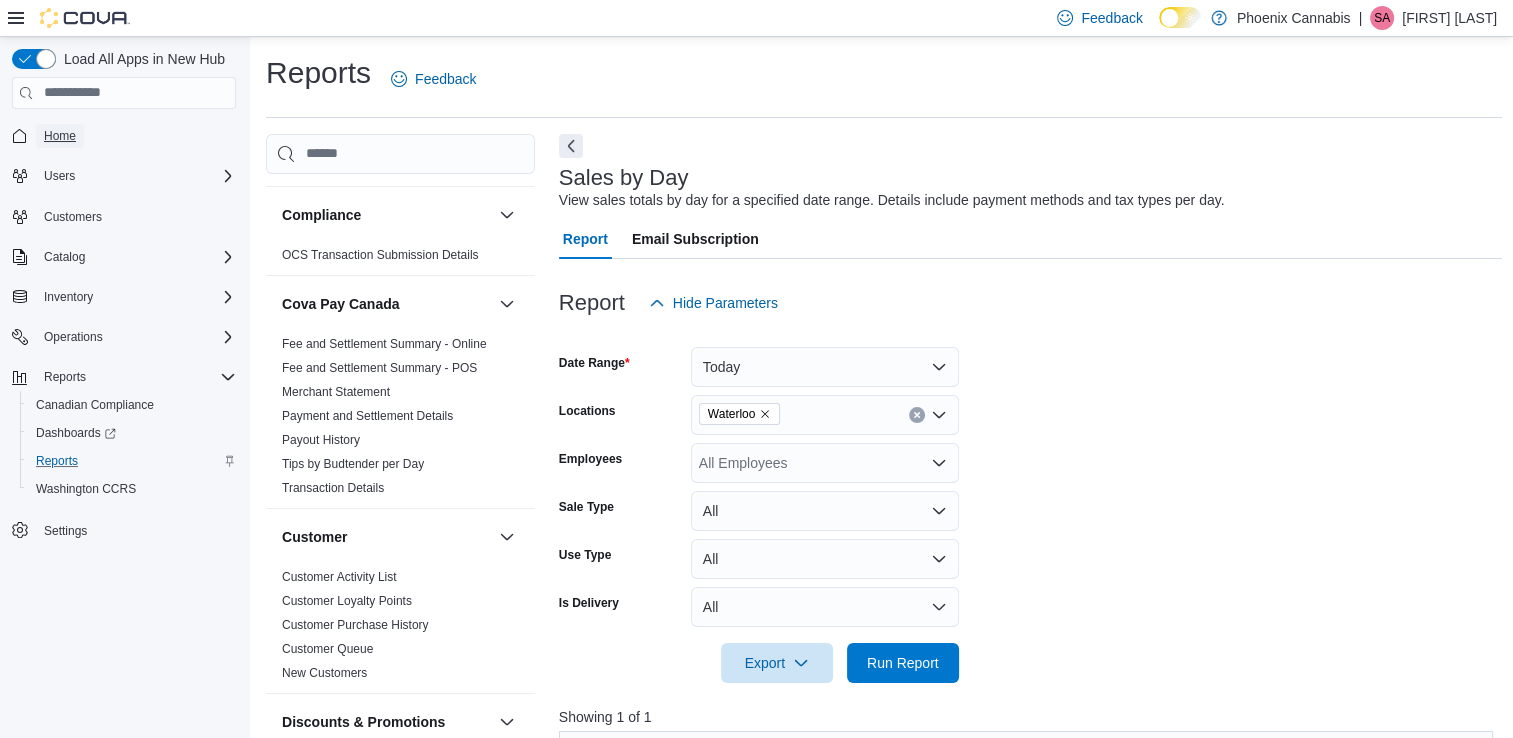 click on "Home" at bounding box center (60, 136) 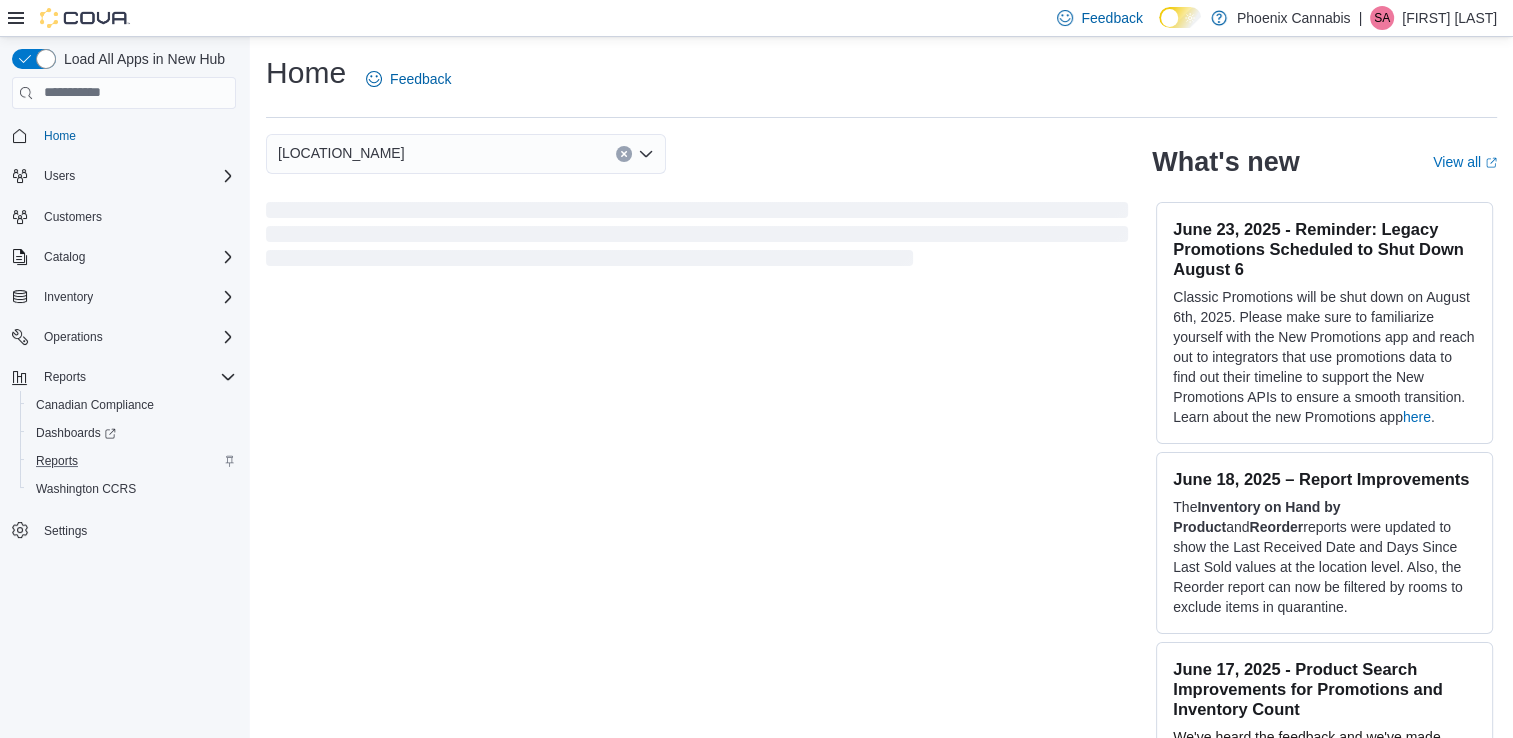 click 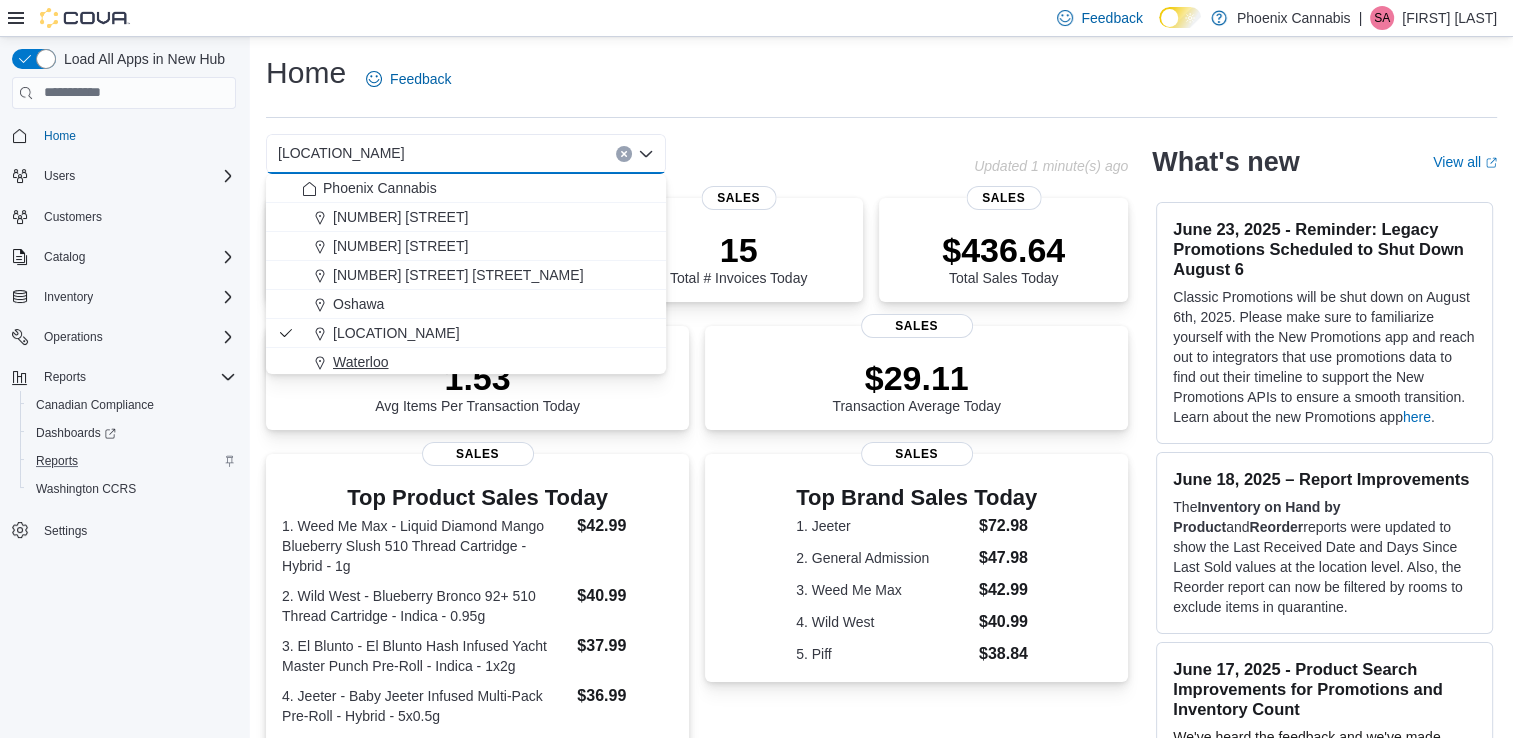 click on "Waterloo" at bounding box center (478, 362) 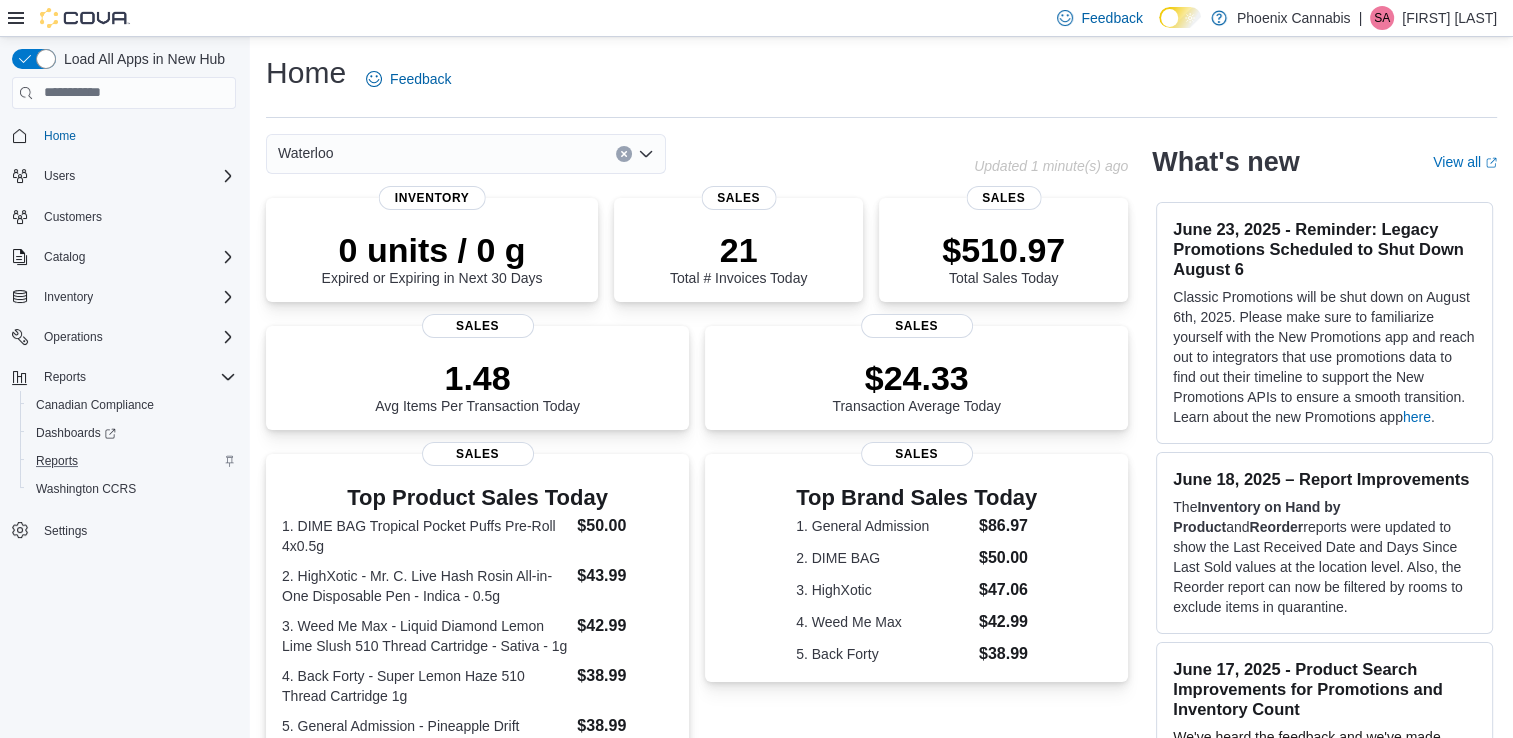 click 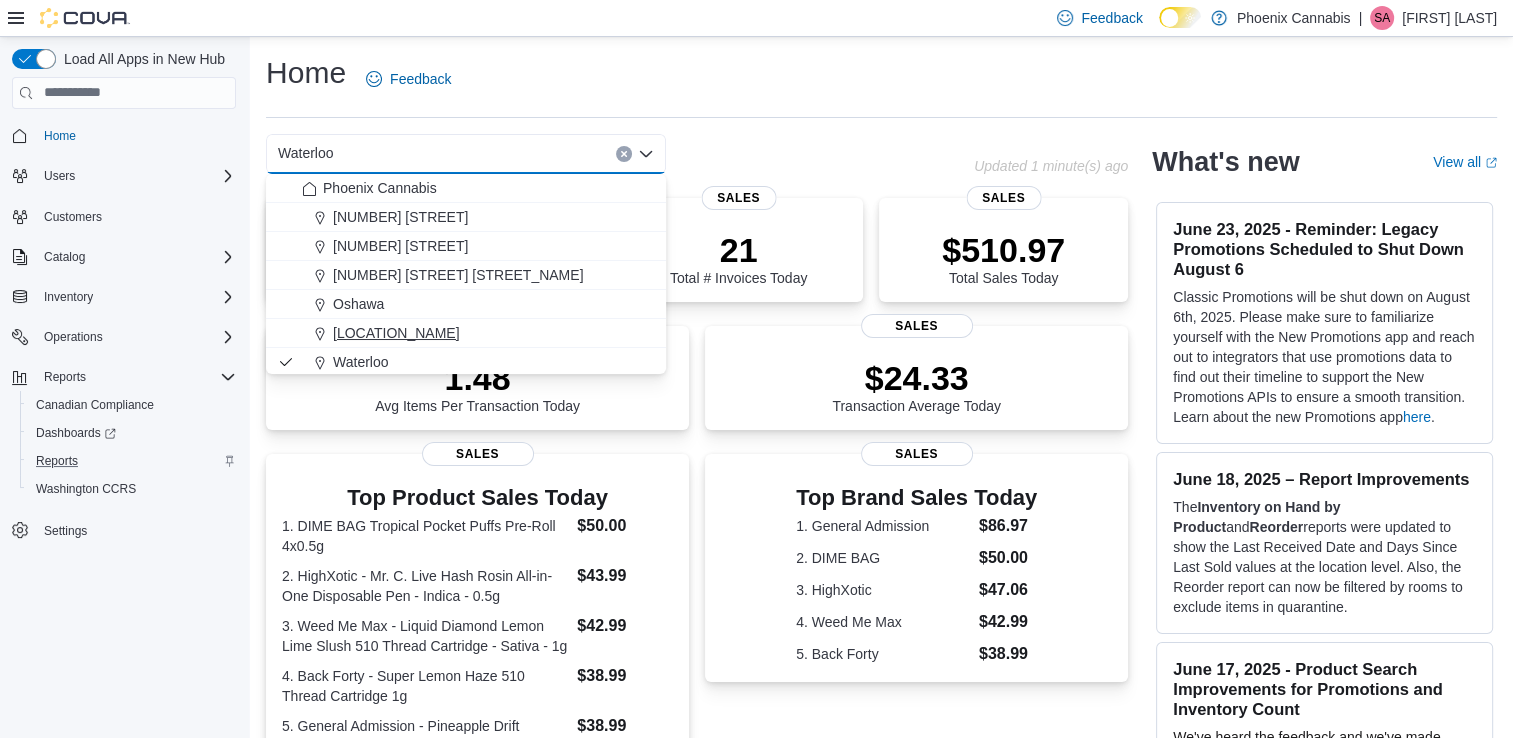 click on "[BUSINESS_NAME]" at bounding box center [396, 333] 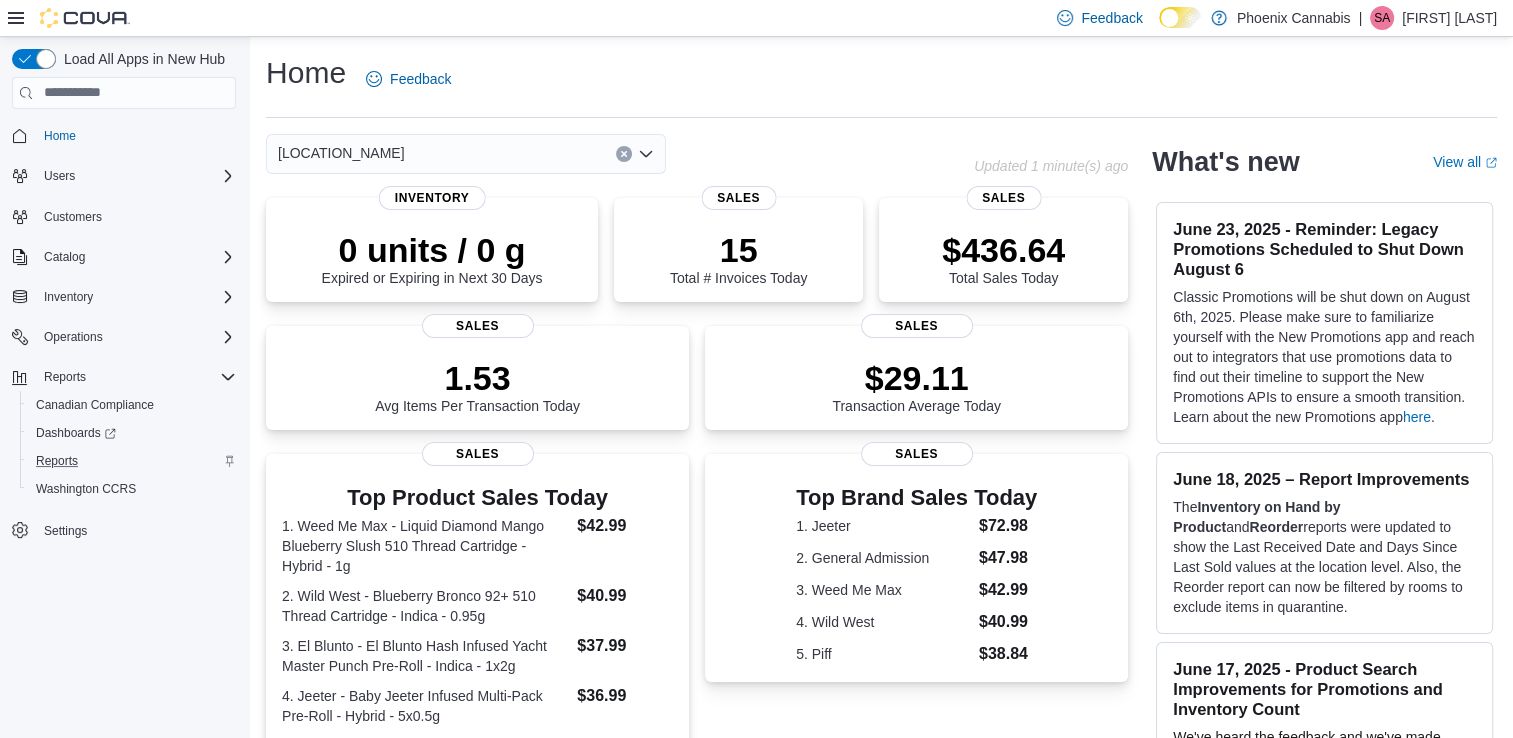 click 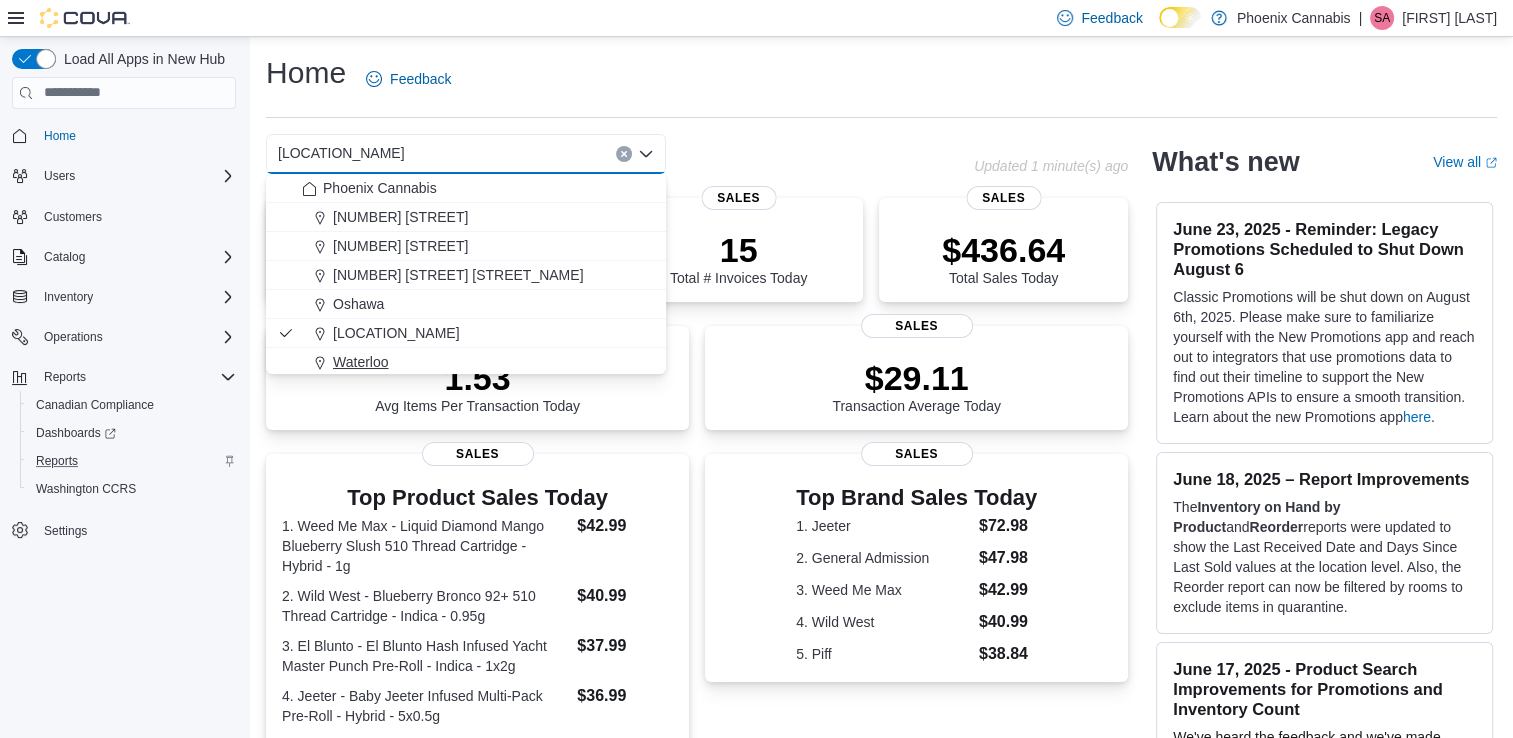 click on "Waterloo" at bounding box center (478, 362) 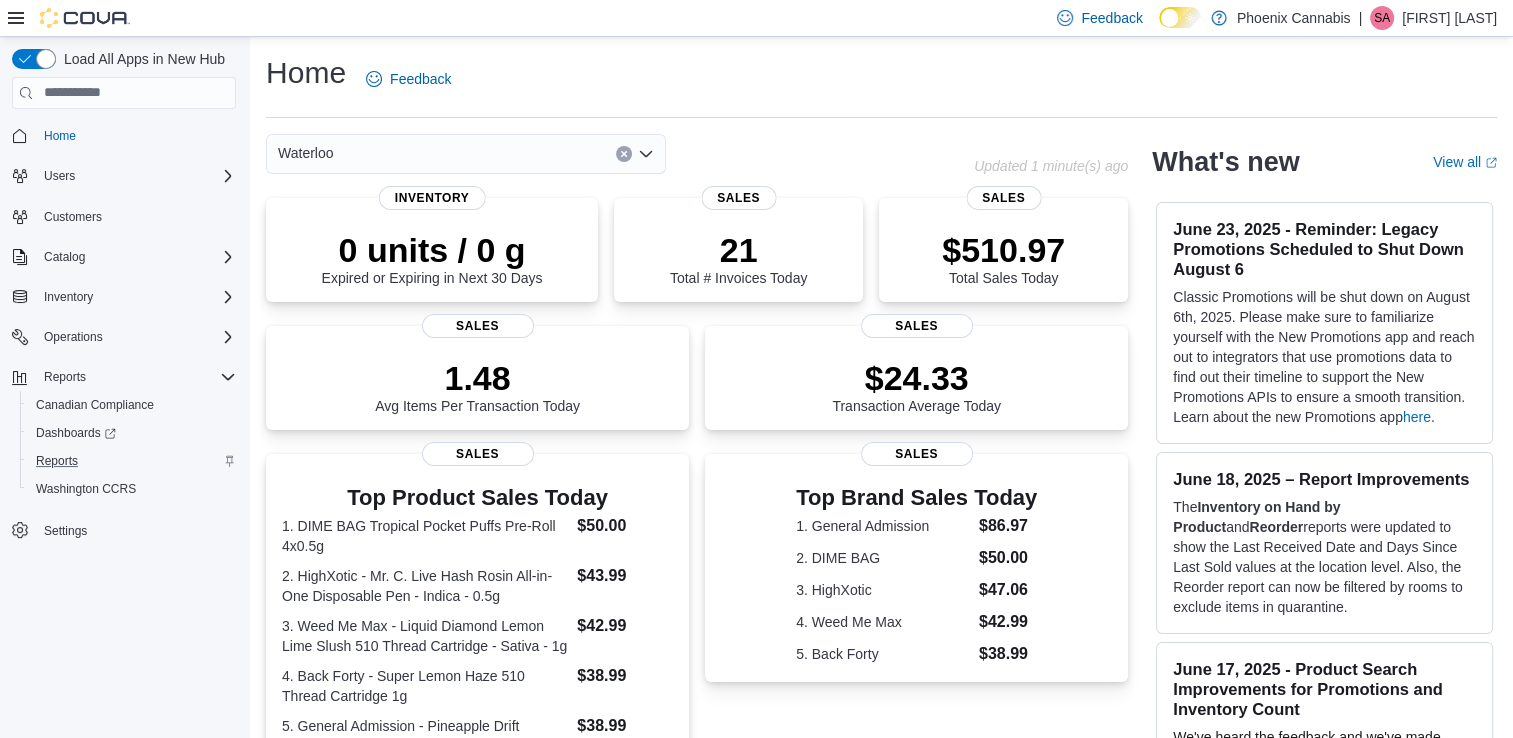 drag, startPoint x: 650, startPoint y: 151, endPoint x: 632, endPoint y: 154, distance: 18.248287 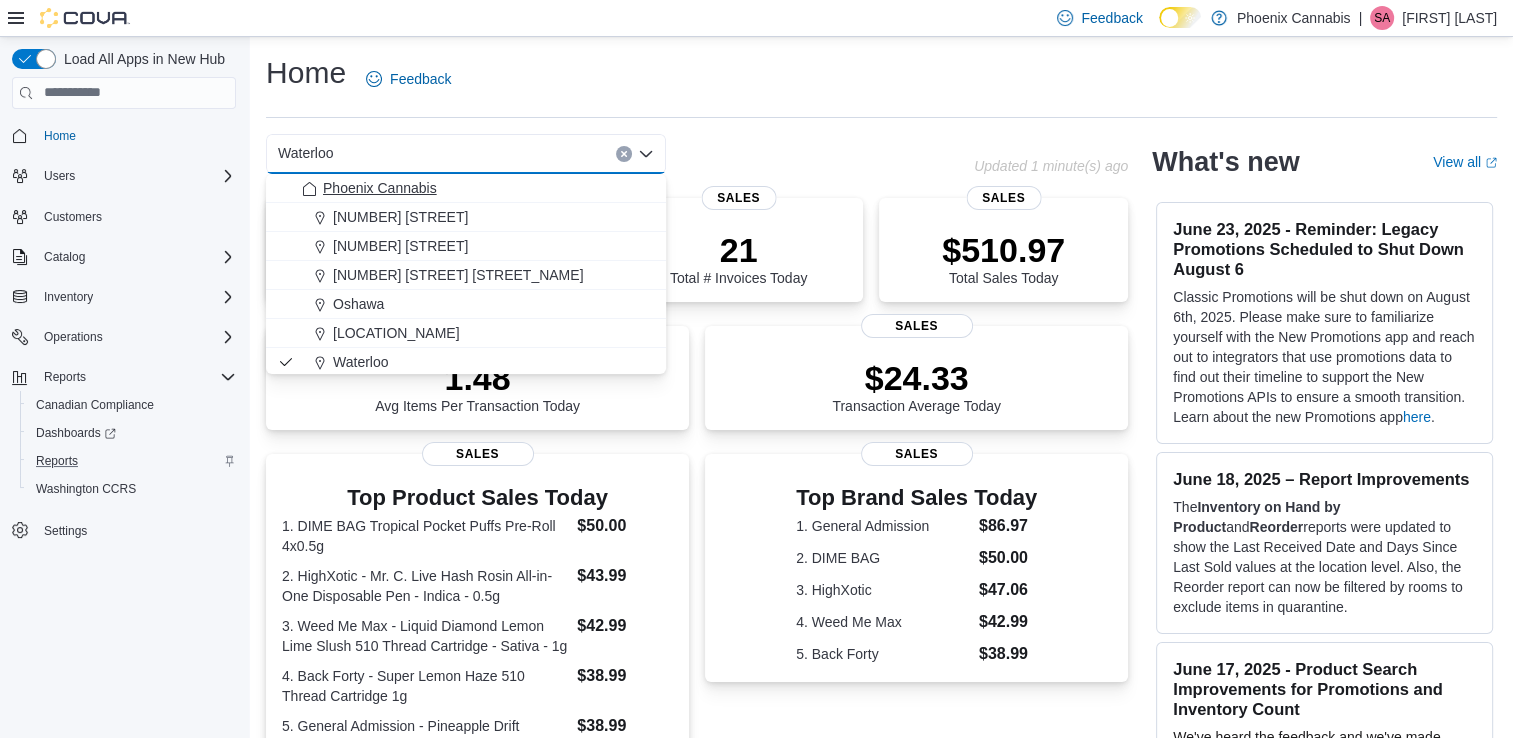 click on "Phoenix Cannabis" at bounding box center (380, 188) 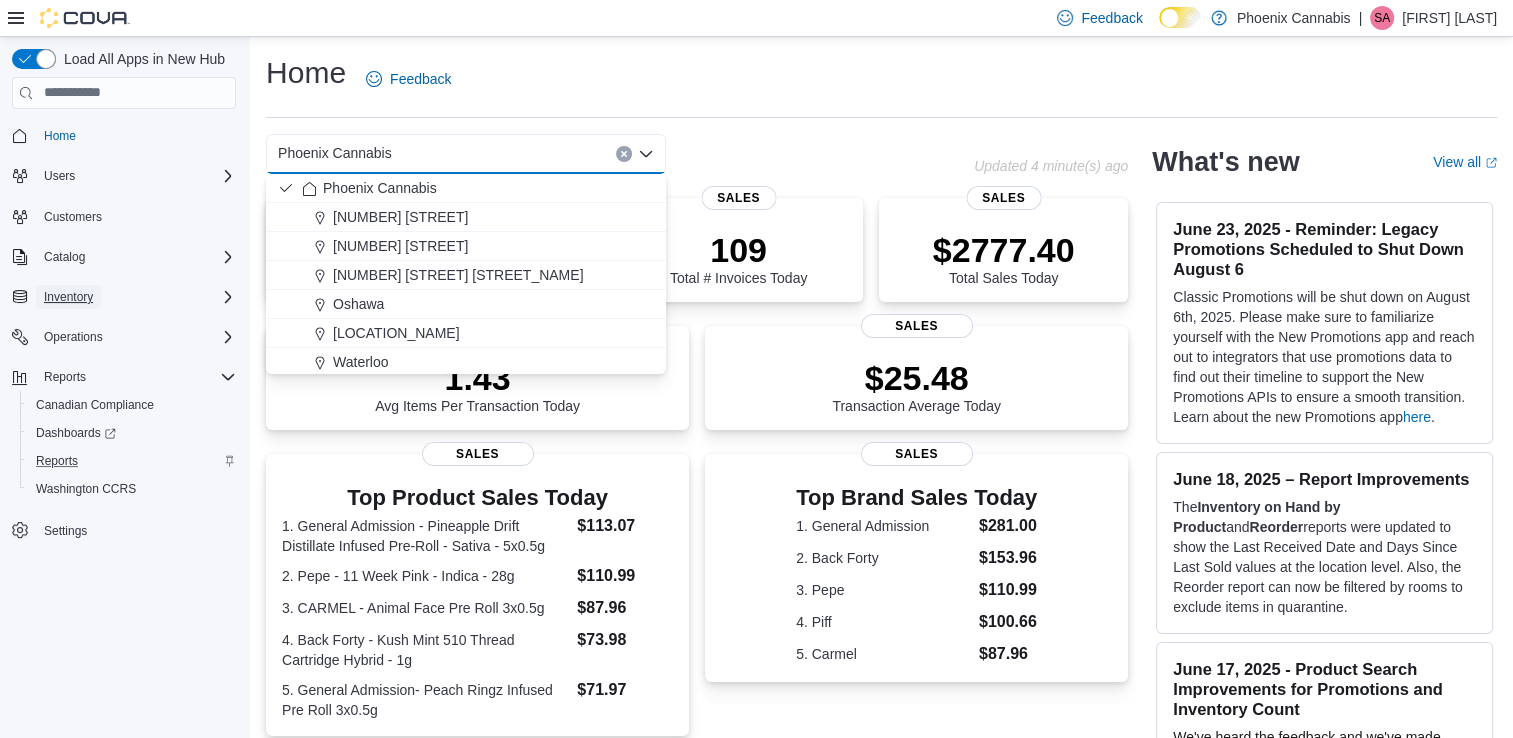 click on "Inventory" at bounding box center (68, 297) 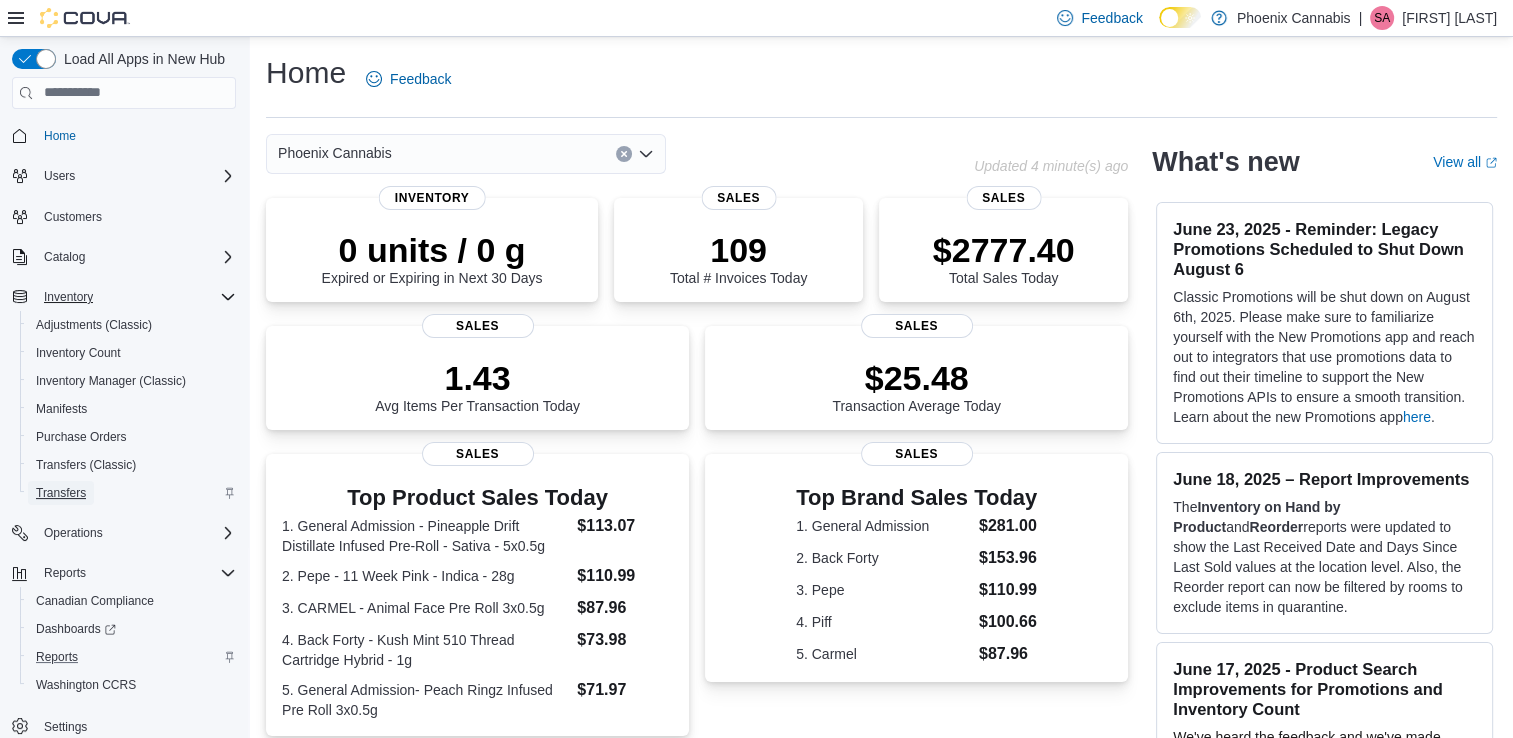 click on "Transfers" at bounding box center [61, 493] 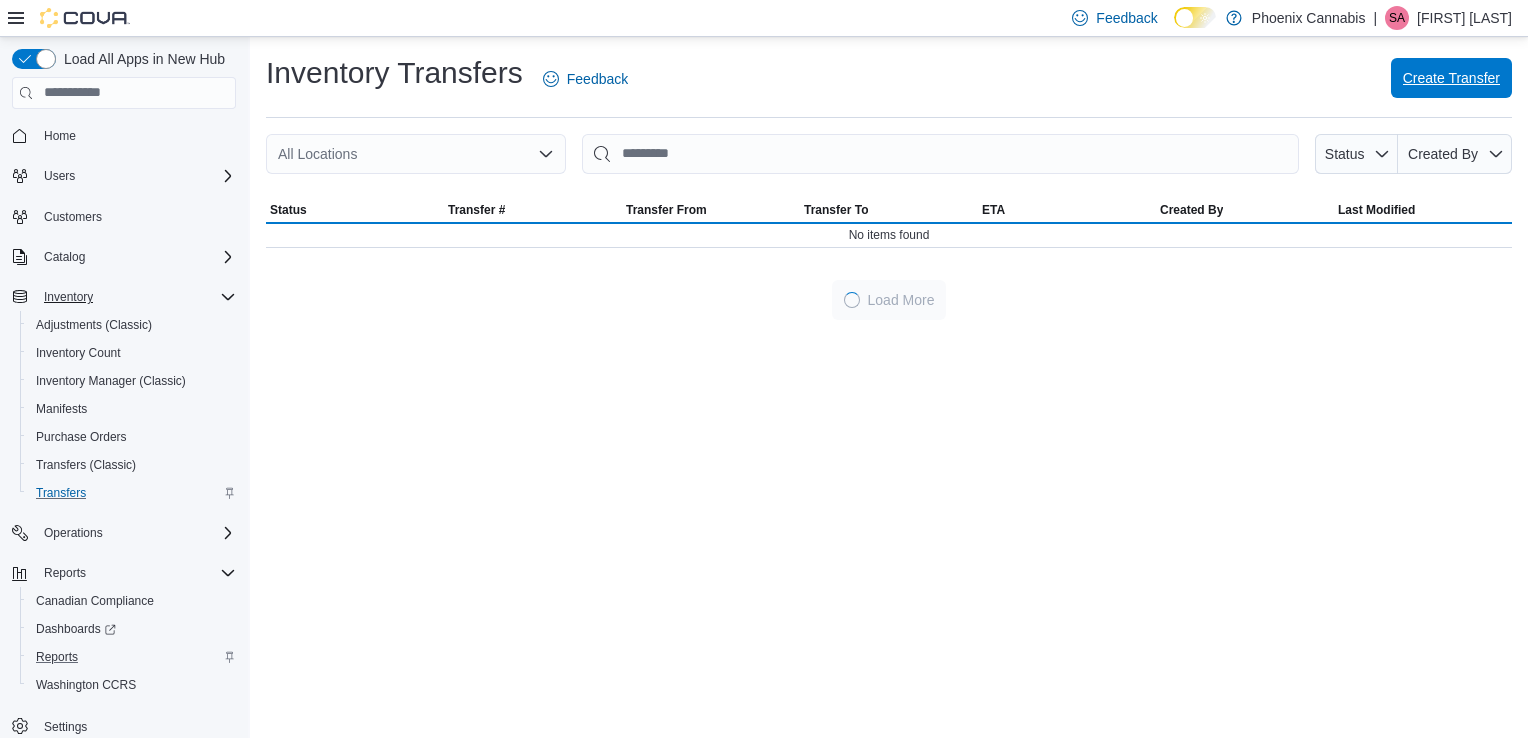 click on "Create Transfer" at bounding box center (1451, 78) 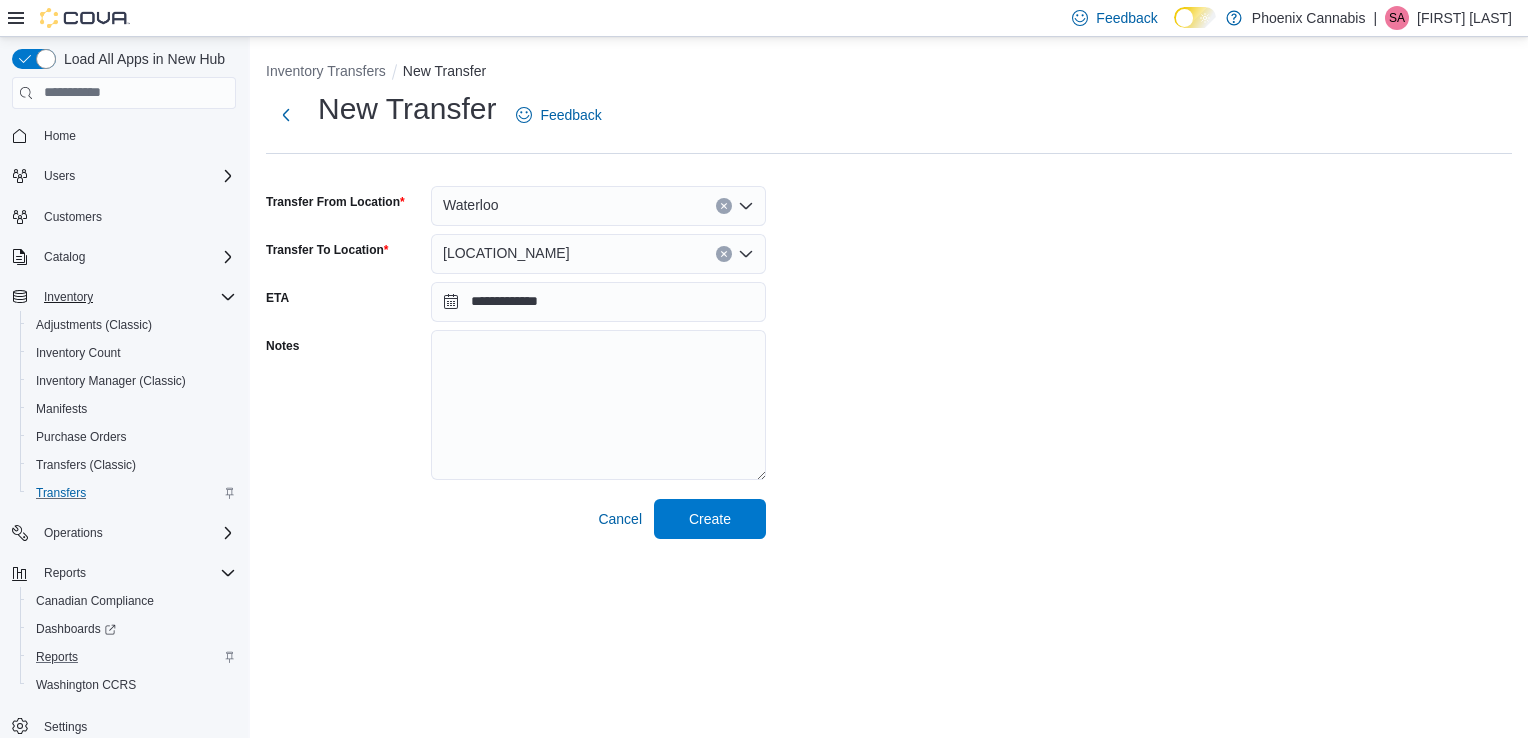 click 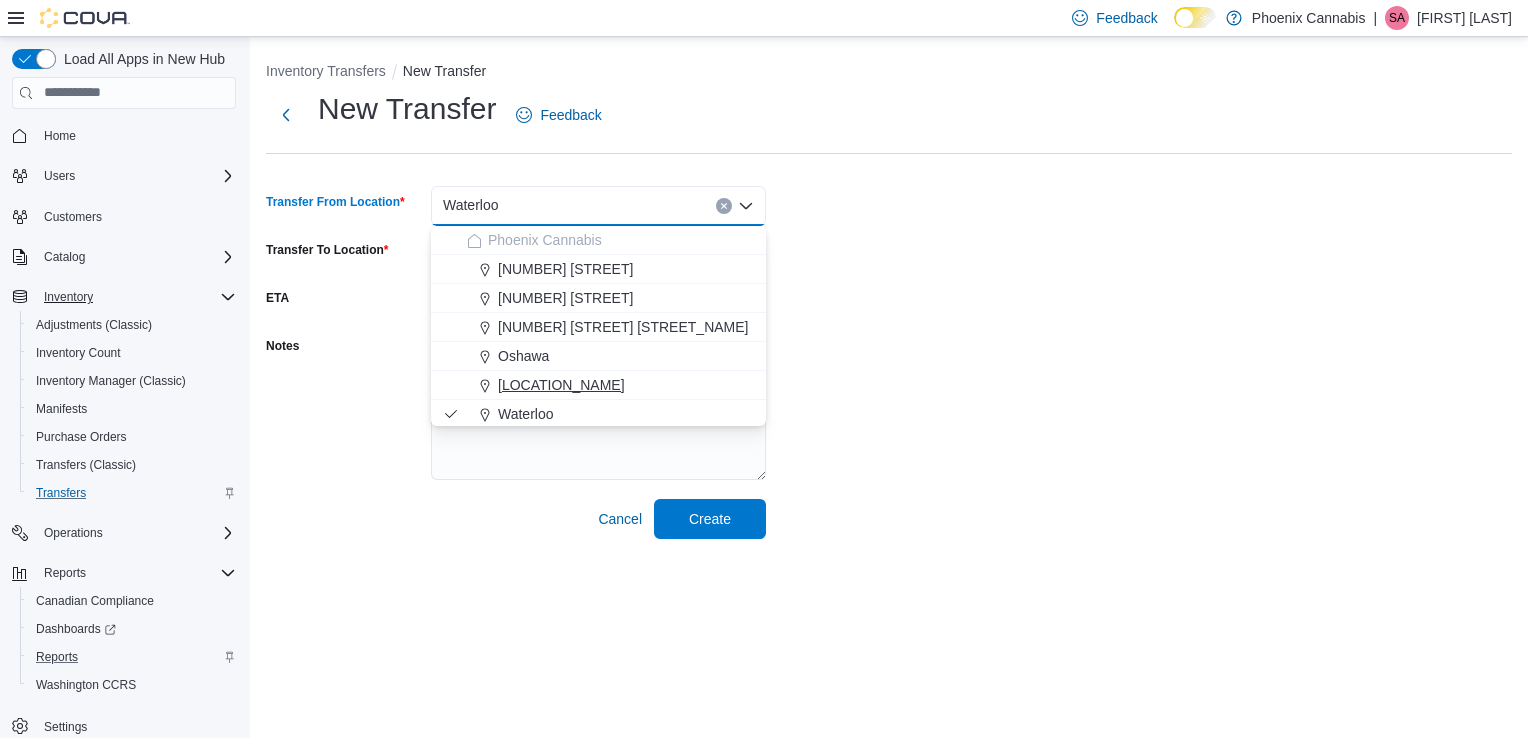 click on "[BUSINESS_NAME]" at bounding box center (561, 385) 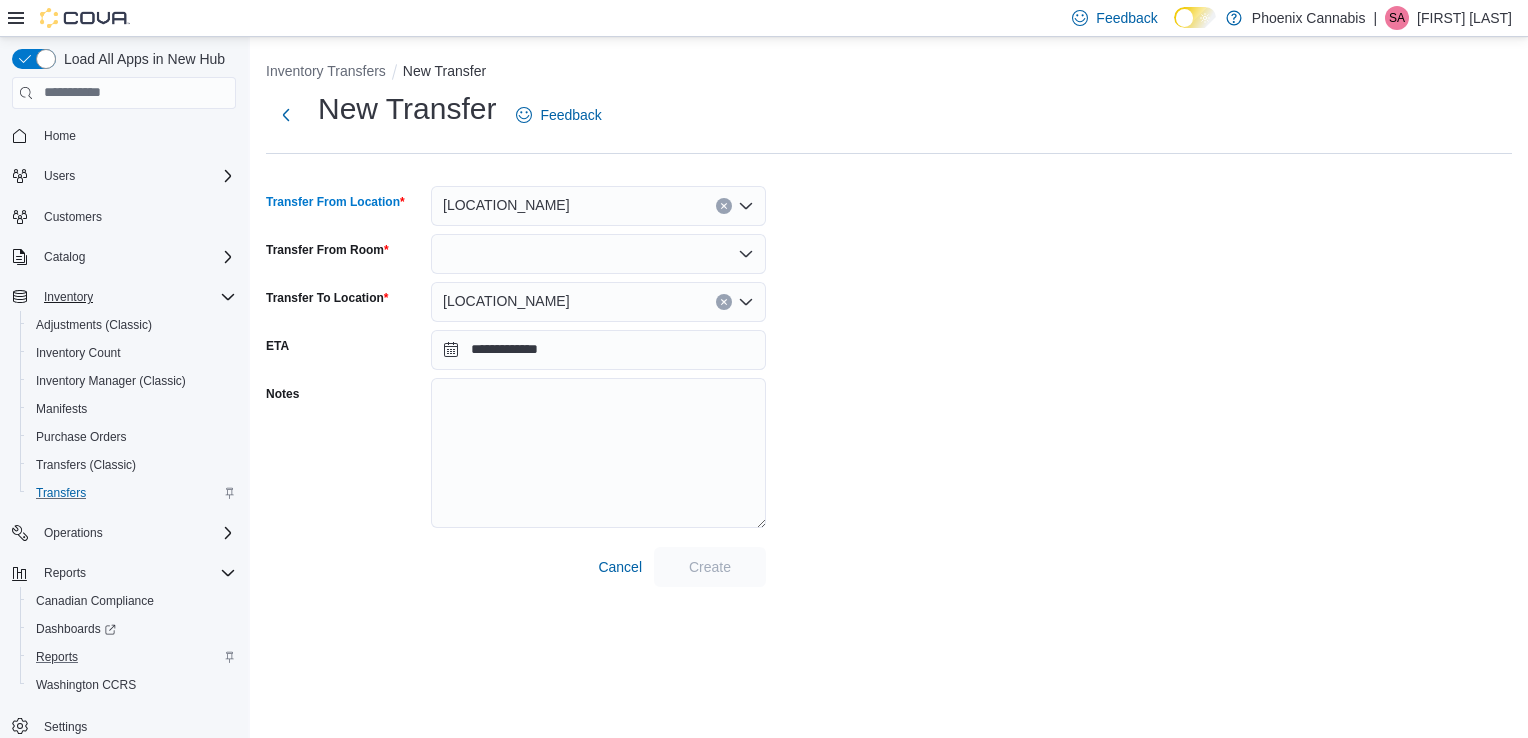 click 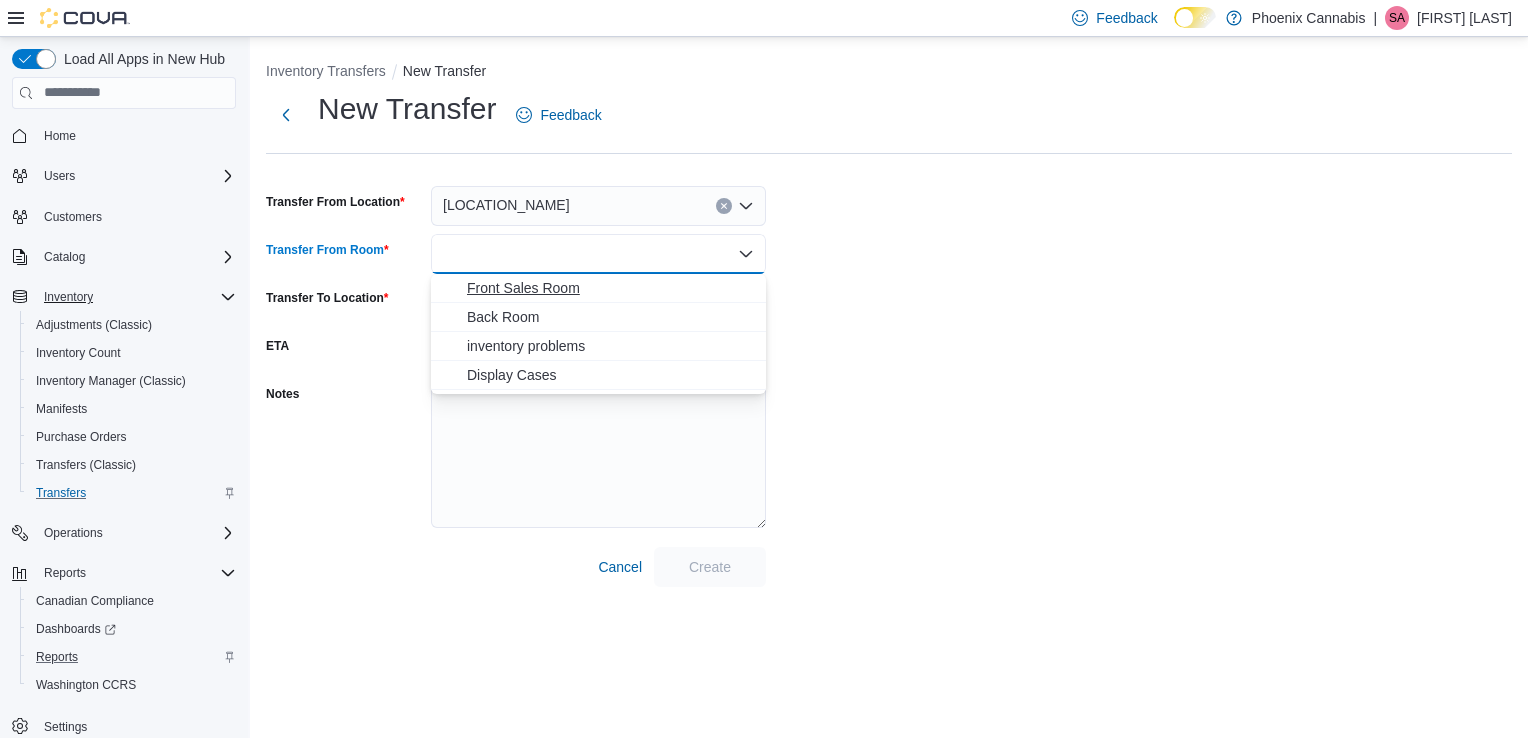click on "Front Sales Room" at bounding box center [610, 288] 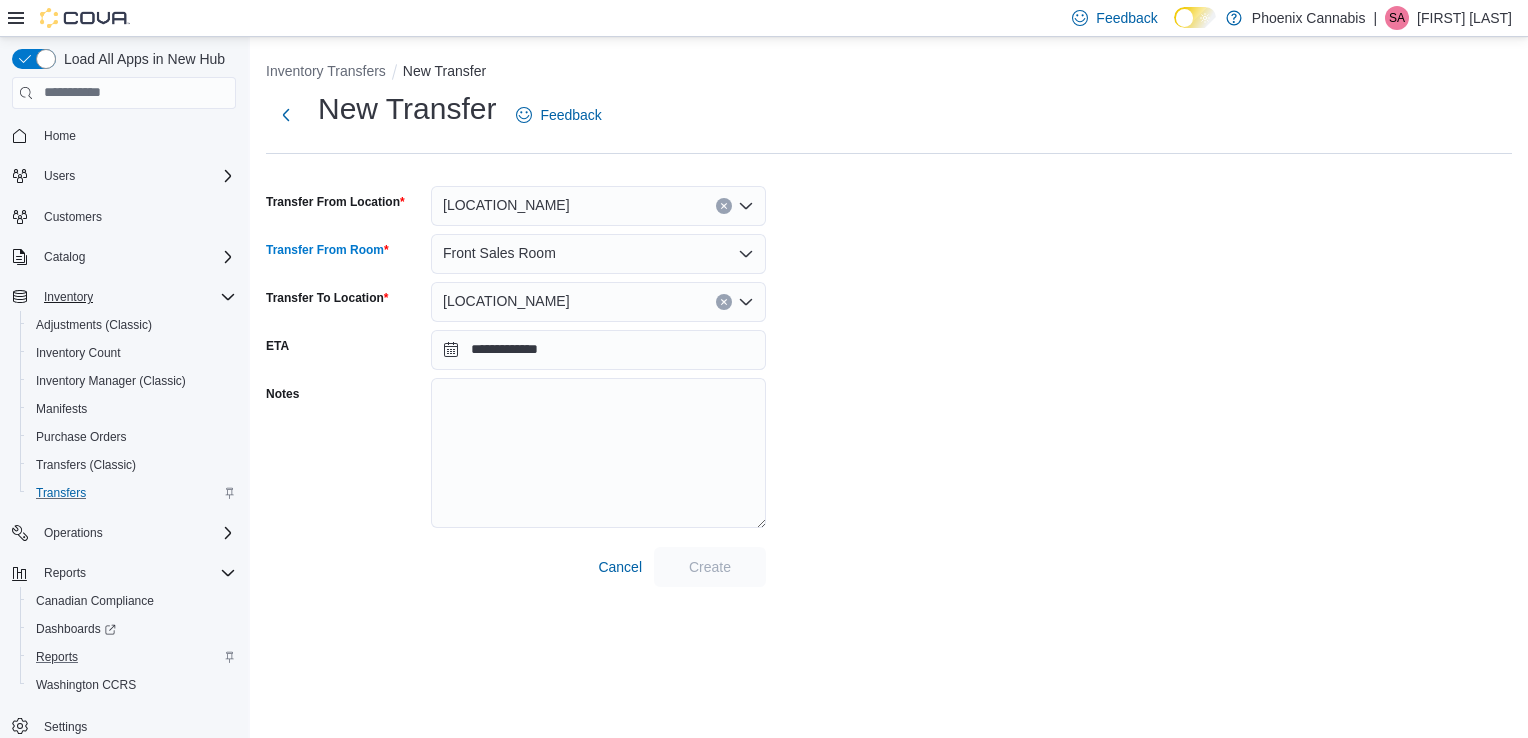 click 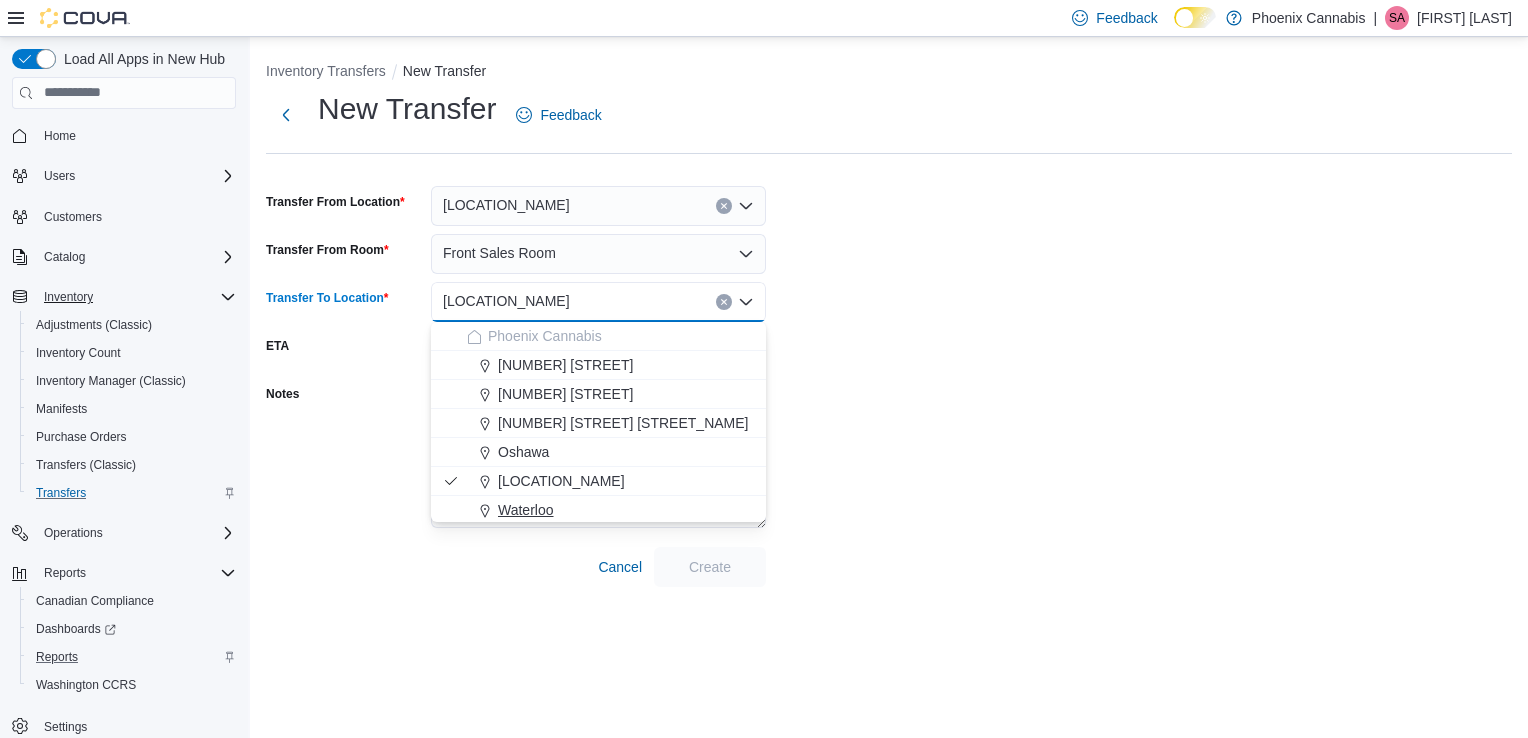 click on "Waterloo" at bounding box center (526, 510) 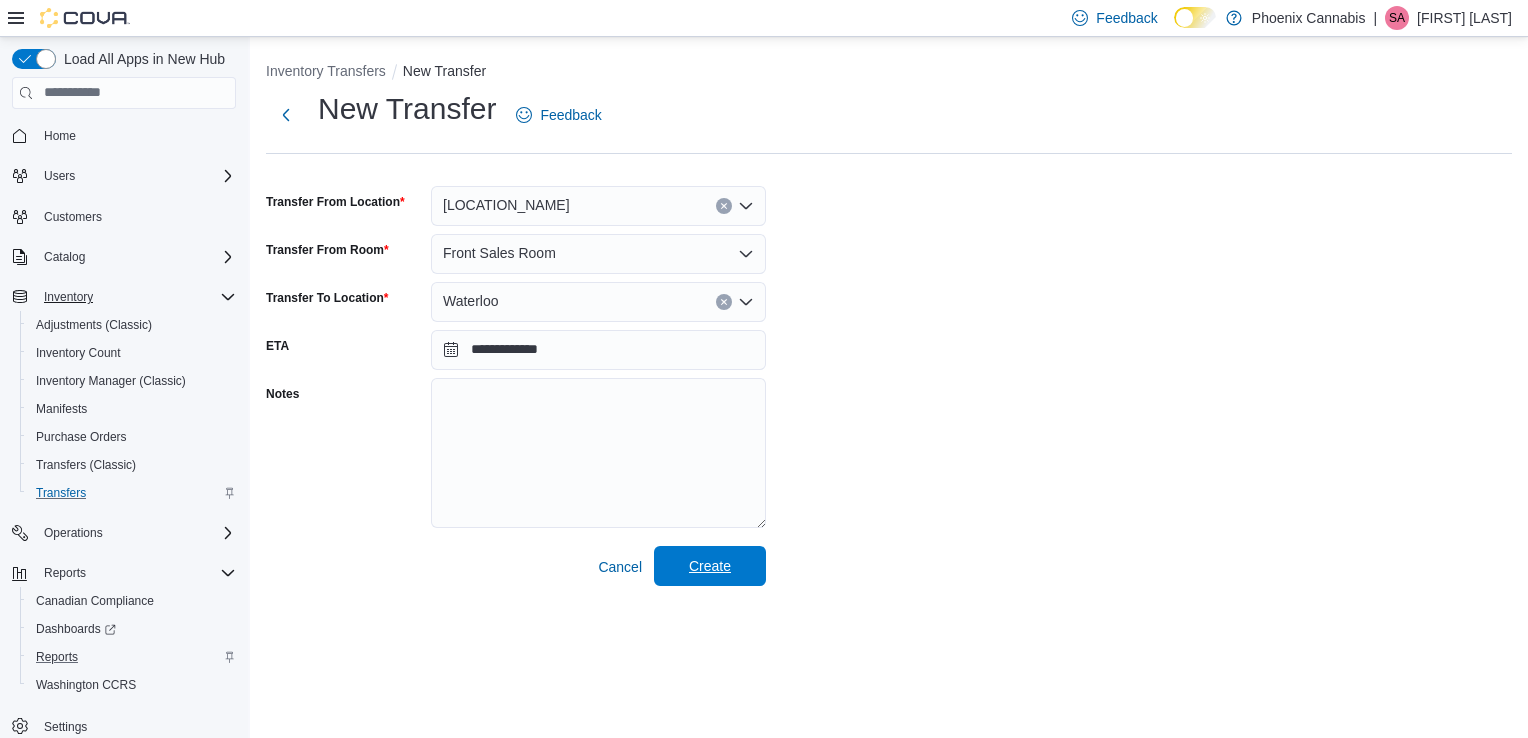 click on "Create" at bounding box center (710, 566) 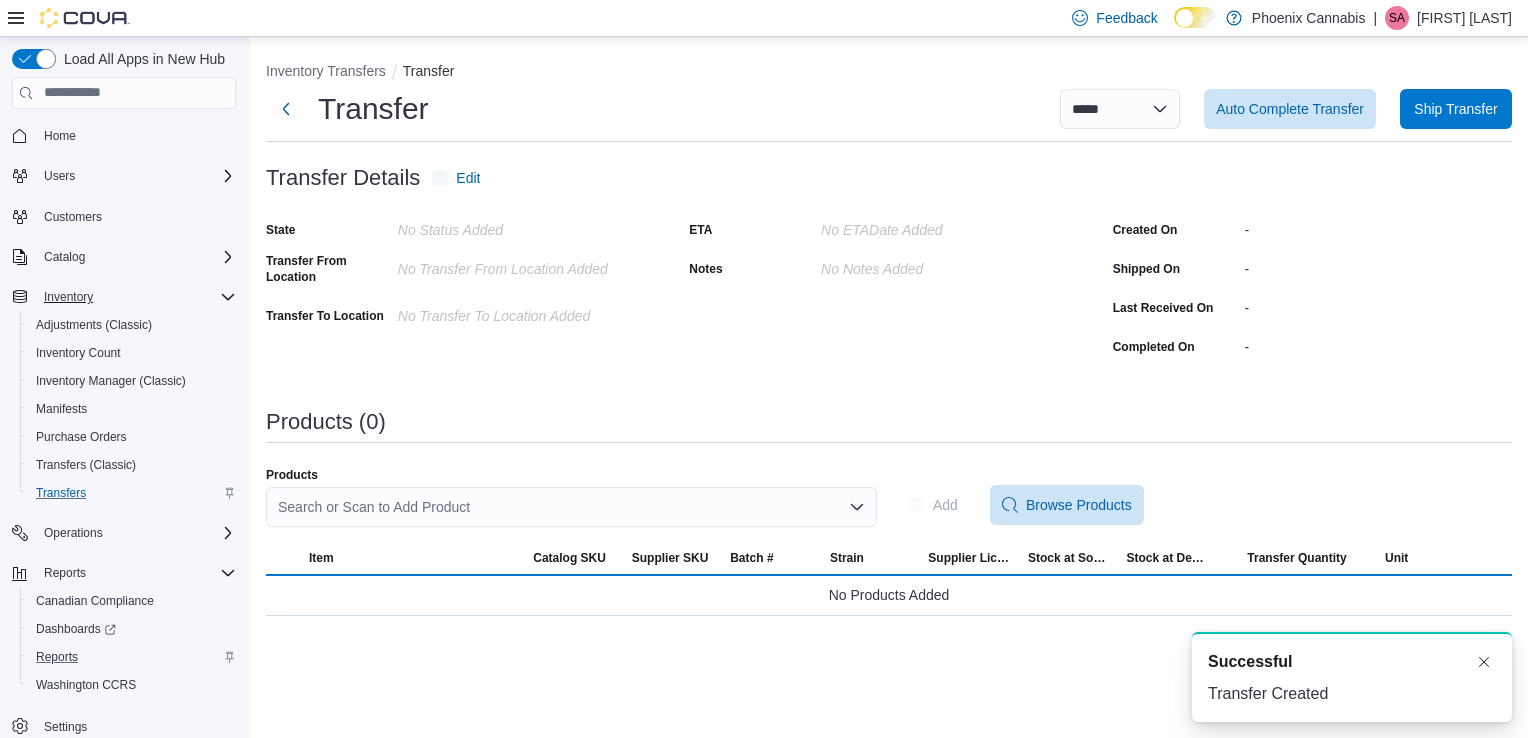 scroll, scrollTop: 0, scrollLeft: 0, axis: both 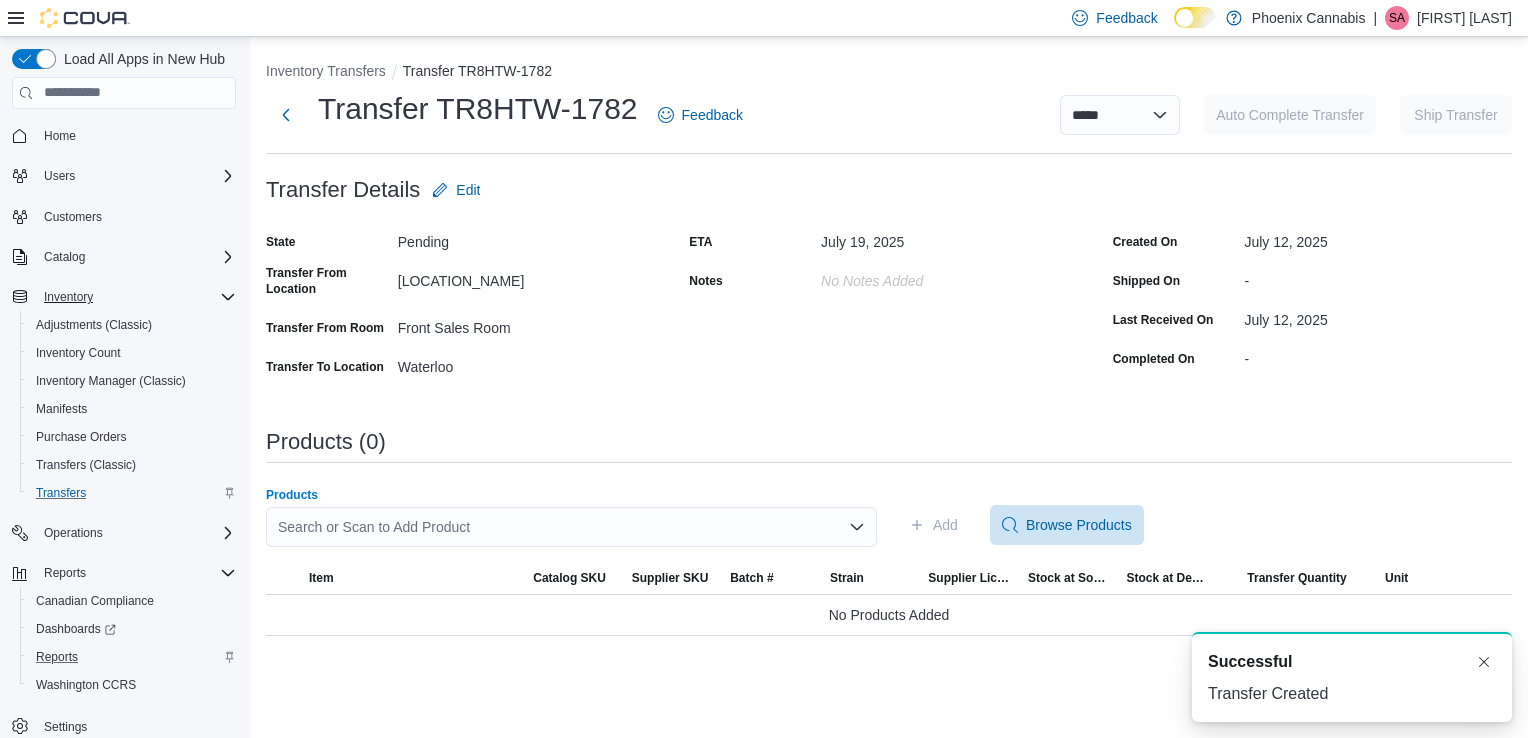click on "Search or Scan to Add Product" at bounding box center (571, 527) 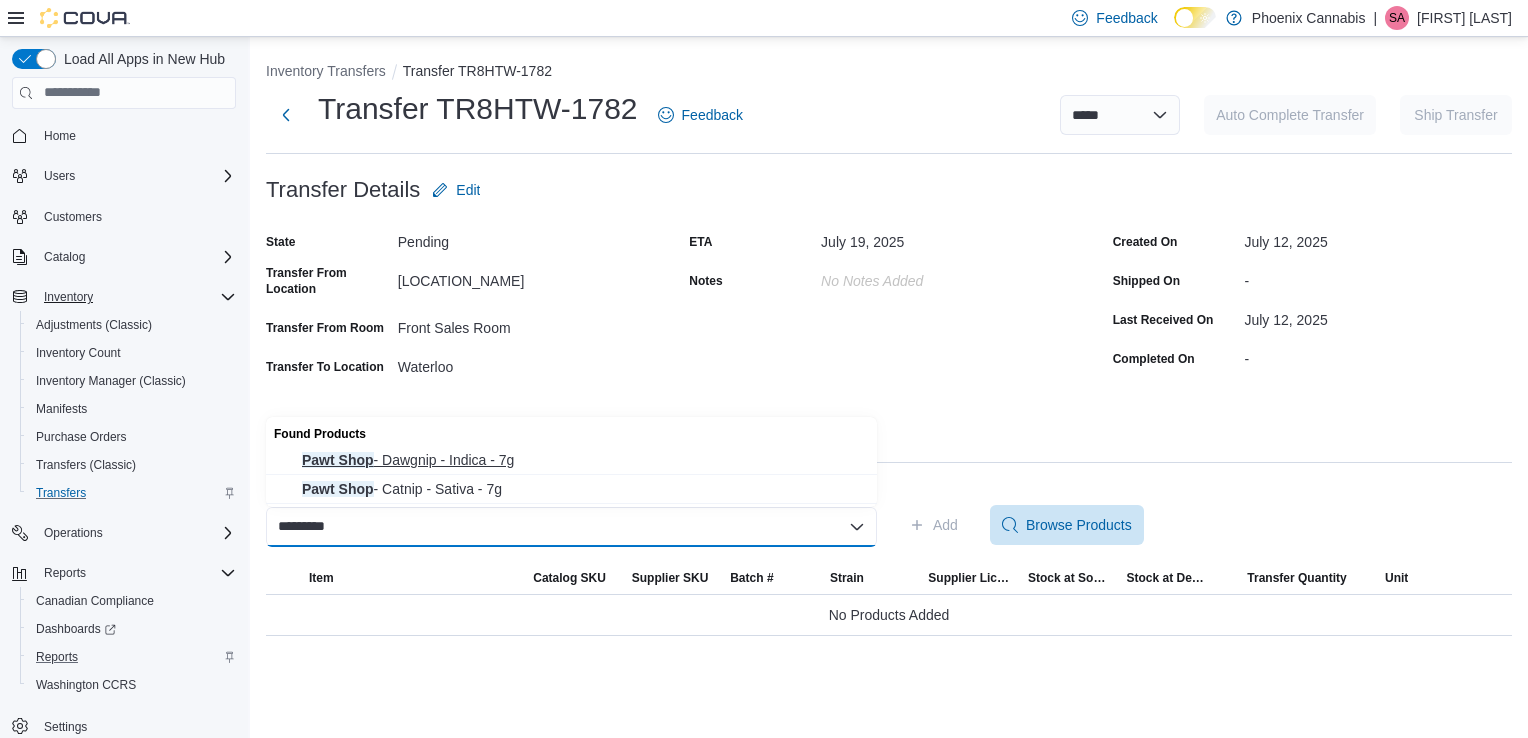 type on "*********" 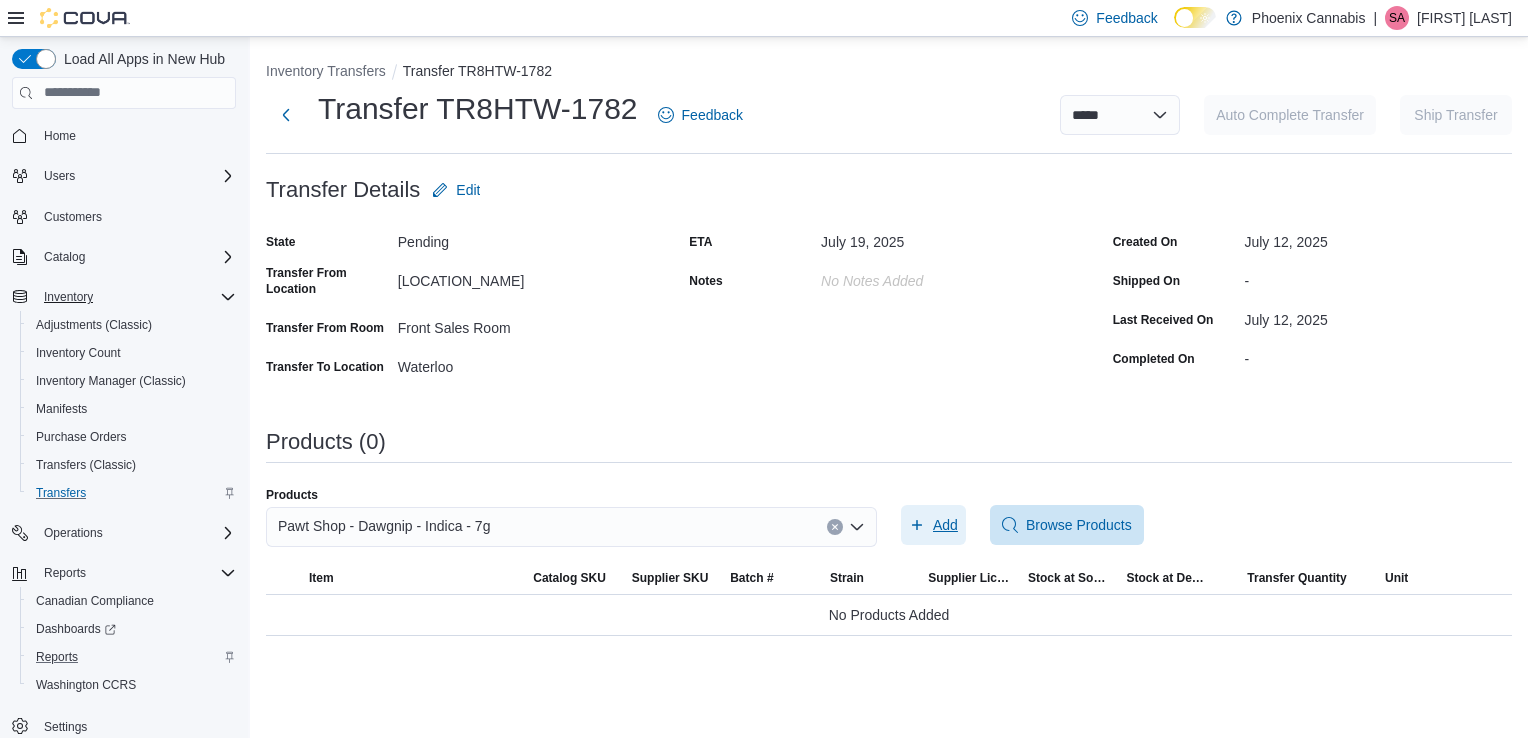 click on "Add" at bounding box center (945, 525) 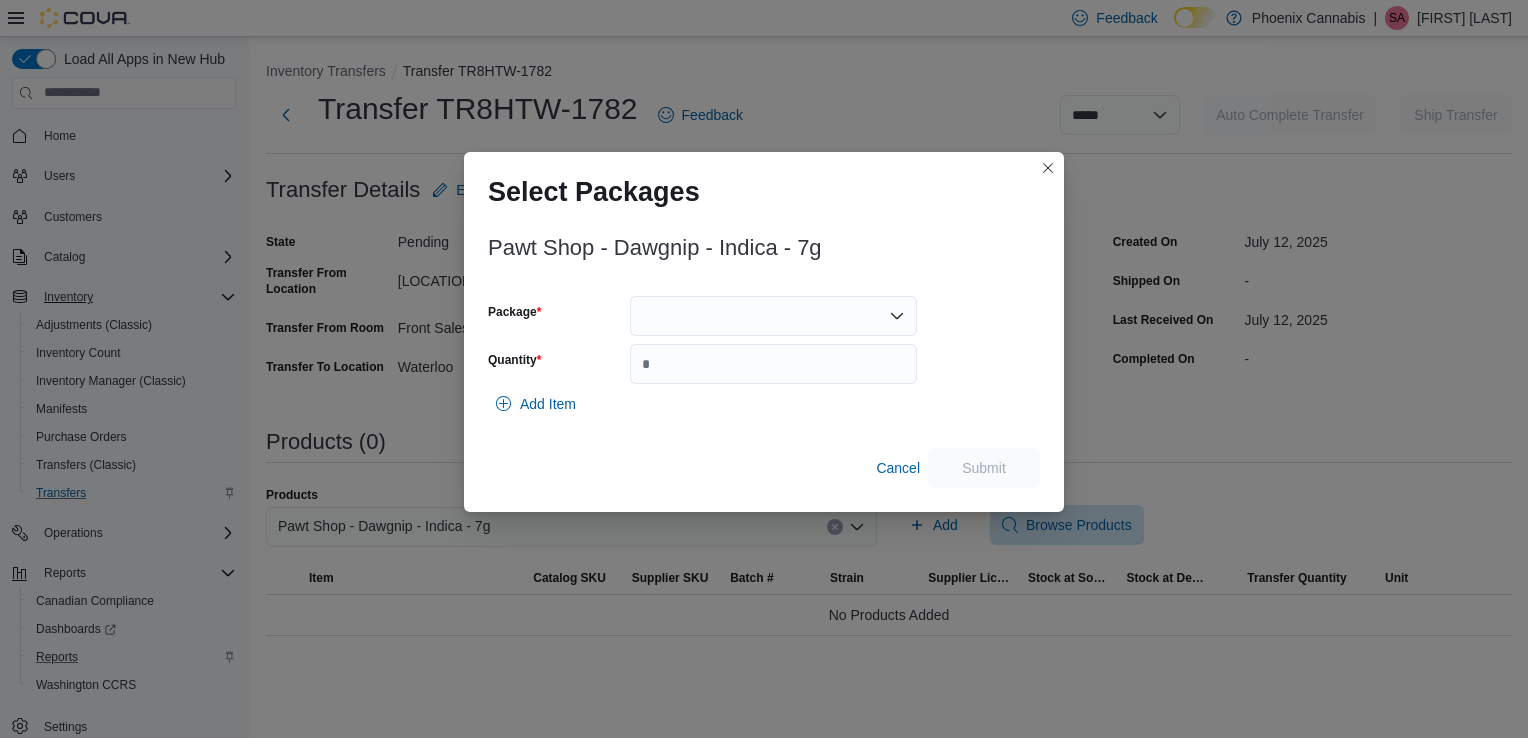 click at bounding box center (773, 316) 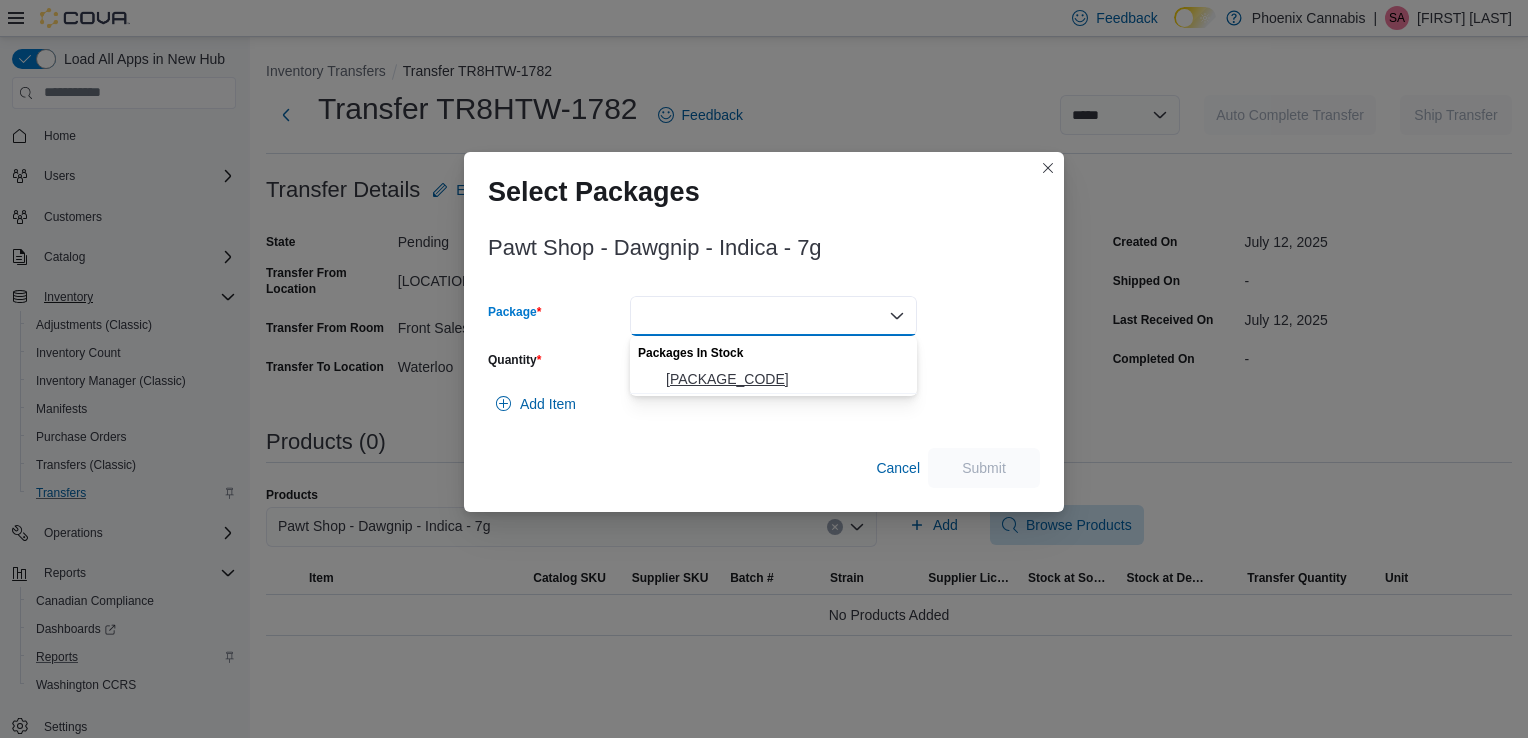 click on "LOT-BDC-9302" at bounding box center [785, 379] 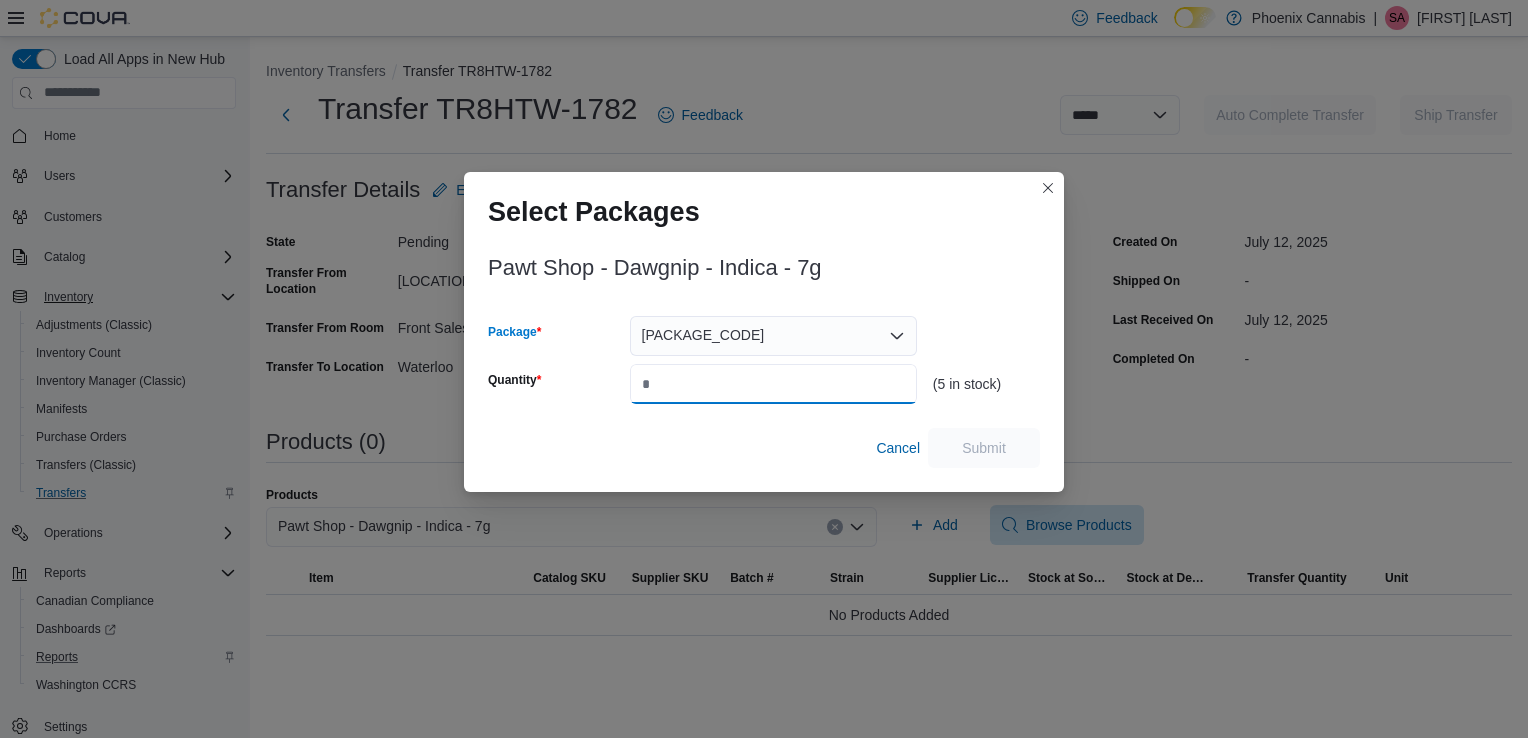 click on "Quantity" at bounding box center [773, 384] 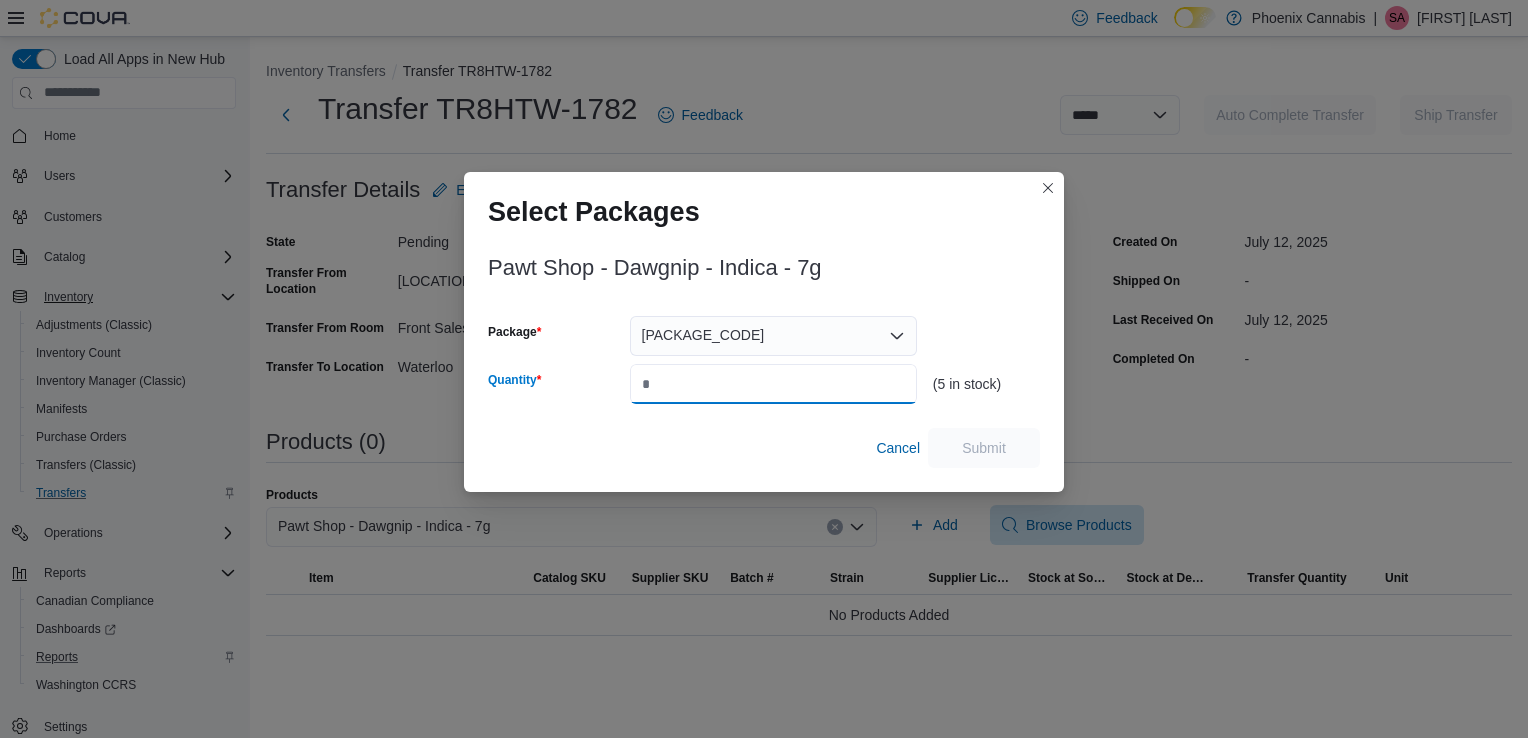 type on "*" 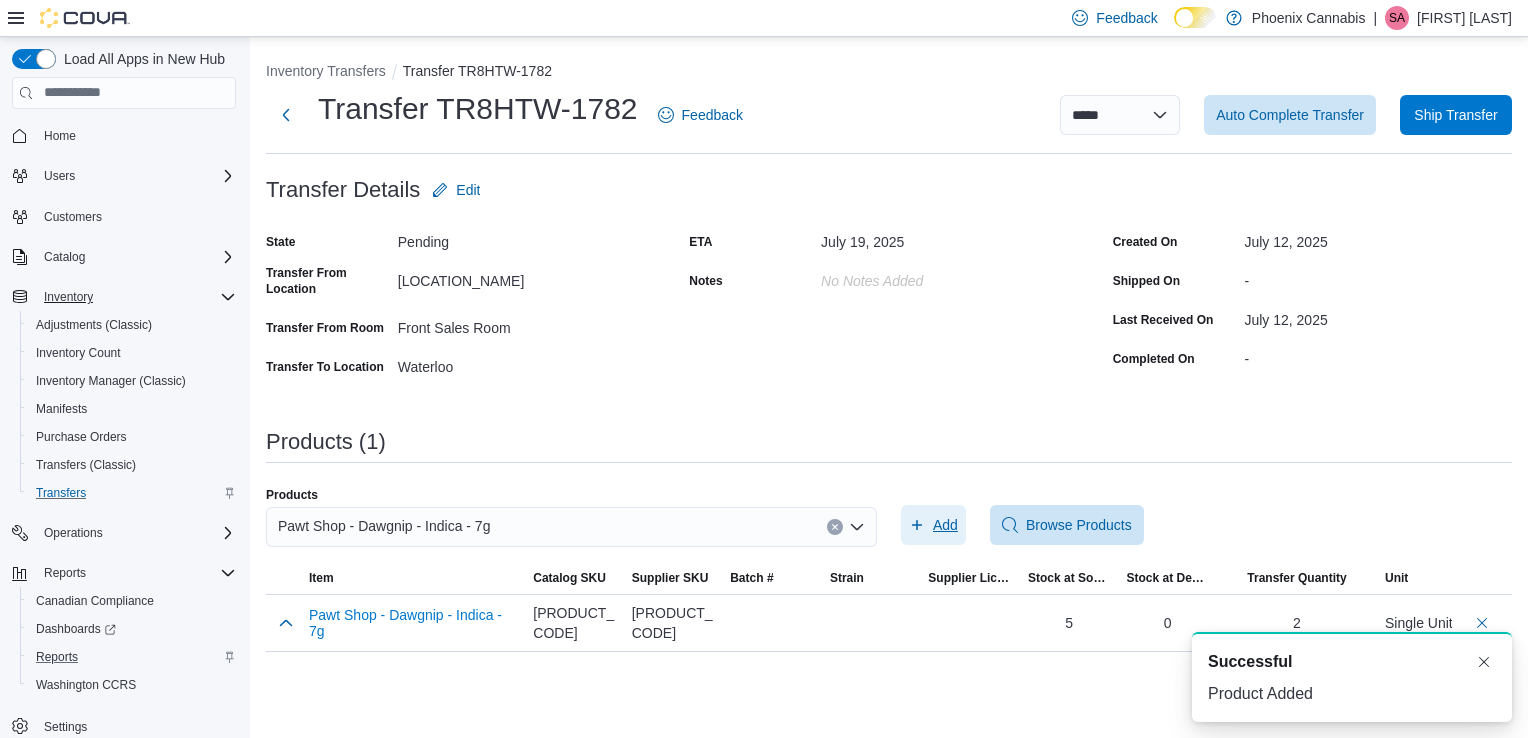 scroll, scrollTop: 0, scrollLeft: 0, axis: both 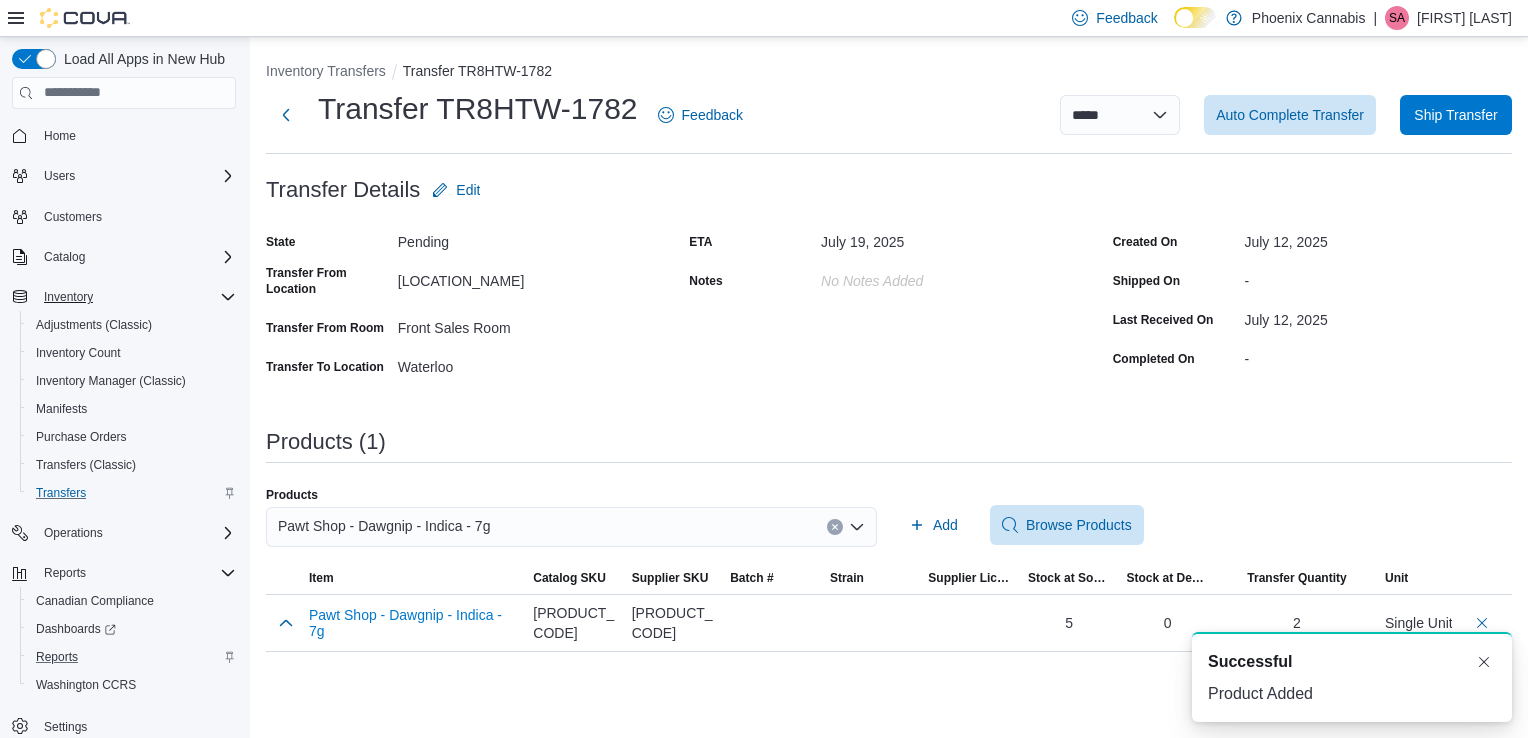 click 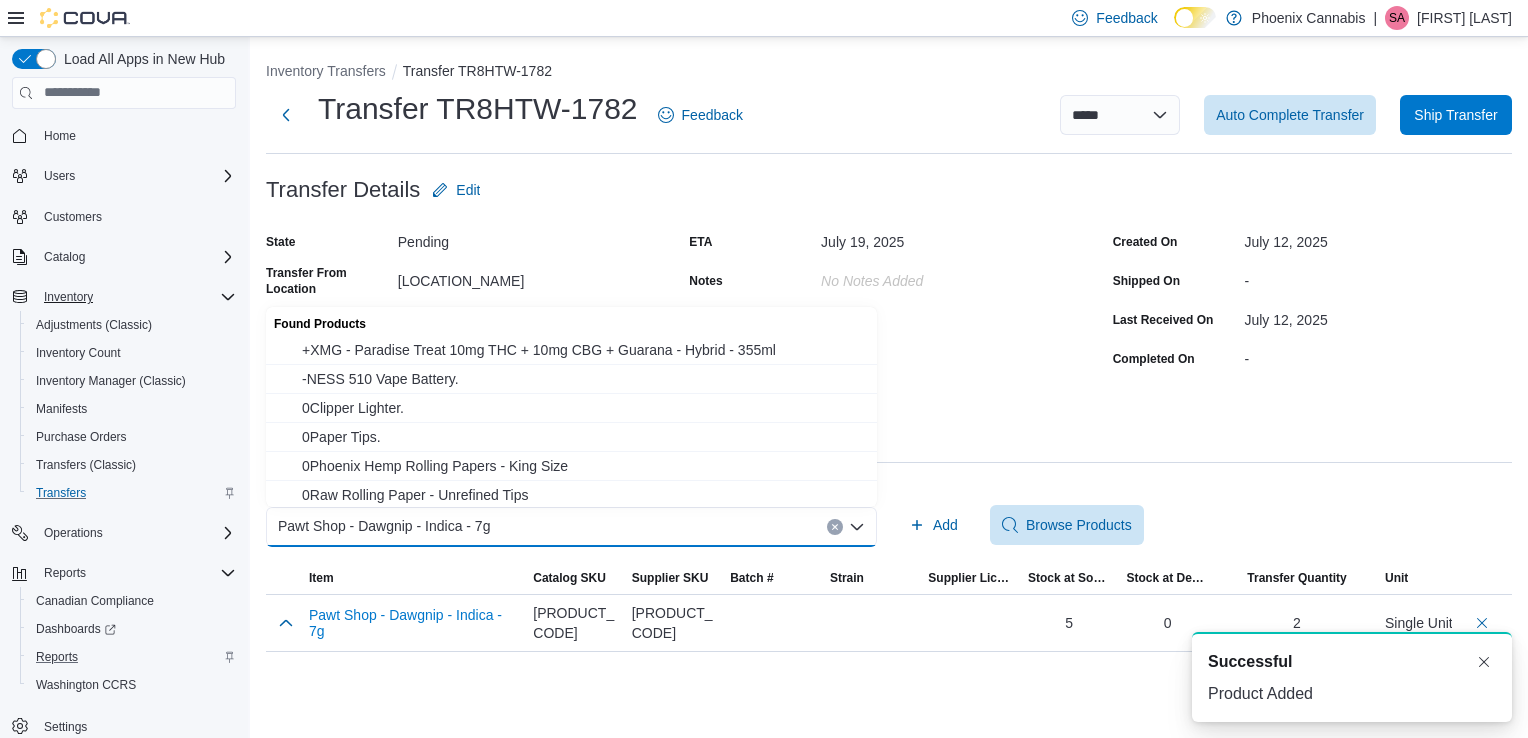 click on "Pawt Shop - Dawgnip - Indica - 7g Combo box. Selected. Pawt Shop - Dawgnip - Indica - 7g. Press Backspace to delete Pawt Shop - Dawgnip - Indica - 7g. Combo box input. Search or Scan to Add Product. Type some text or, to display a list of choices, press Down Arrow. To exit the list of choices, press Escape." at bounding box center [571, 527] 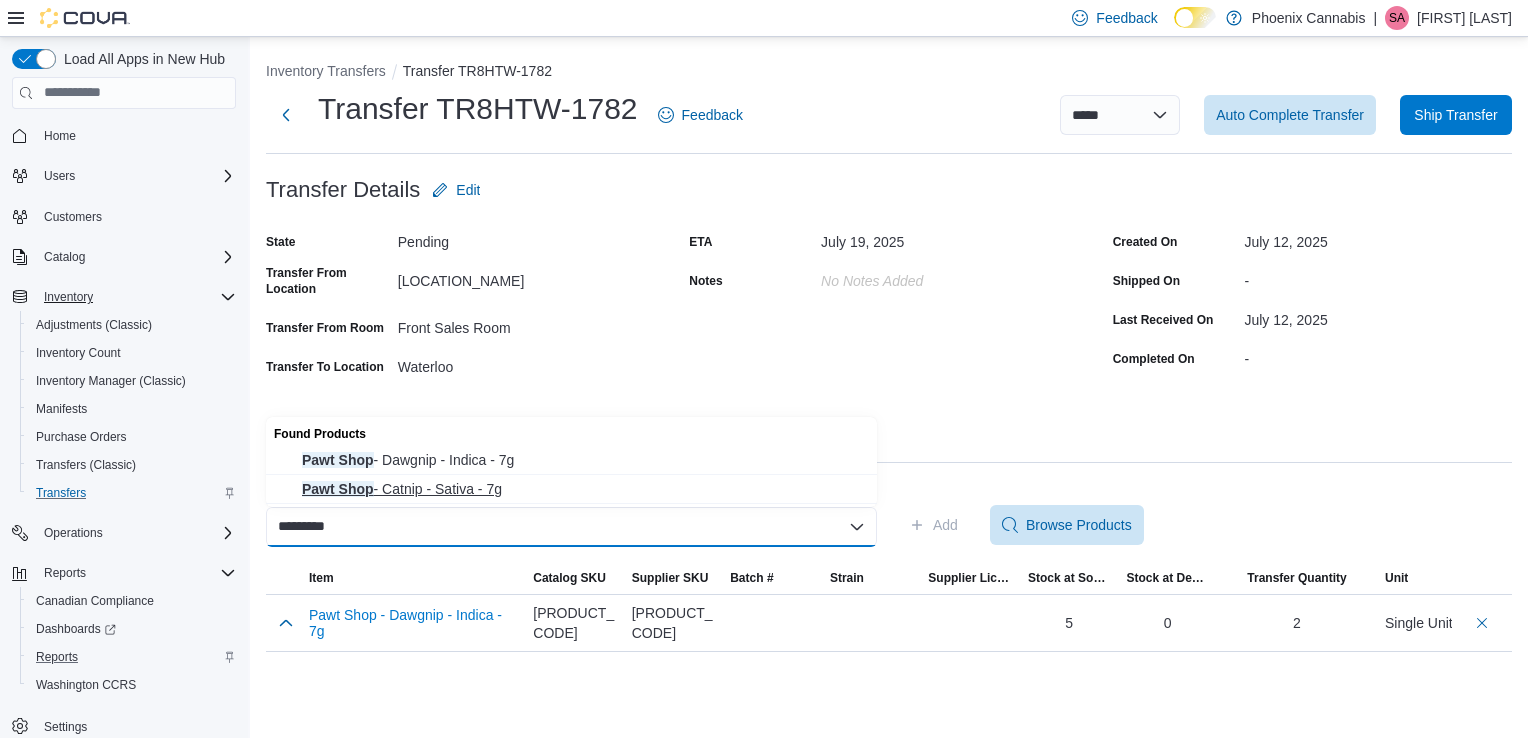type on "*********" 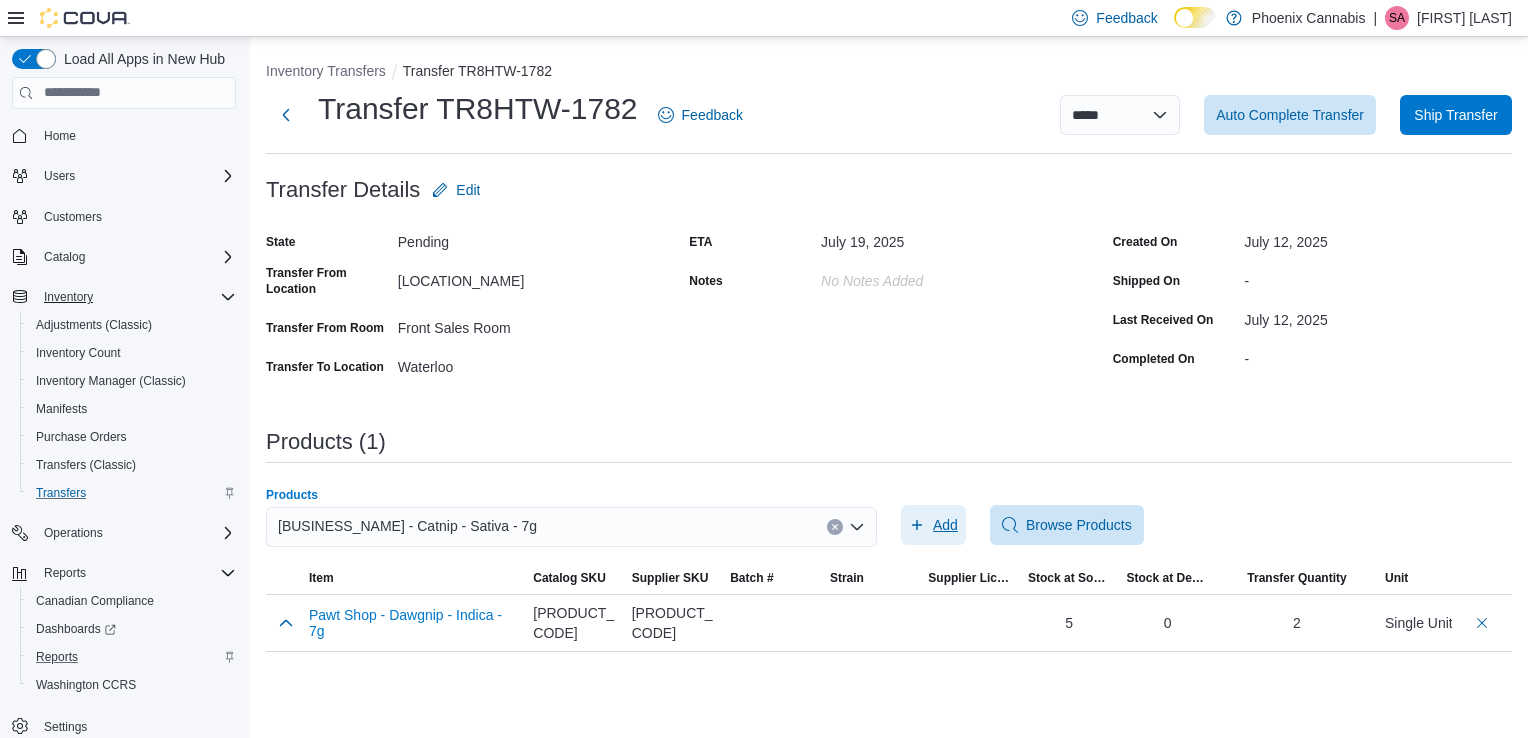click on "Add" at bounding box center (945, 525) 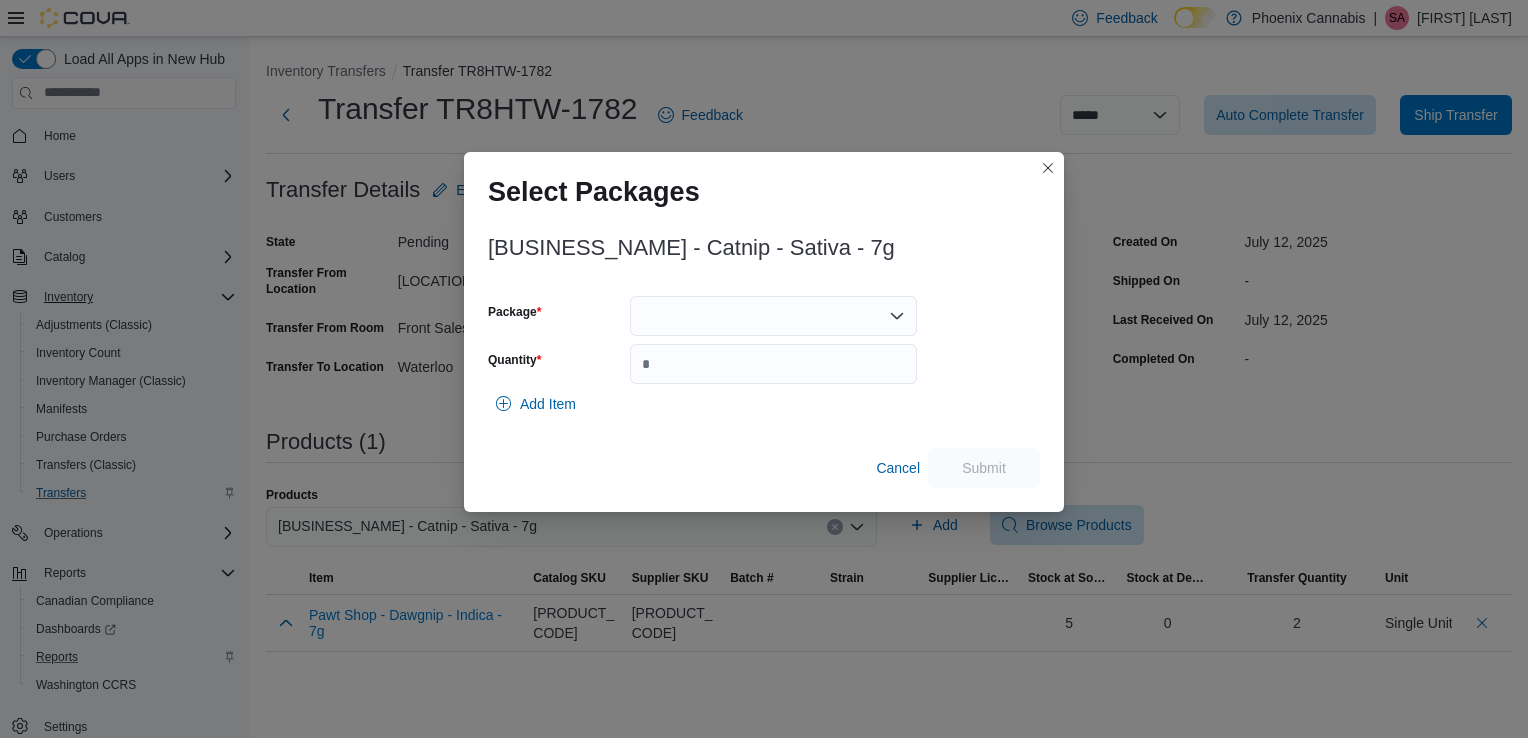 click 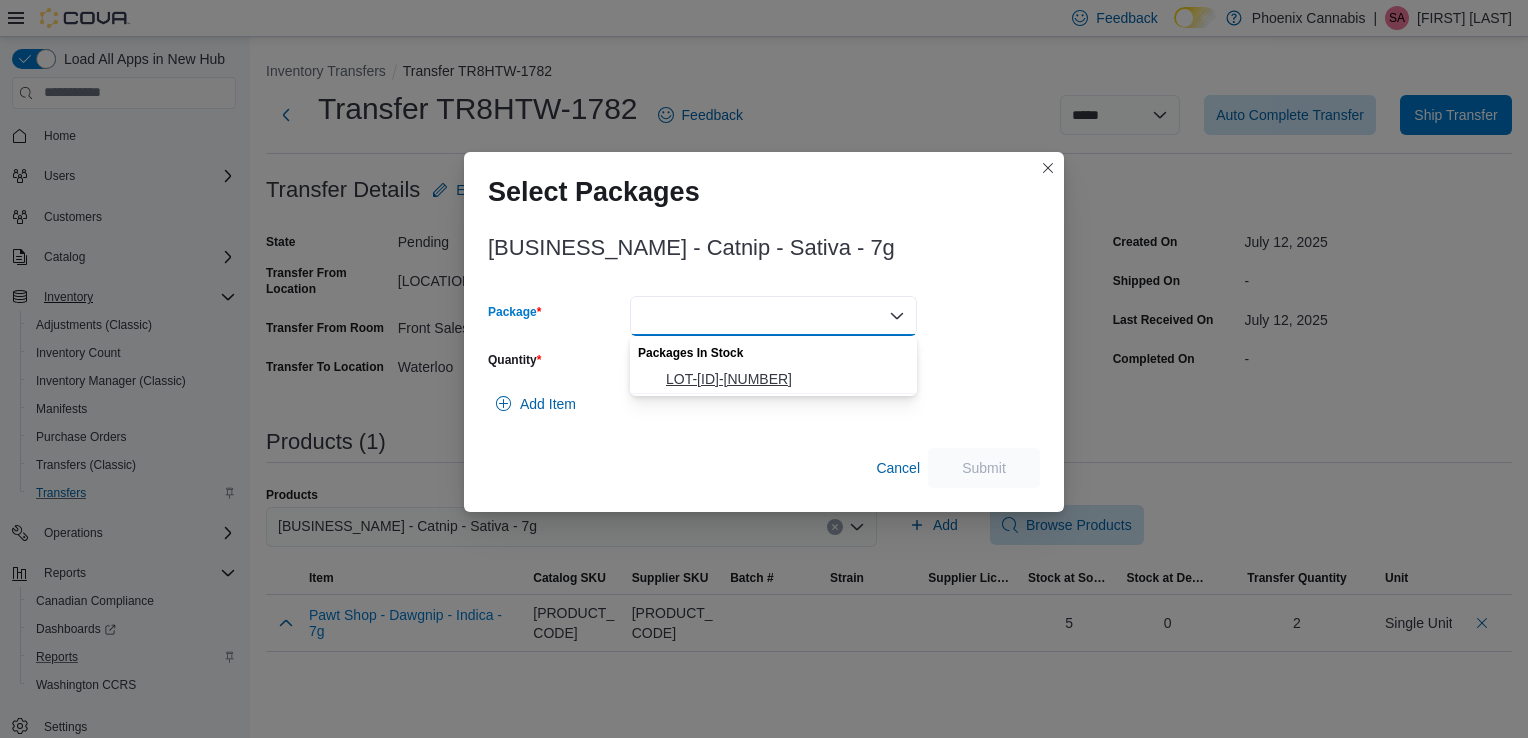 click on "LOT-BDC-9382" at bounding box center [785, 379] 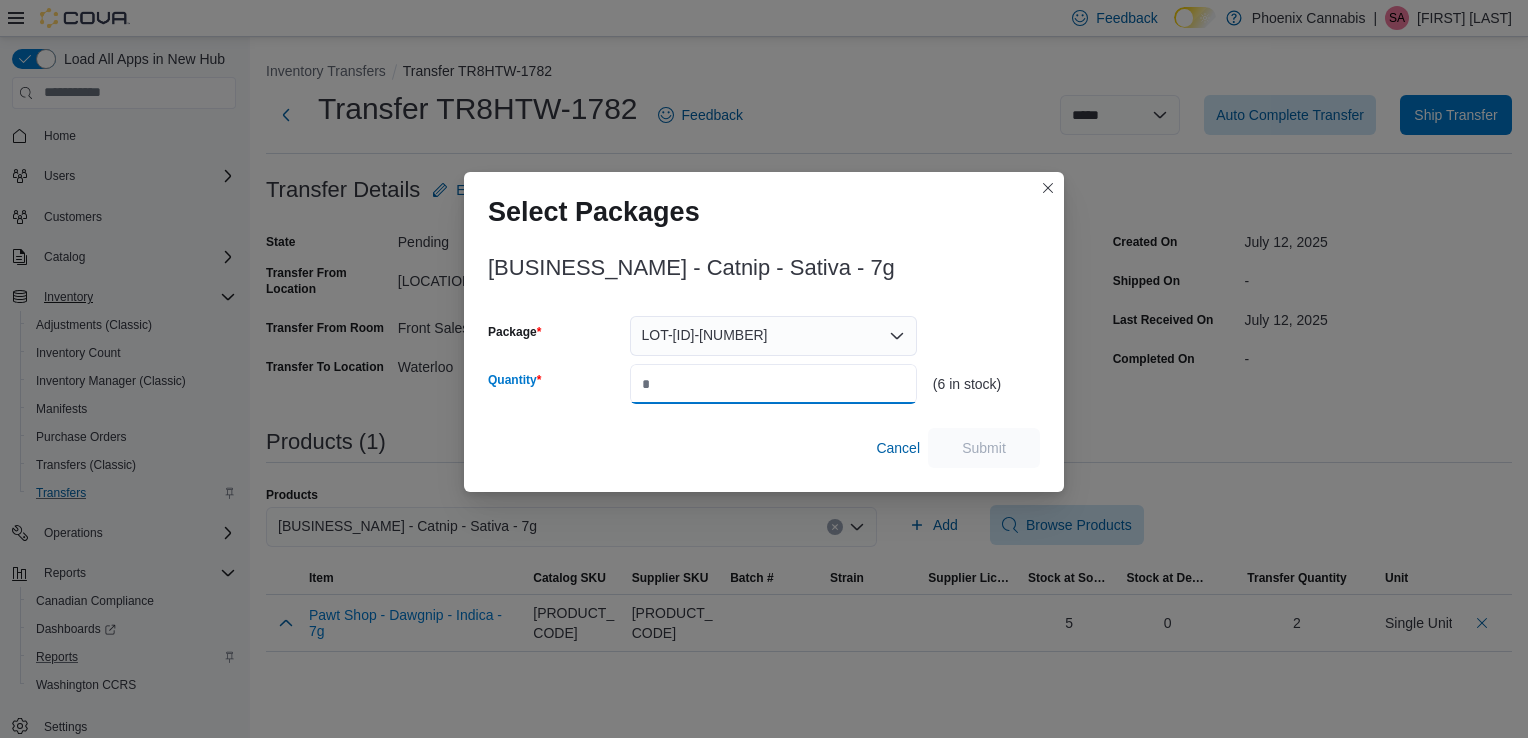 click on "Quantity" at bounding box center [773, 384] 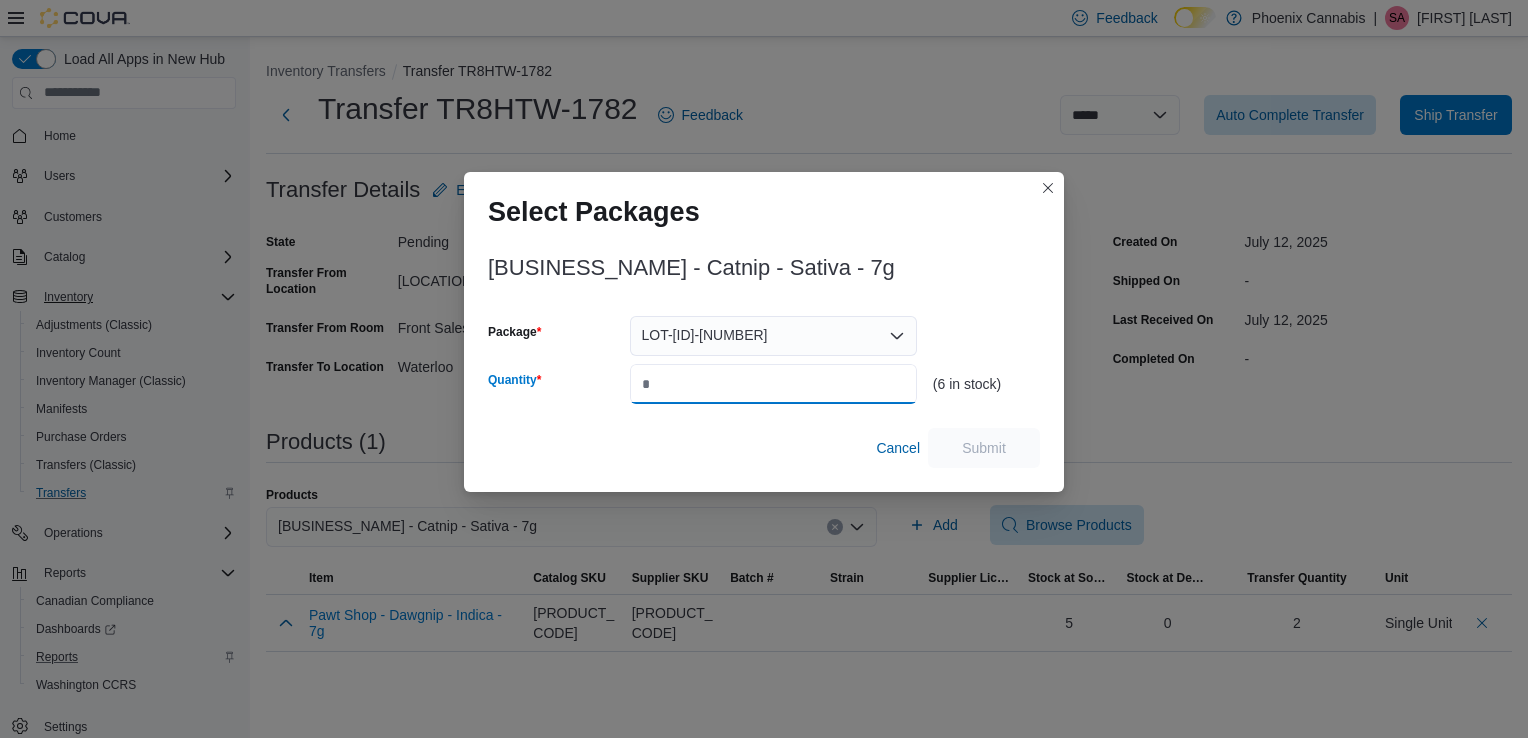 type on "*" 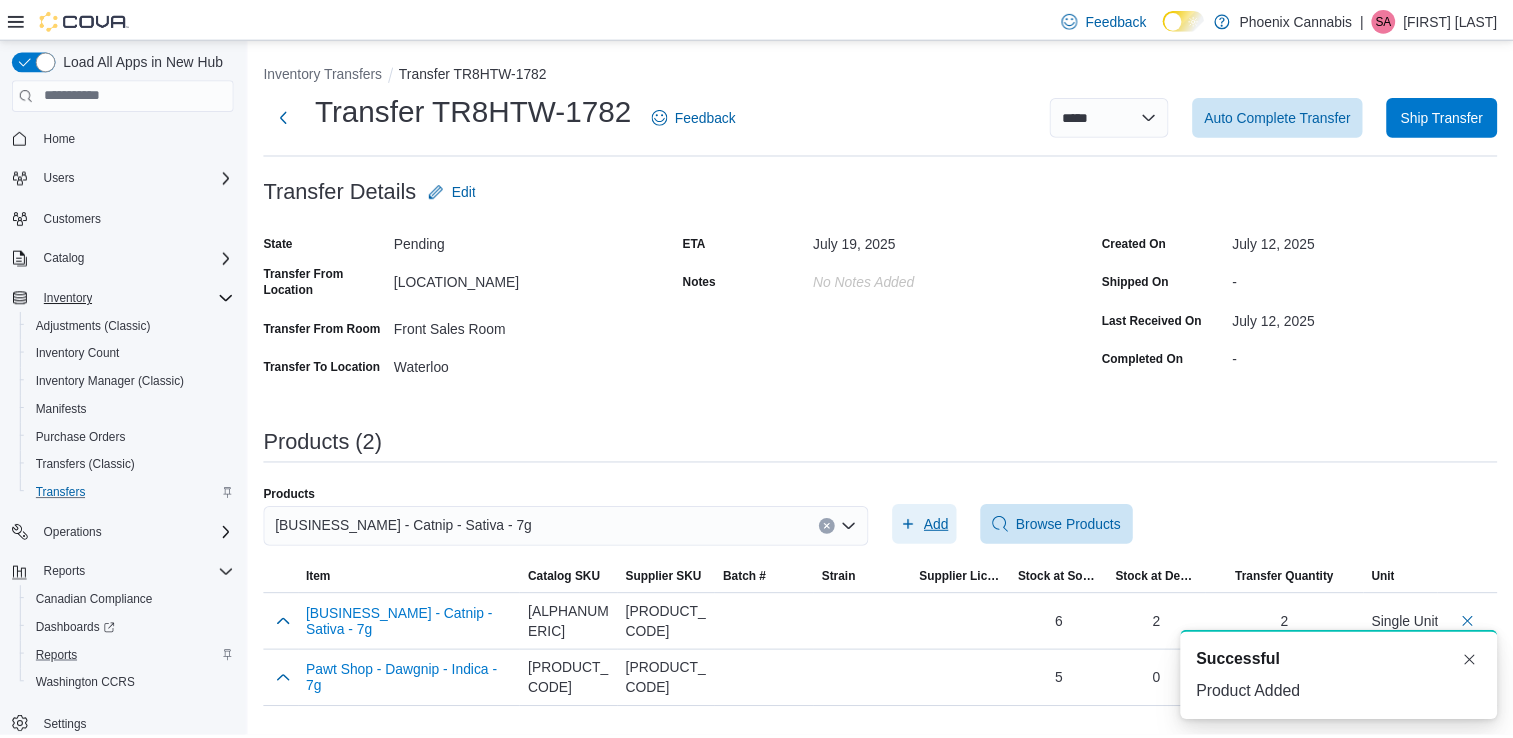 scroll, scrollTop: 0, scrollLeft: 0, axis: both 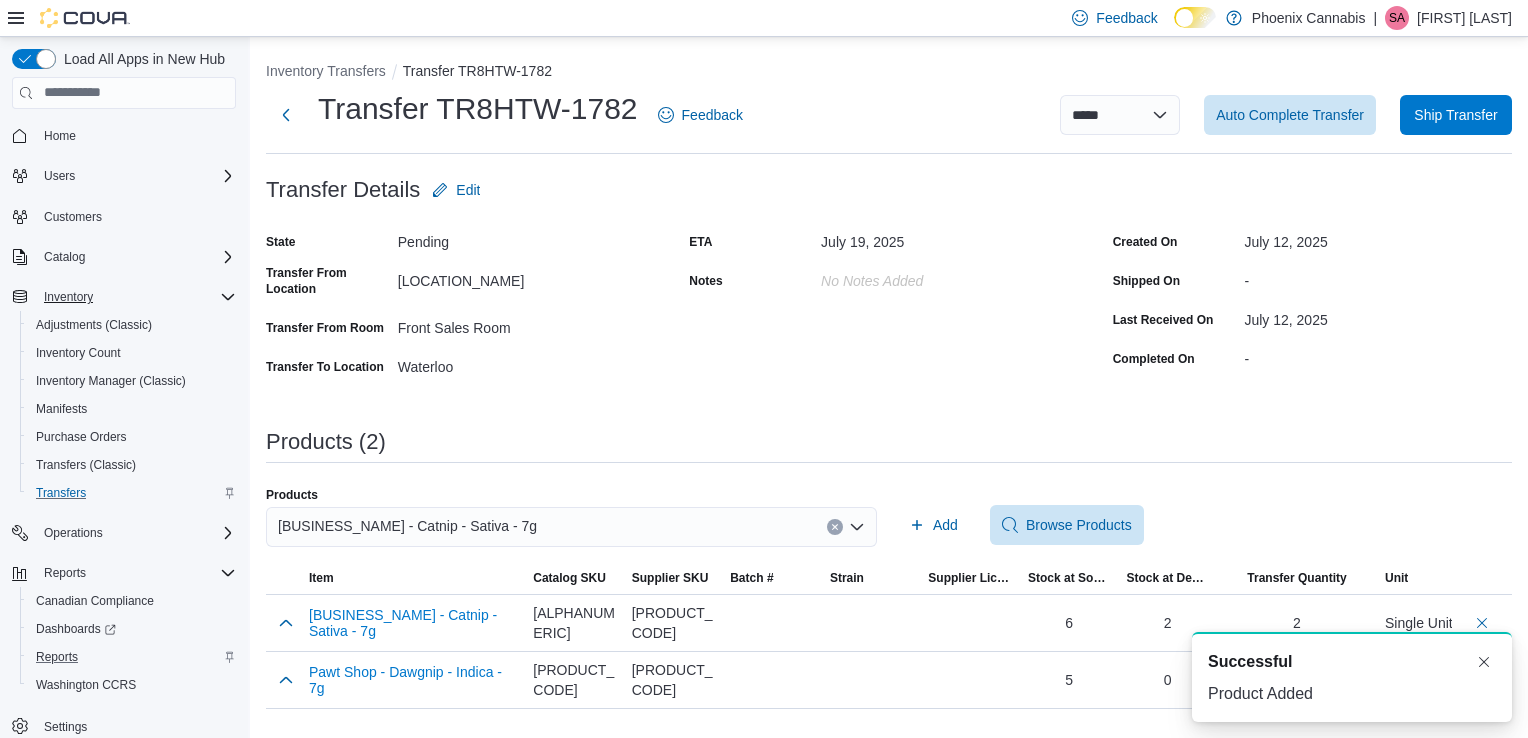 click 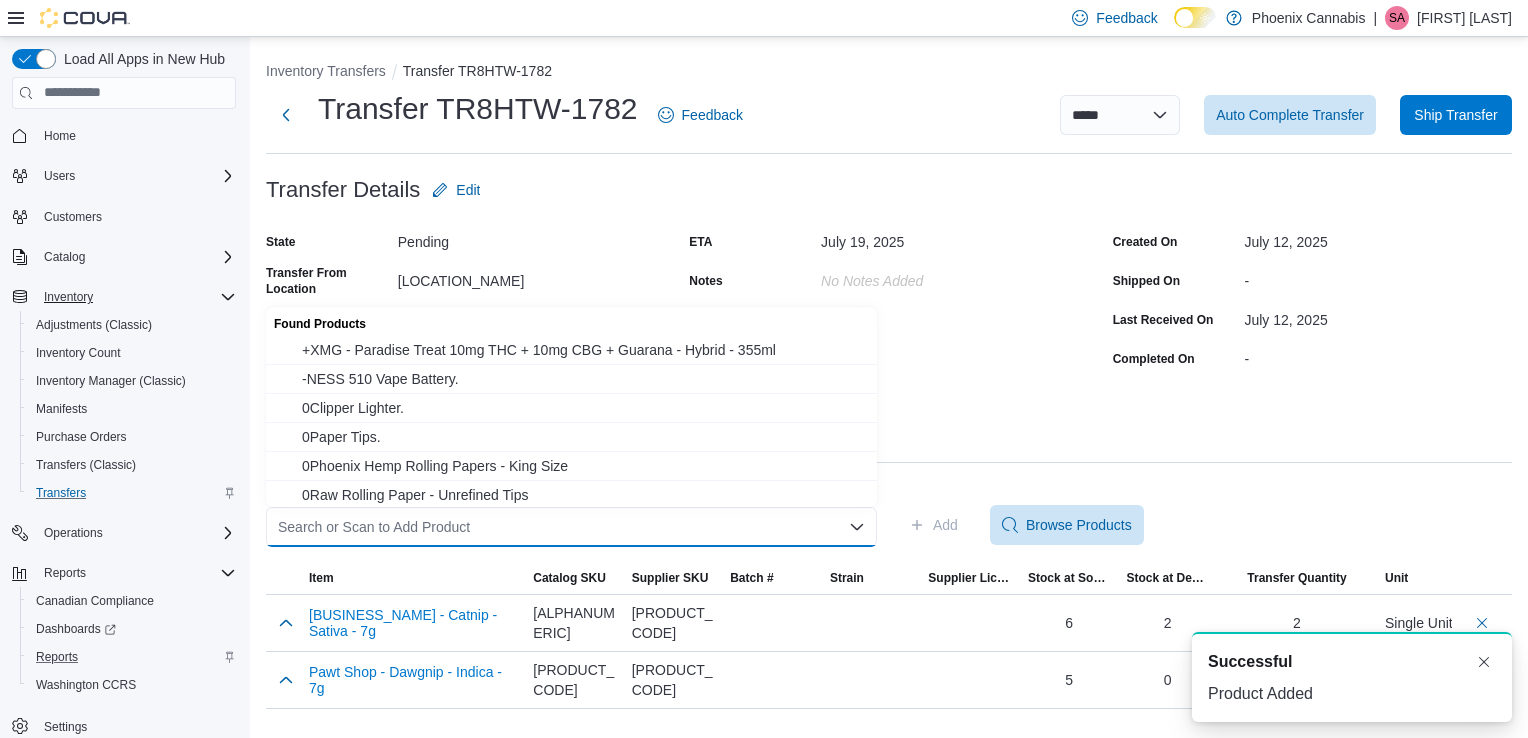 click on "Search or Scan to Add Product Combo box. Selected. Combo box input. Search or Scan to Add Product. Type some text or, to display a list of choices, press Down Arrow. To exit the list of choices, press Escape." at bounding box center (571, 527) 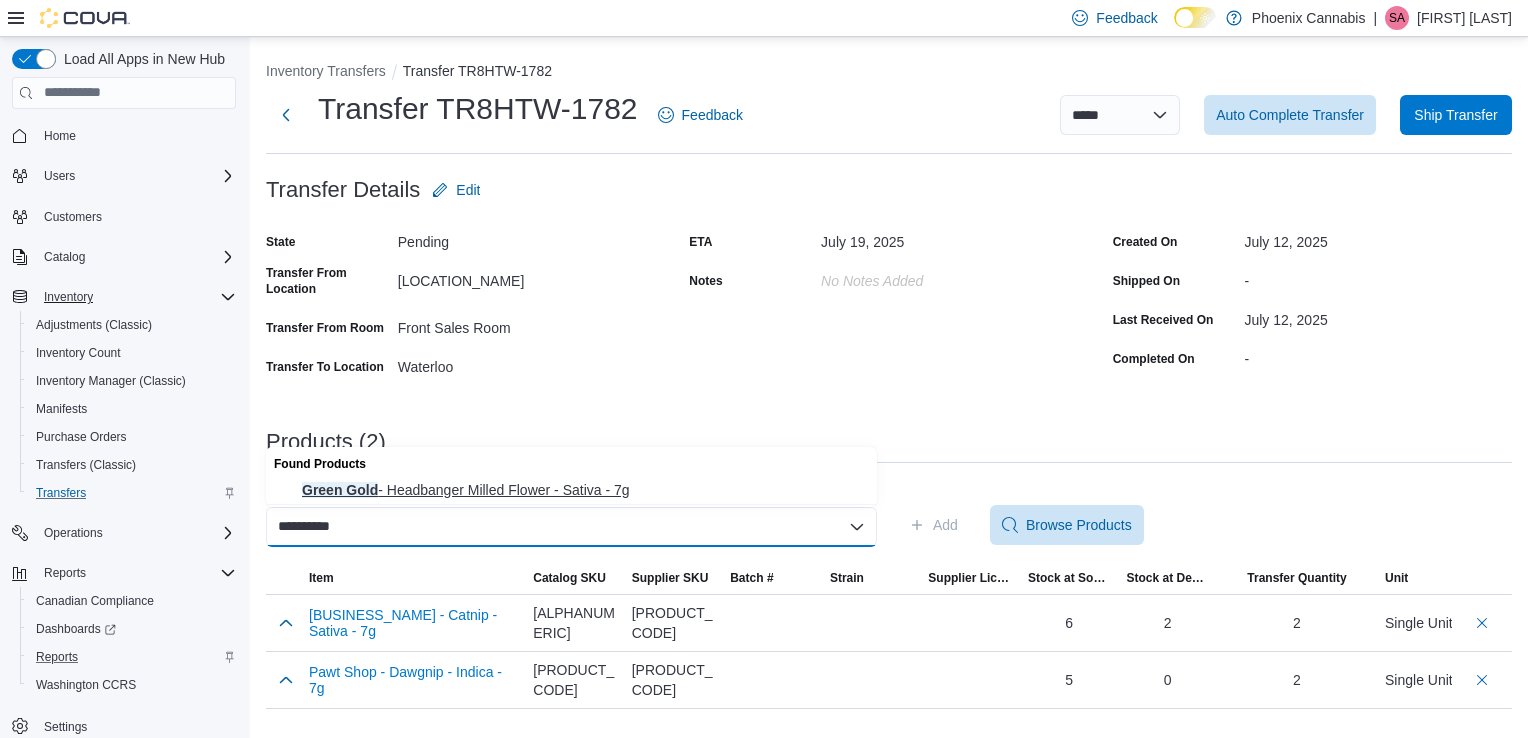 type on "**********" 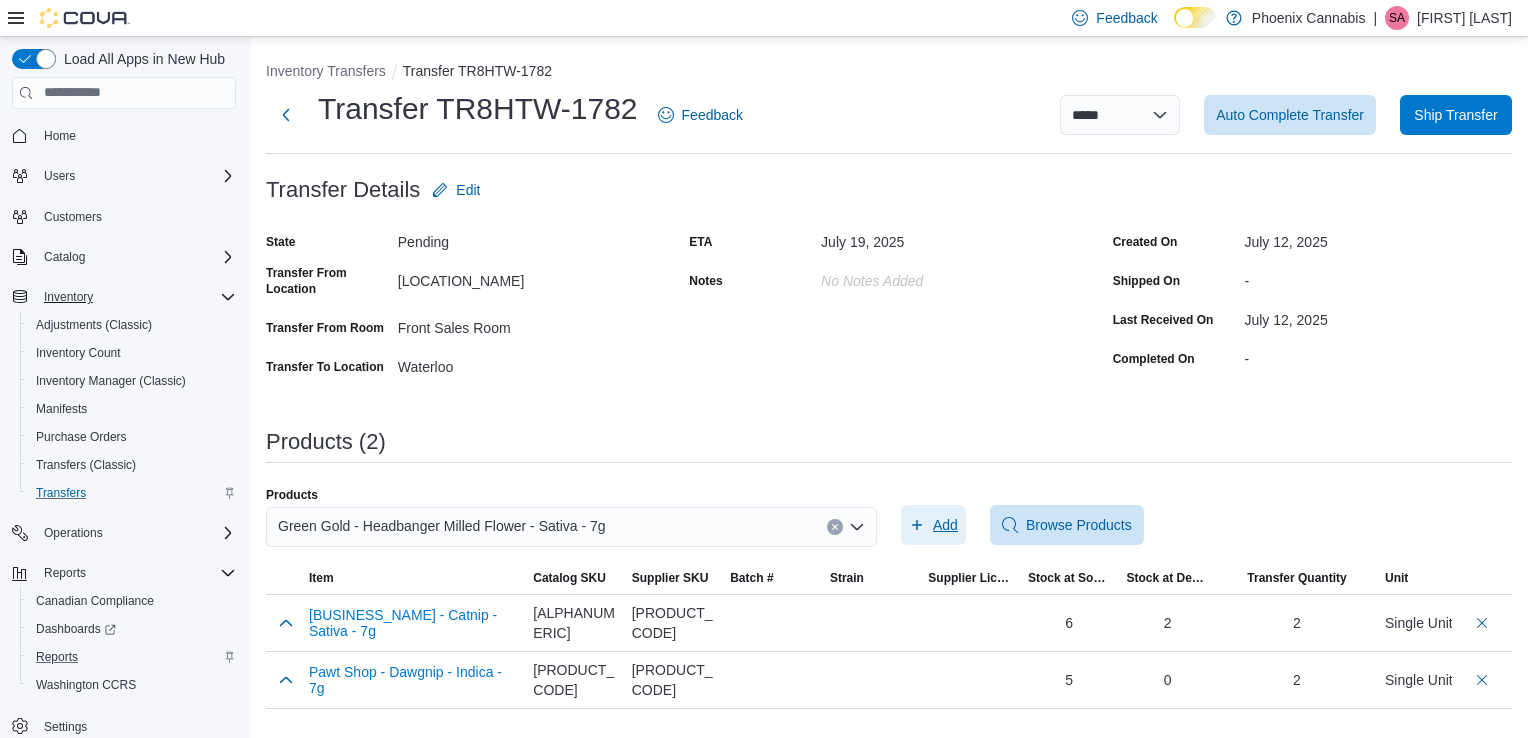 click on "Add" at bounding box center (933, 525) 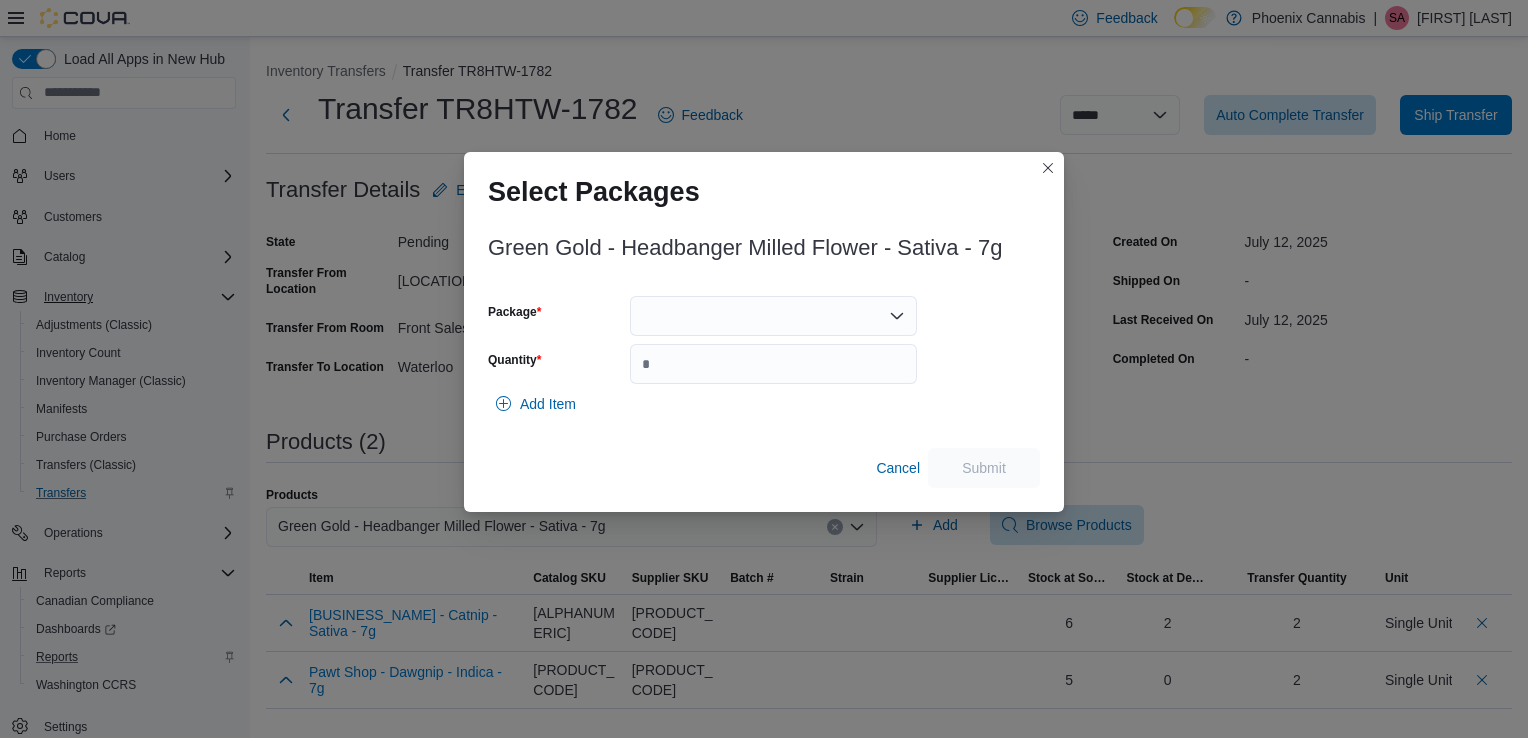 click at bounding box center (773, 316) 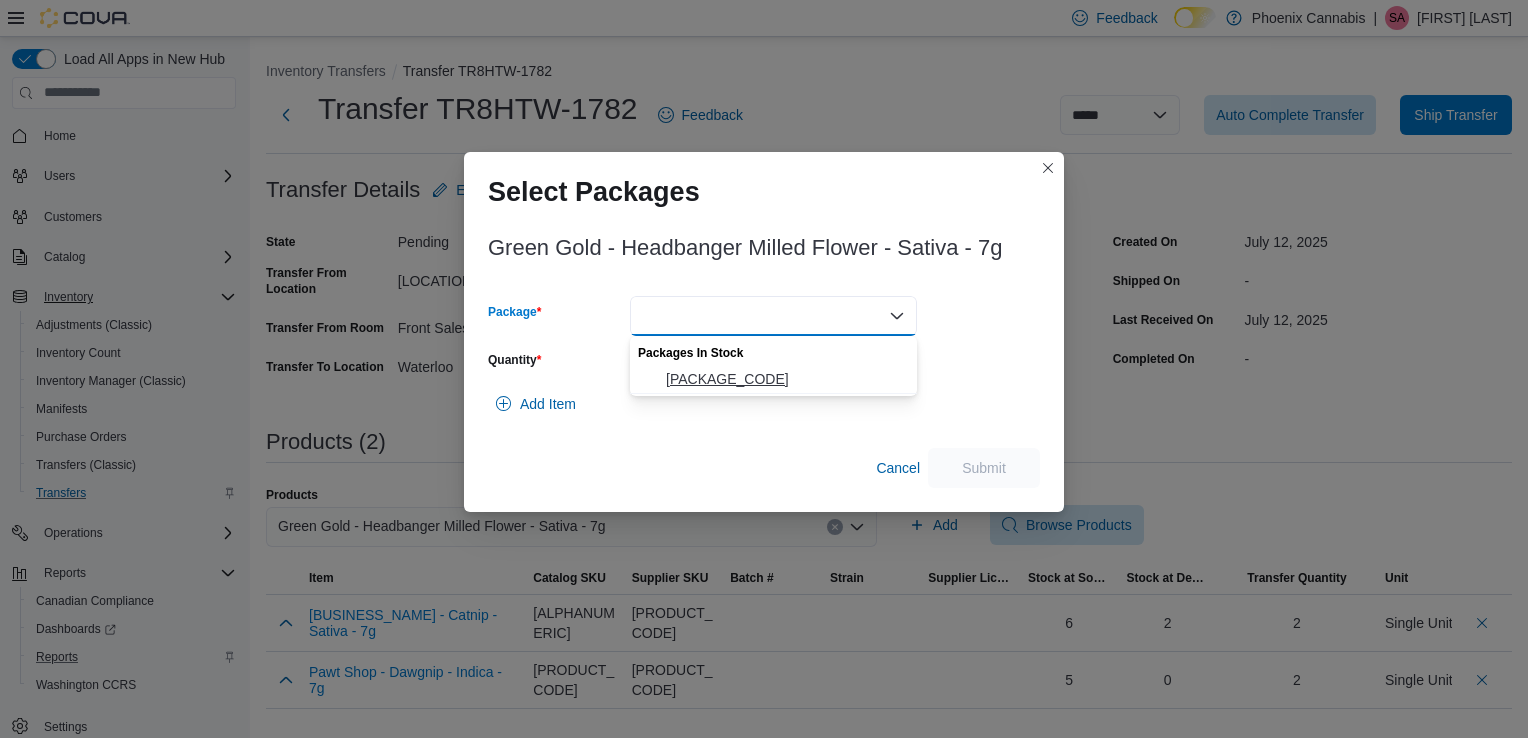 click on "GG2504CP204C" at bounding box center [785, 379] 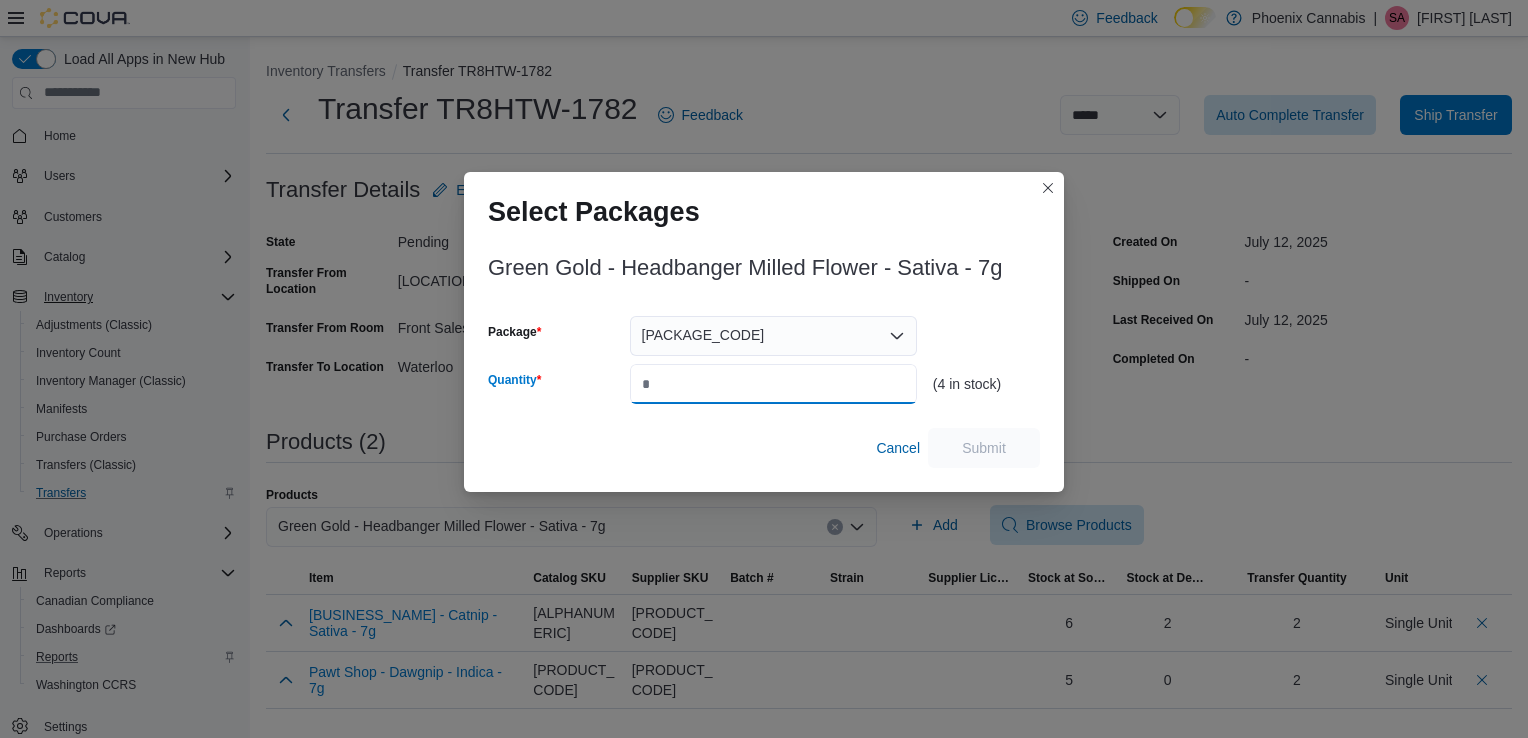 click on "Quantity" at bounding box center [773, 384] 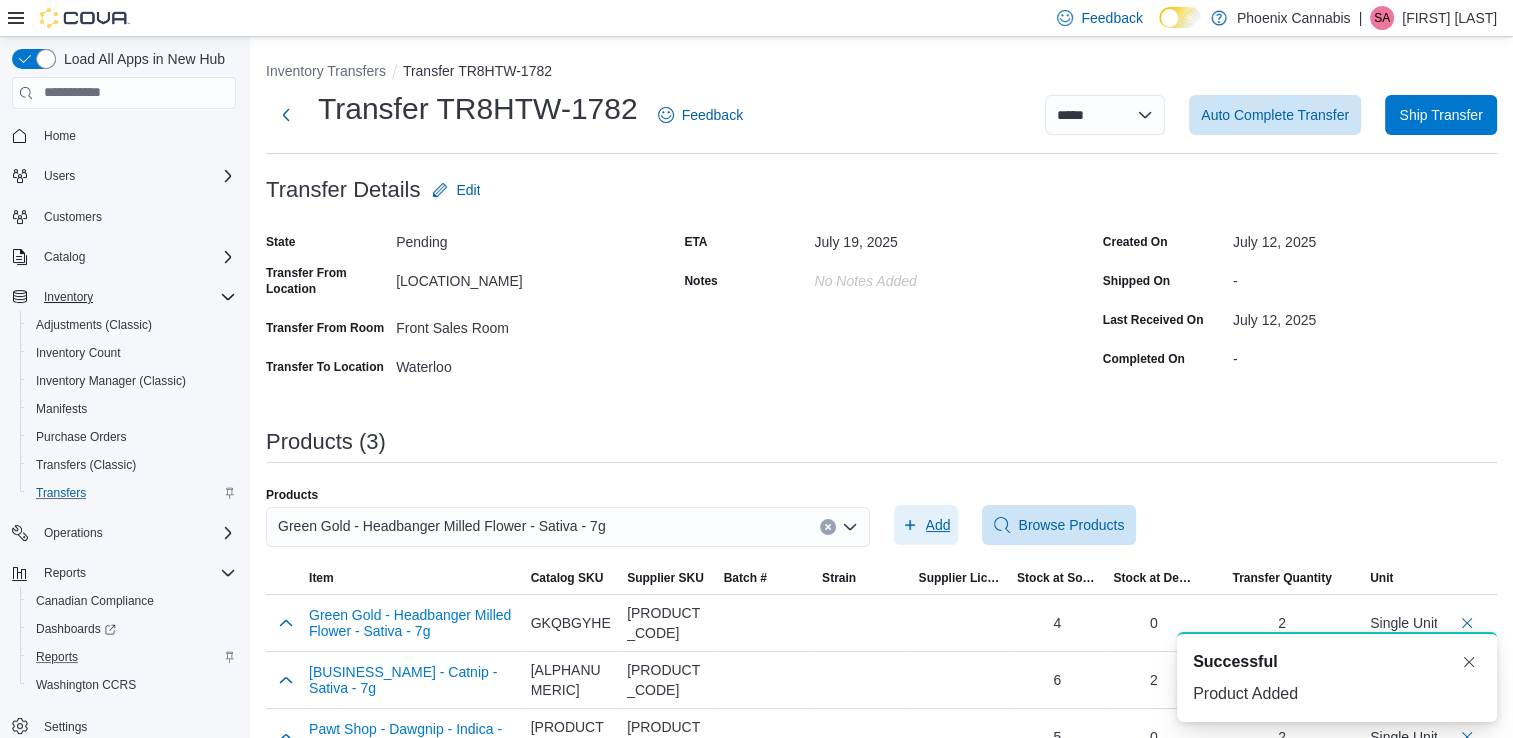 scroll, scrollTop: 0, scrollLeft: 0, axis: both 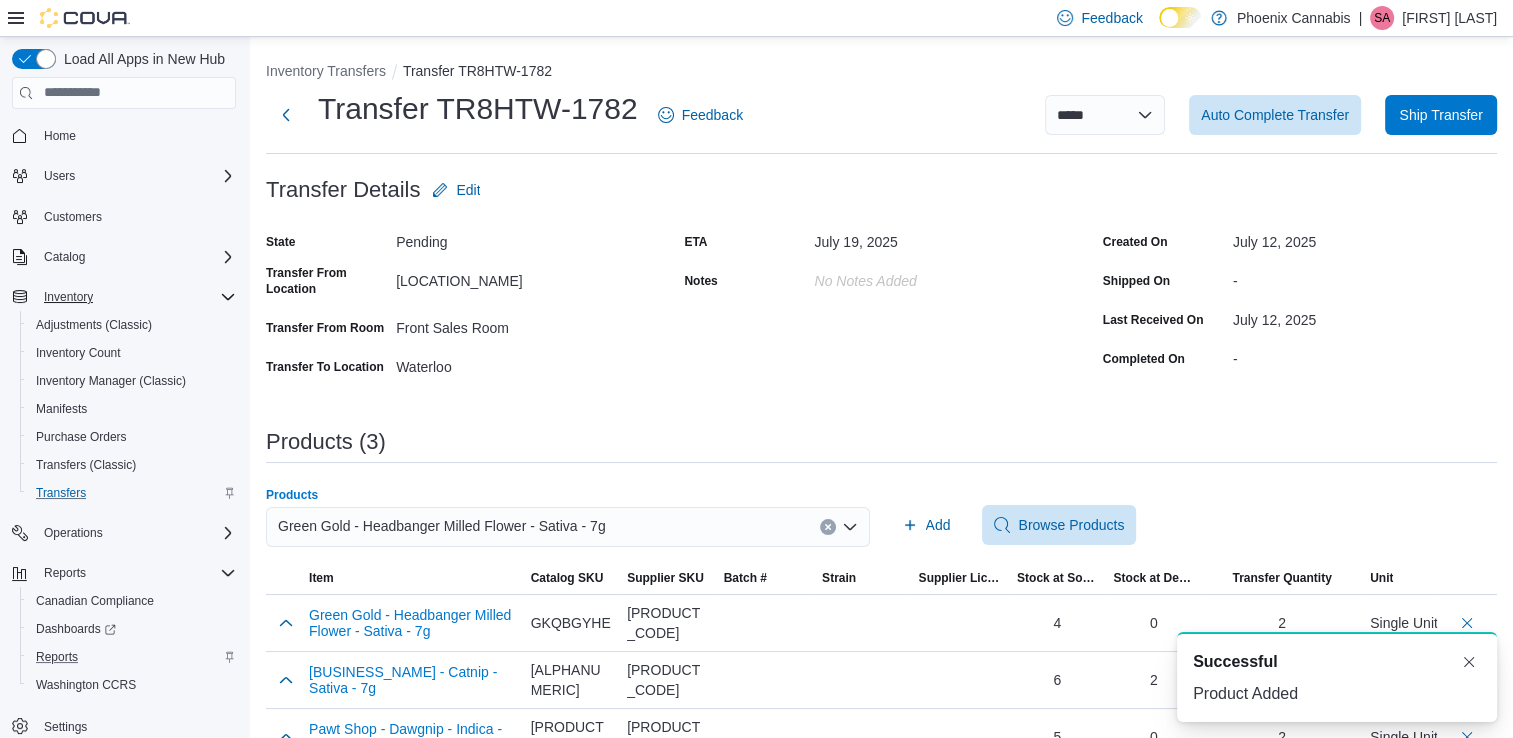 click 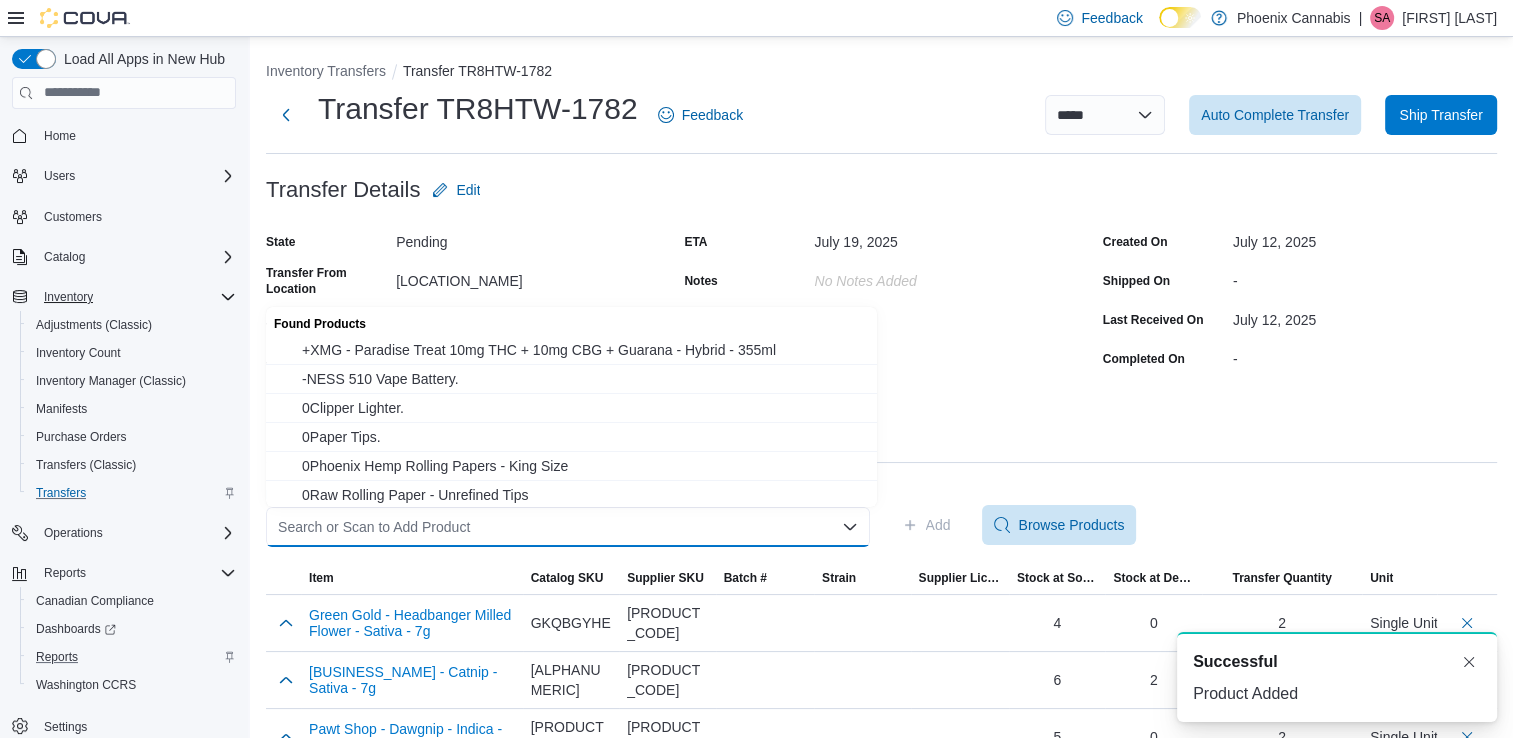 click on "Search or Scan to Add Product Combo box. Selected. Combo box input. Search or Scan to Add Product. Type some text or, to display a list of choices, press Down Arrow. To exit the list of choices, press Escape." at bounding box center (568, 527) 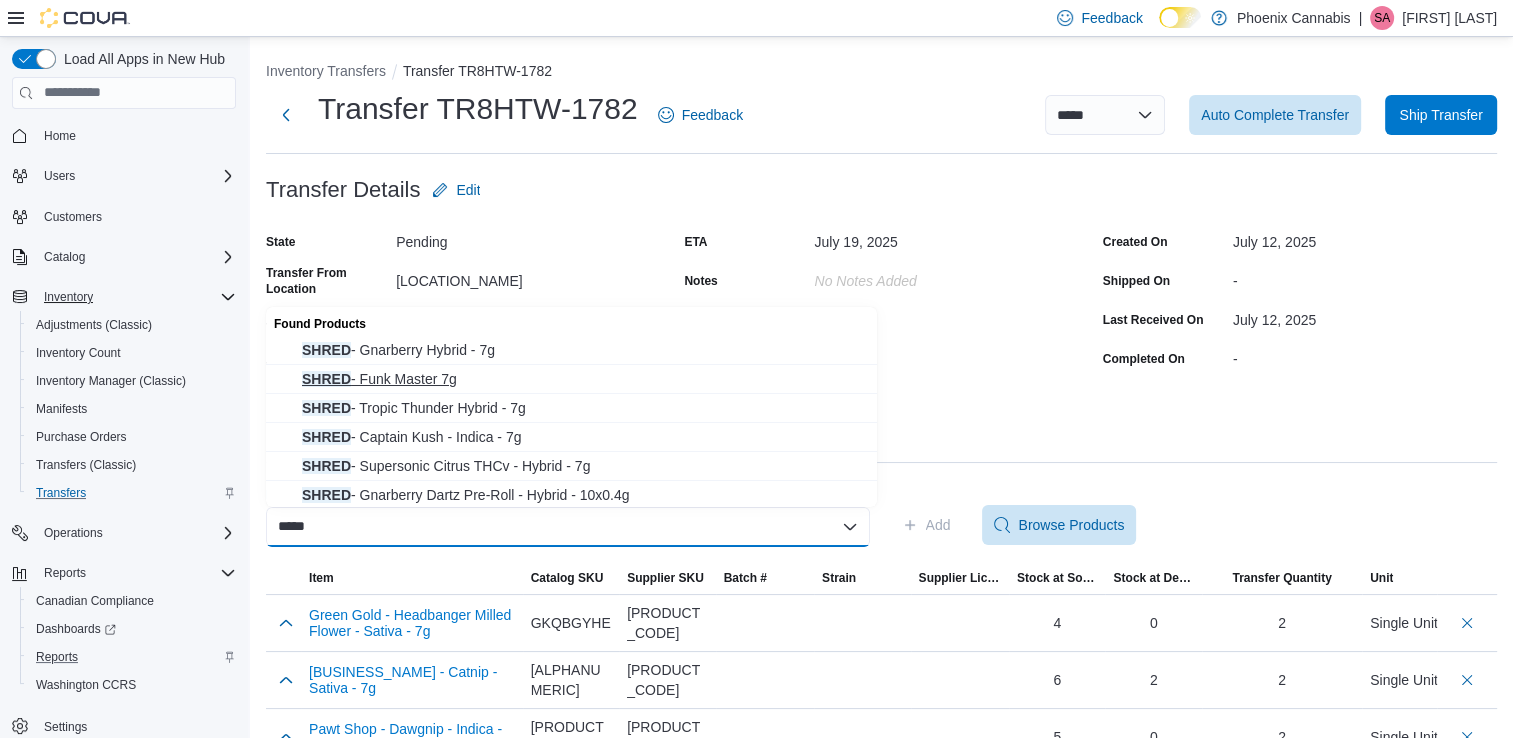 type on "*****" 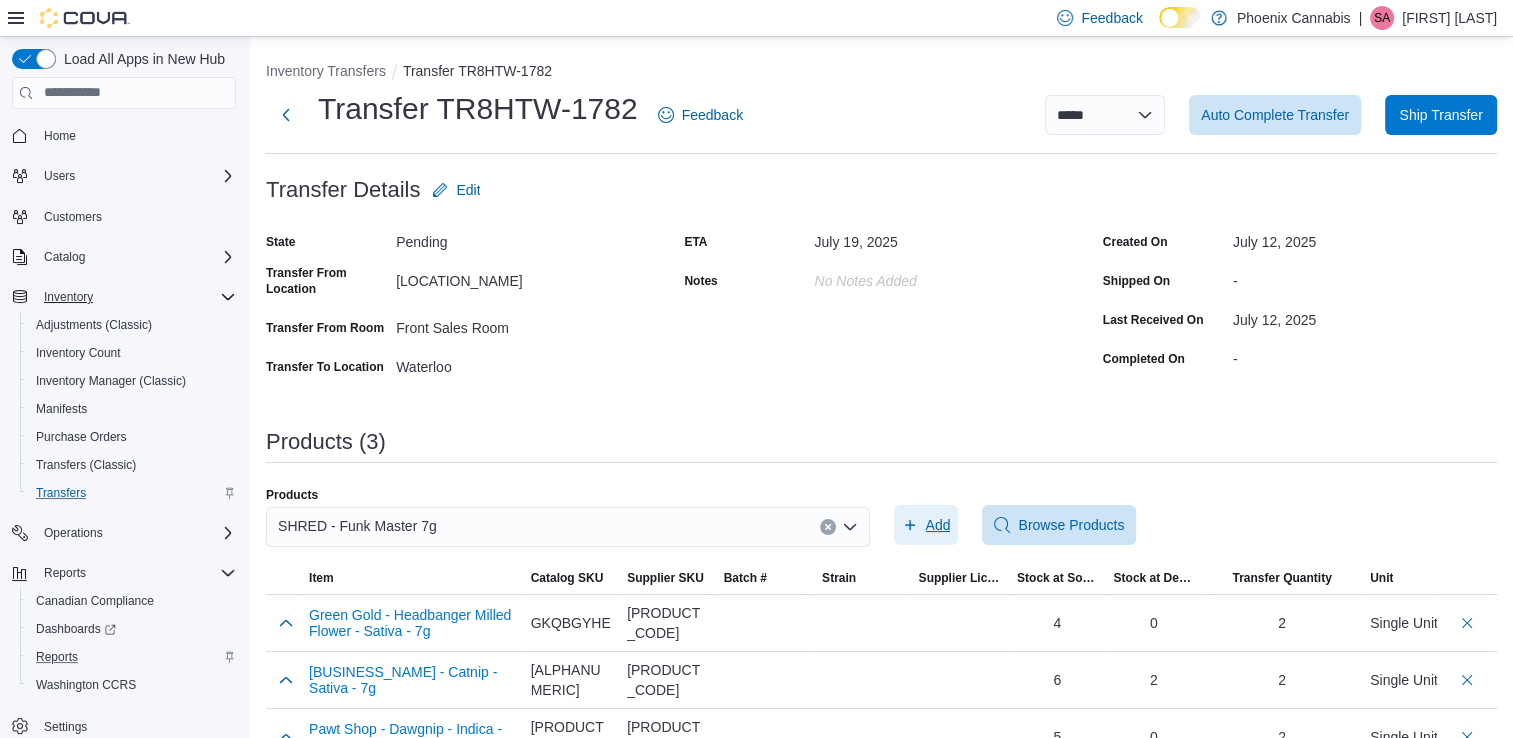 click on "Add" at bounding box center (938, 525) 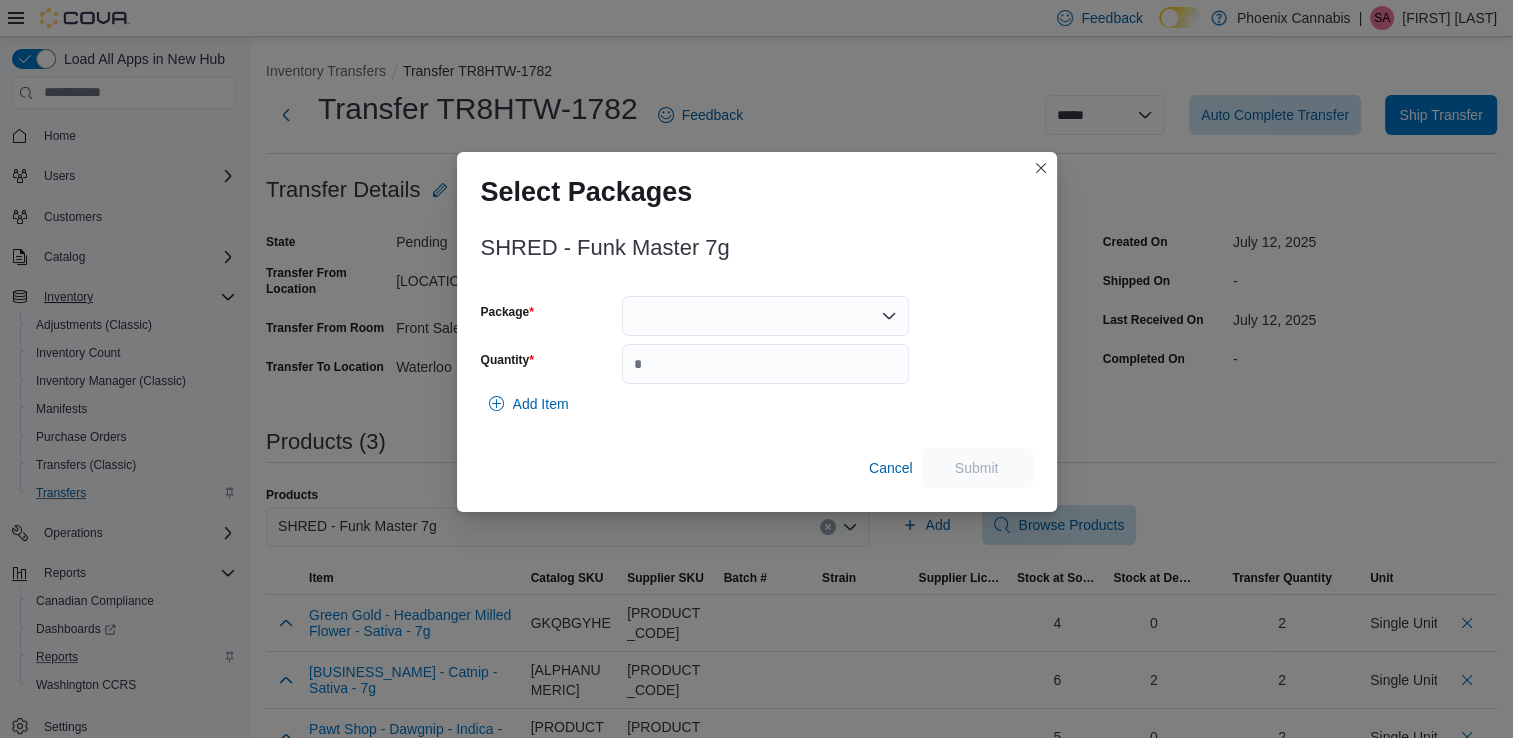click at bounding box center [765, 316] 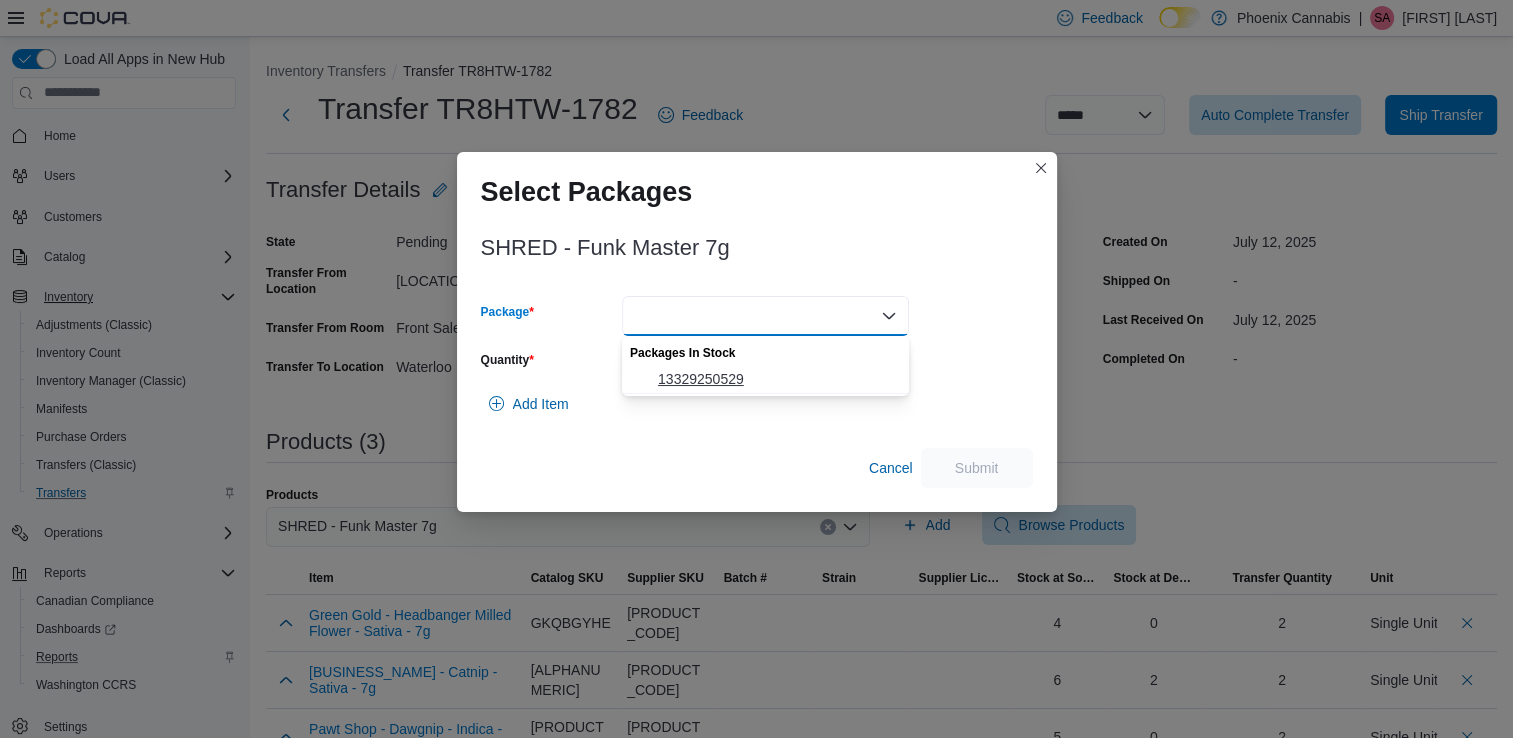click on "13329250529" at bounding box center [777, 379] 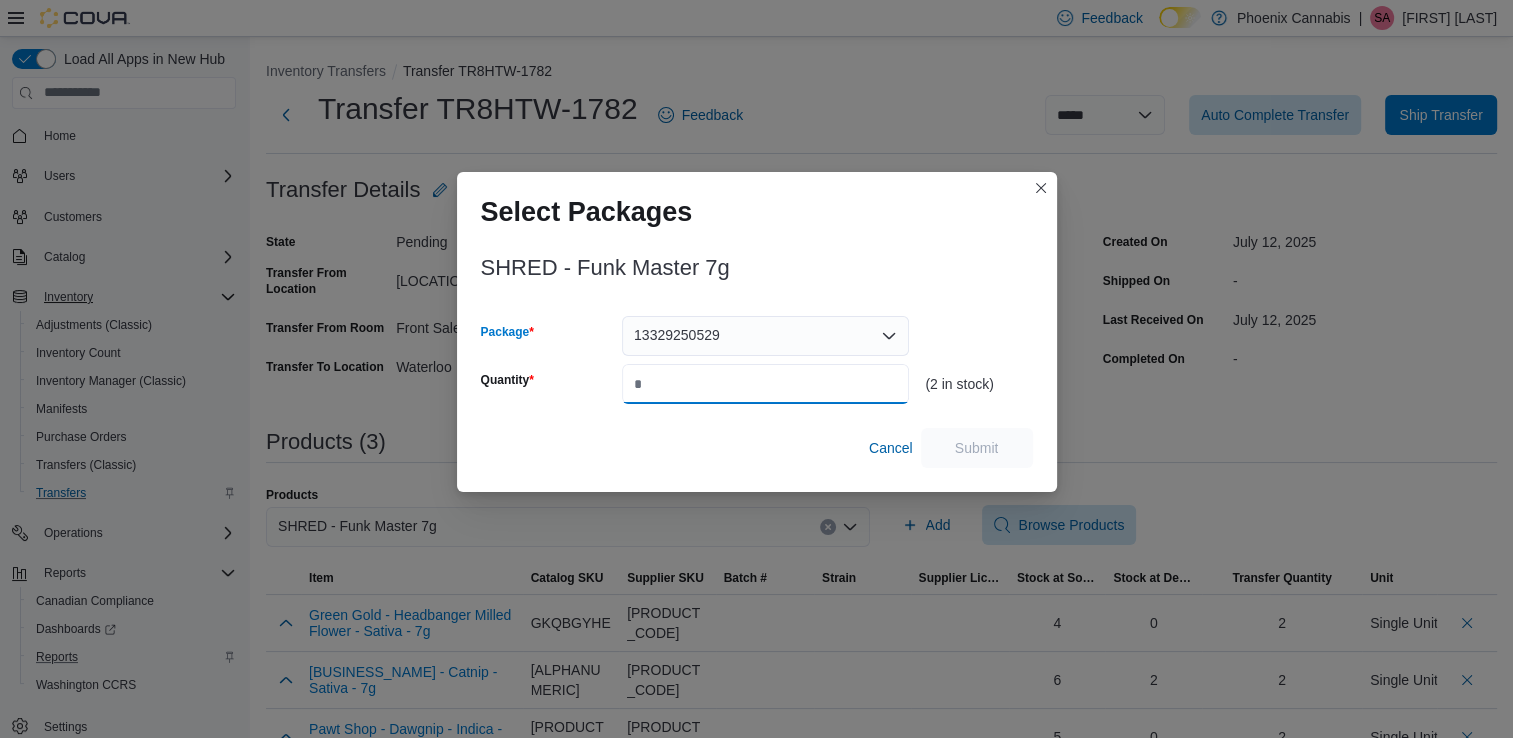 click on "Quantity" at bounding box center (765, 384) 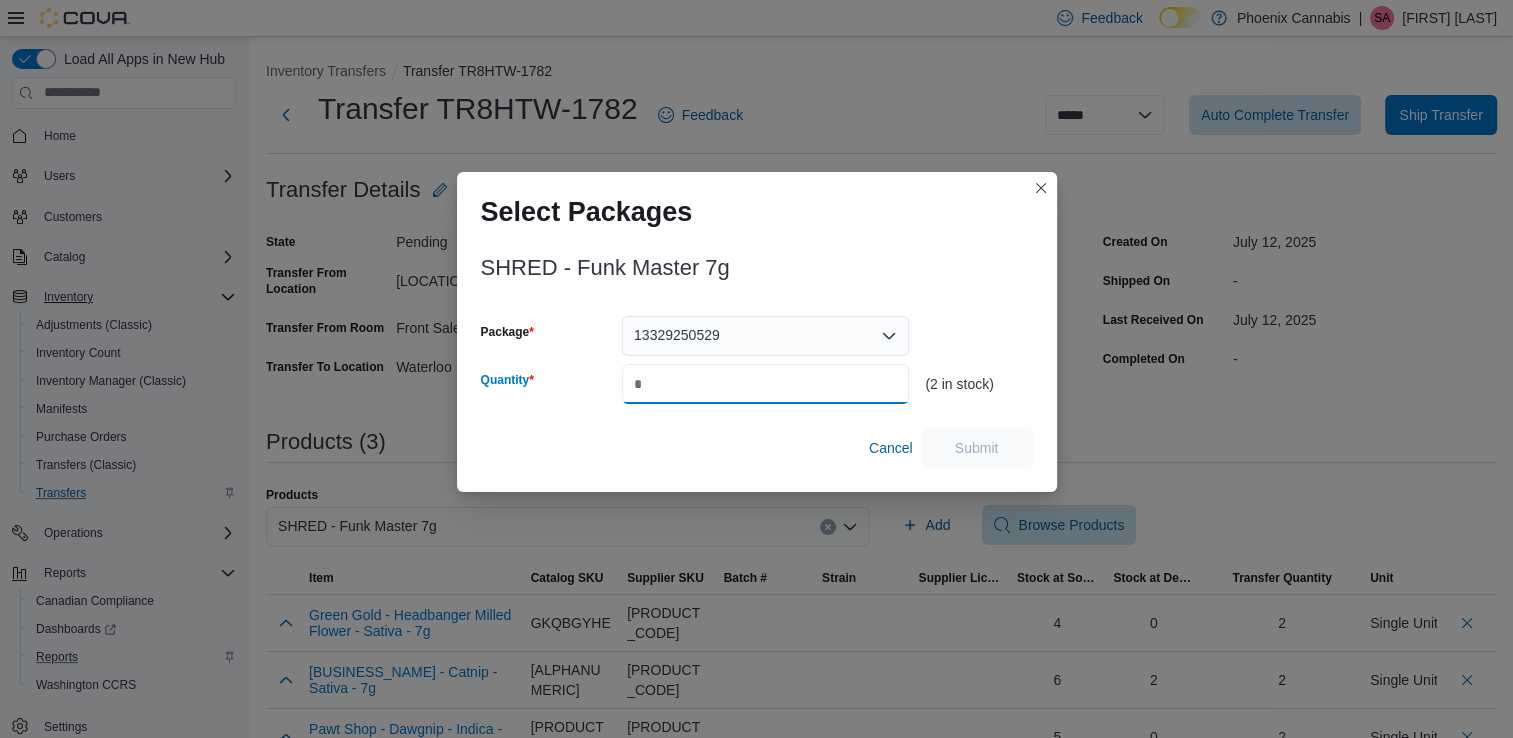 type on "*" 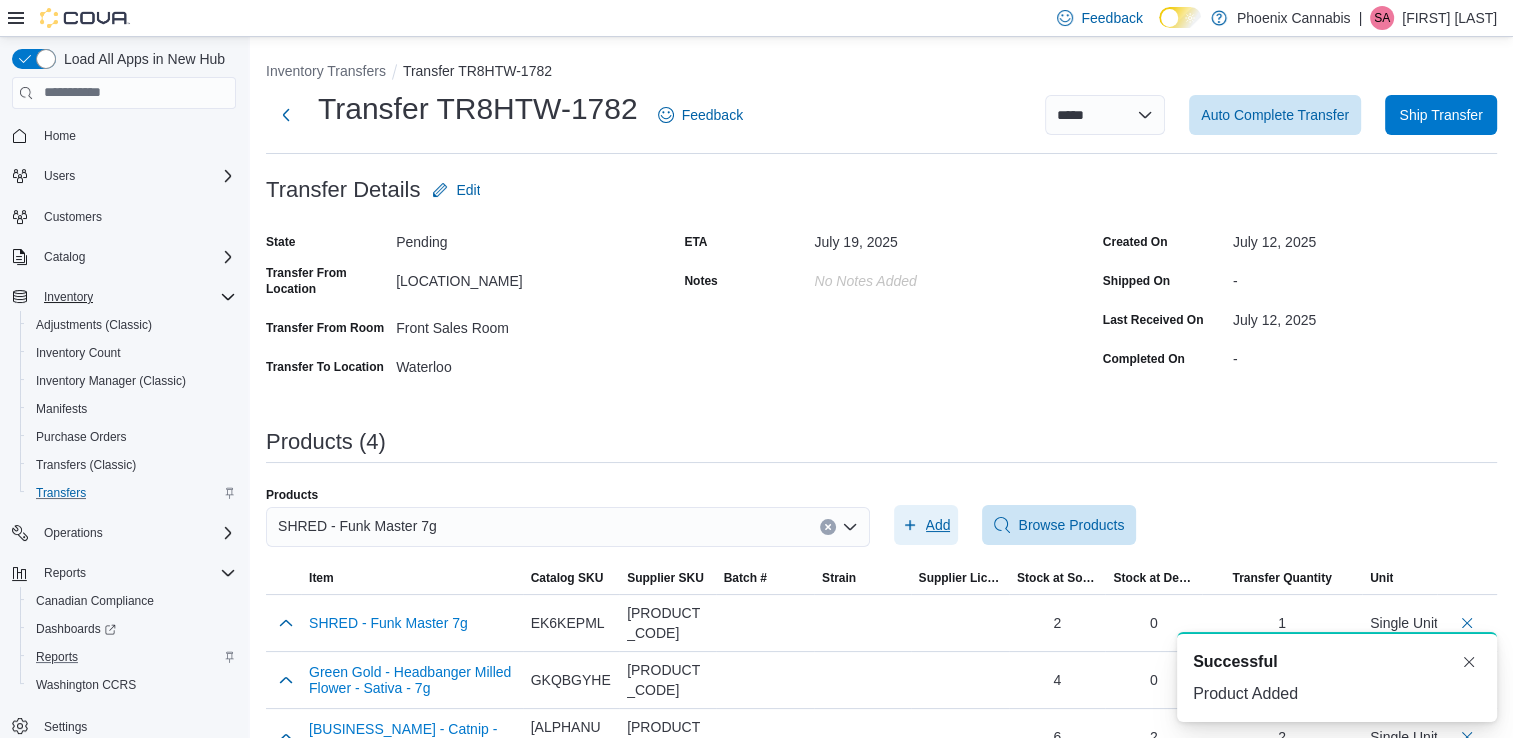 scroll, scrollTop: 0, scrollLeft: 0, axis: both 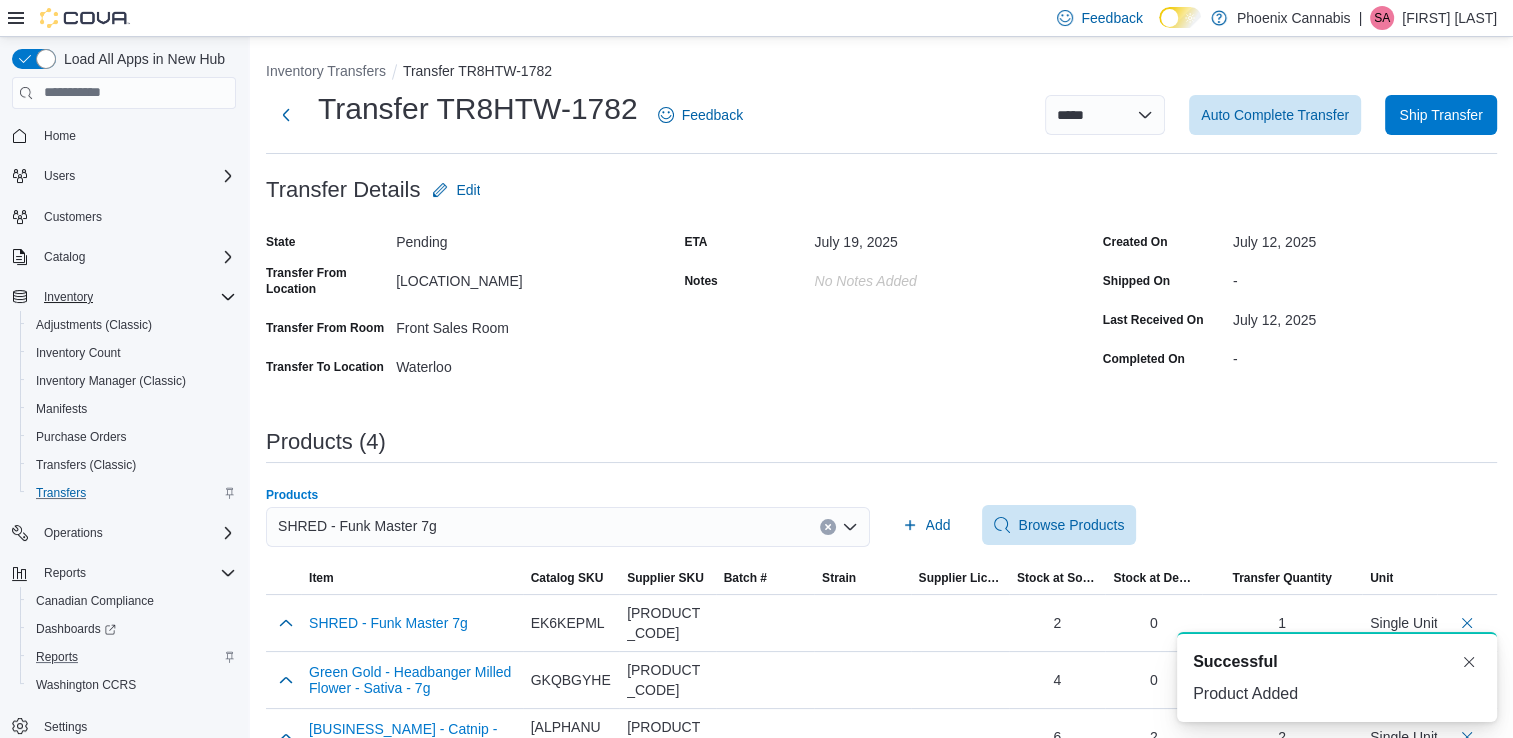 drag, startPoint x: 836, startPoint y: 525, endPoint x: 824, endPoint y: 522, distance: 12.369317 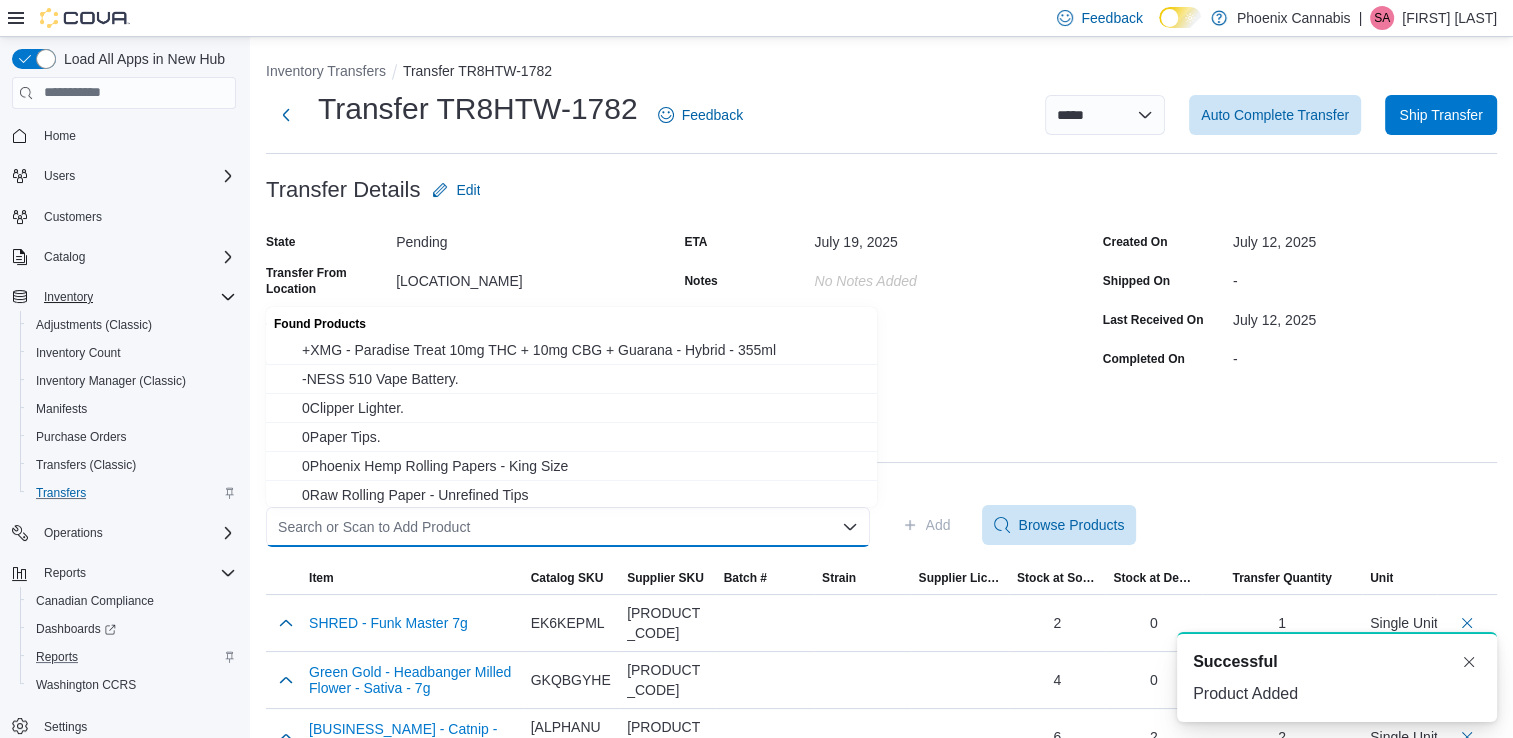 click on "Search or Scan to Add Product" at bounding box center [568, 527] 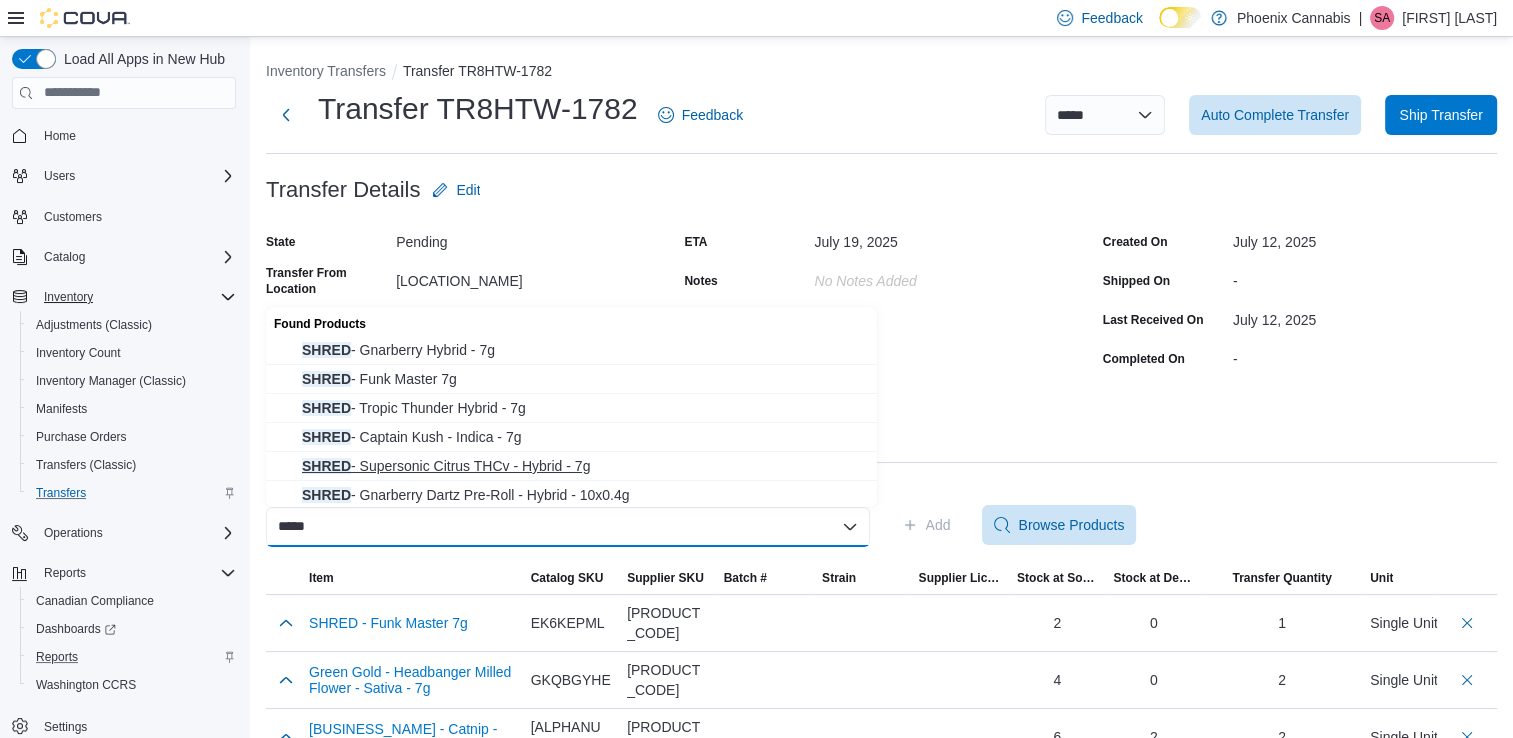 type on "*****" 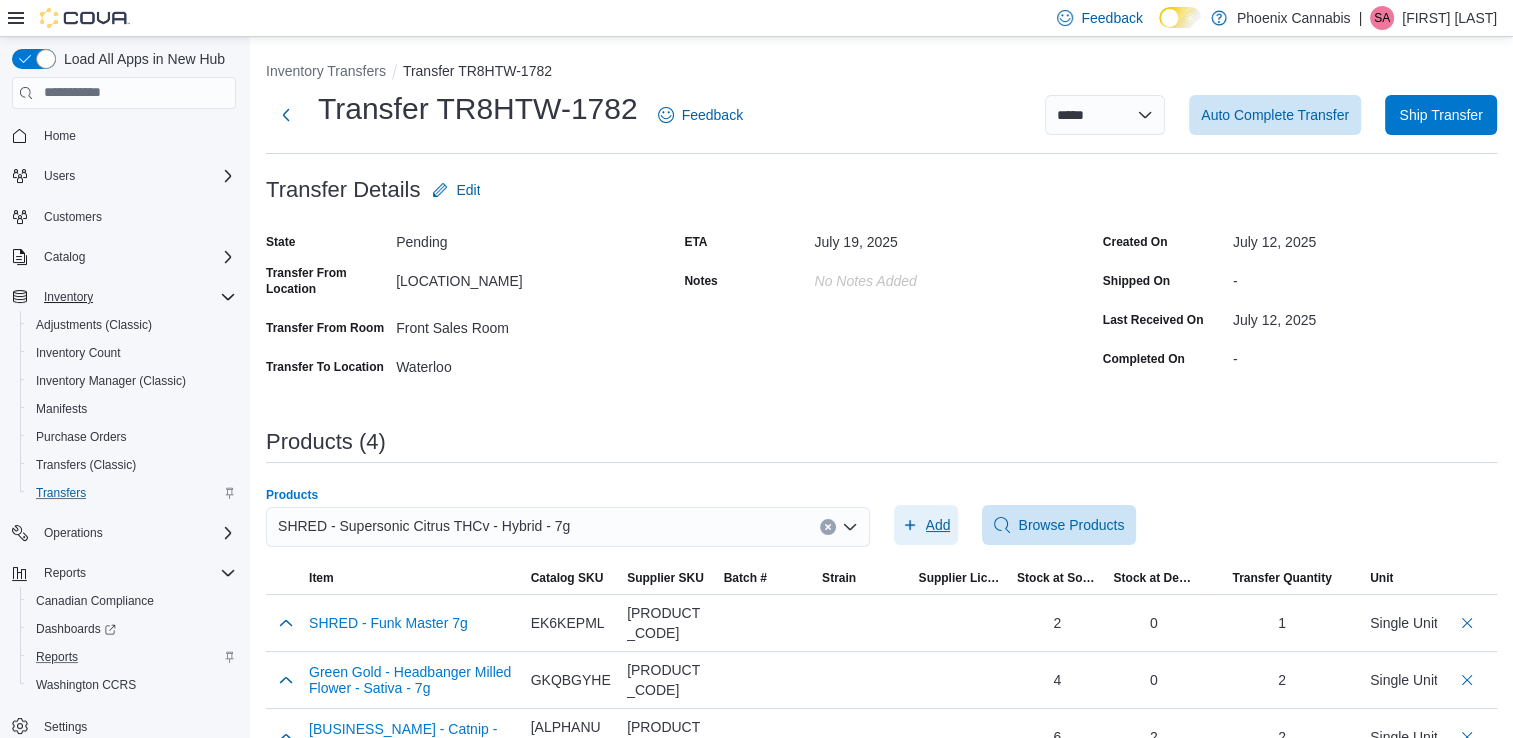 click on "Add" at bounding box center (938, 525) 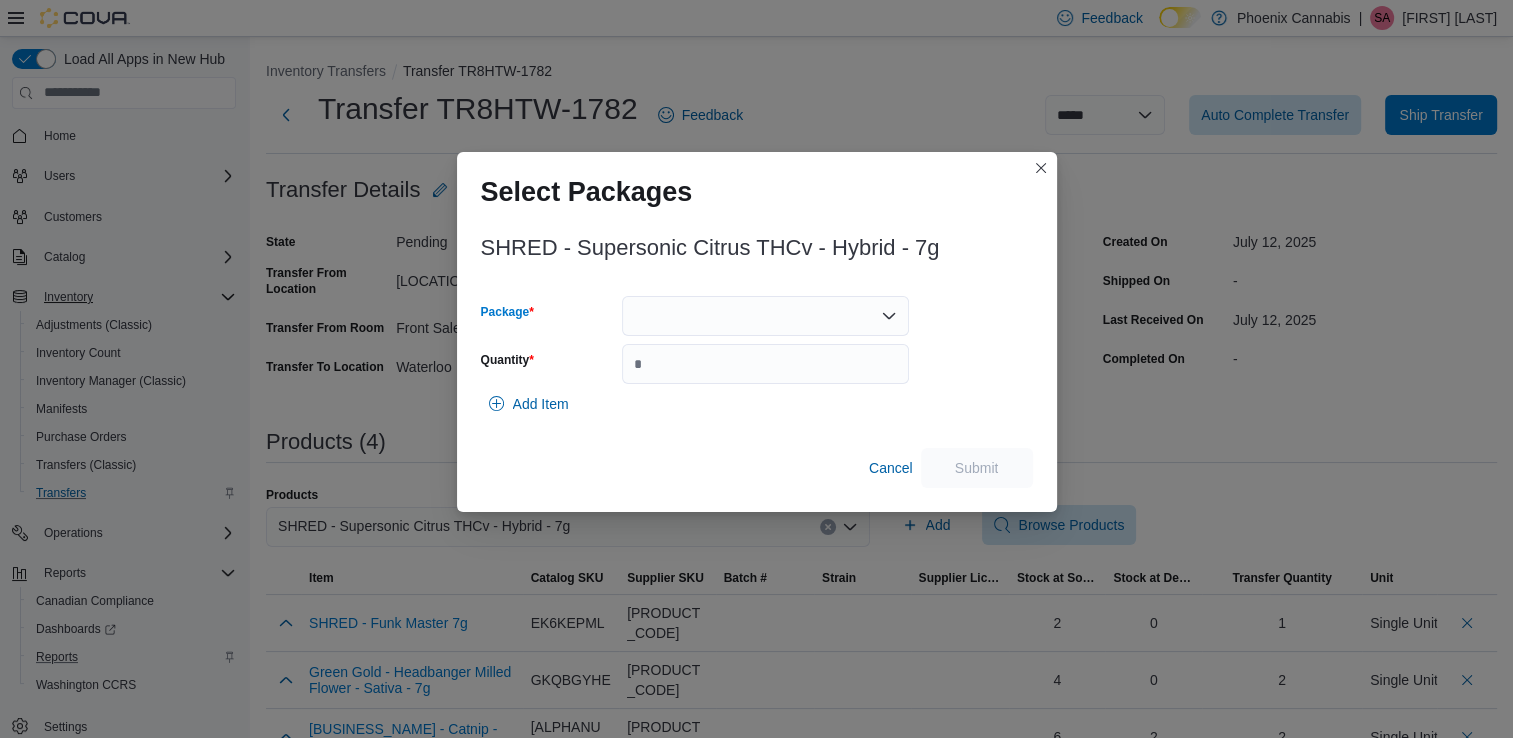 click at bounding box center (765, 316) 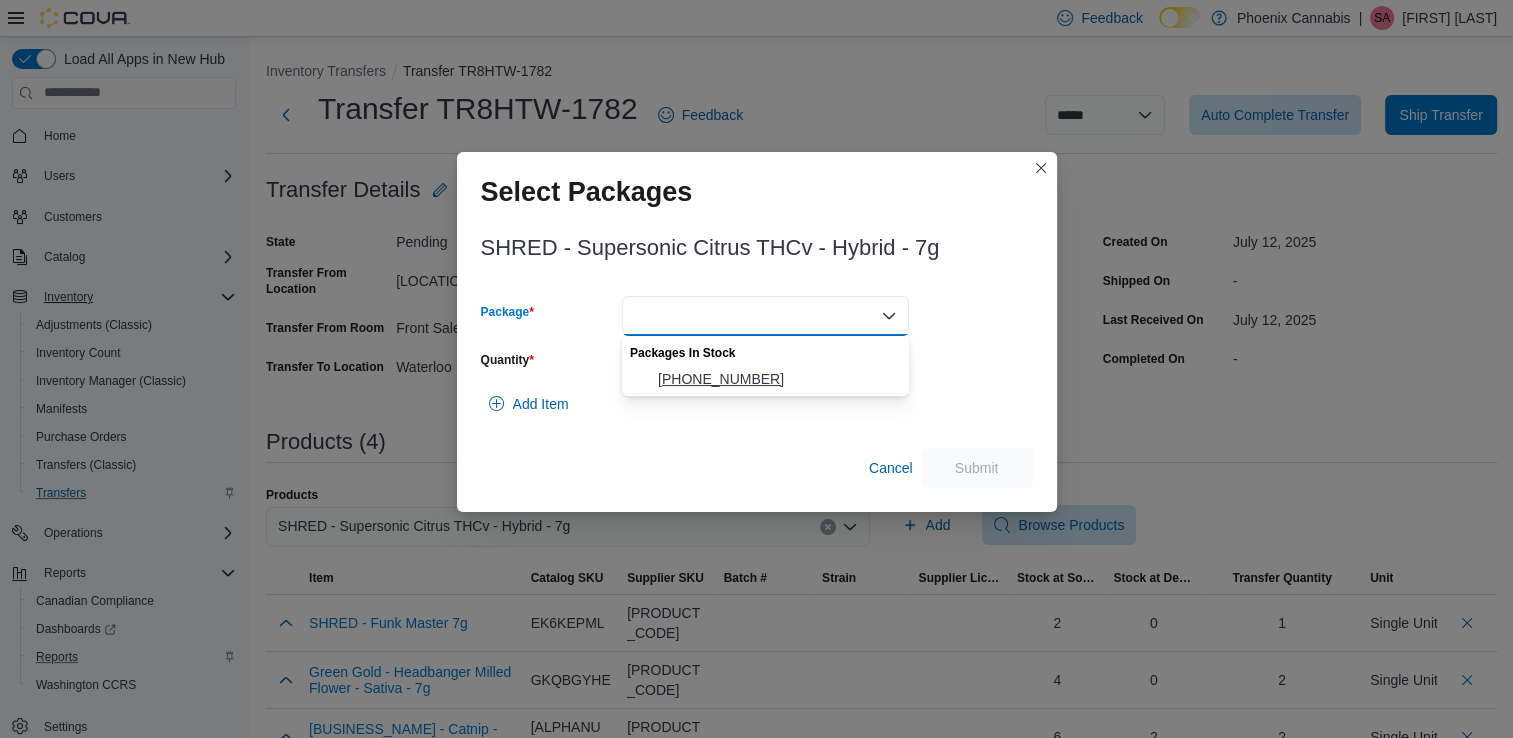 click on "13335250610" at bounding box center (777, 379) 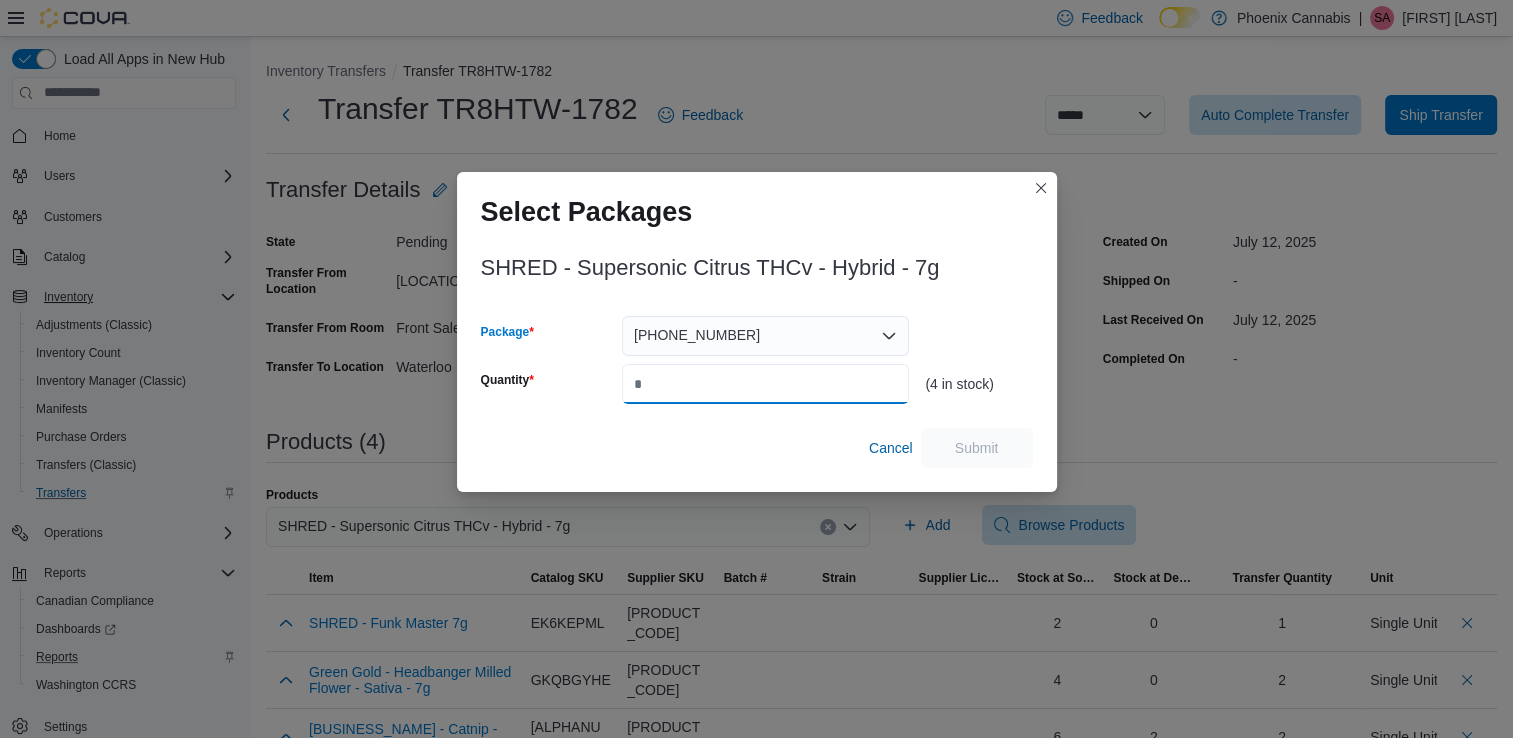 click on "Quantity" at bounding box center (765, 384) 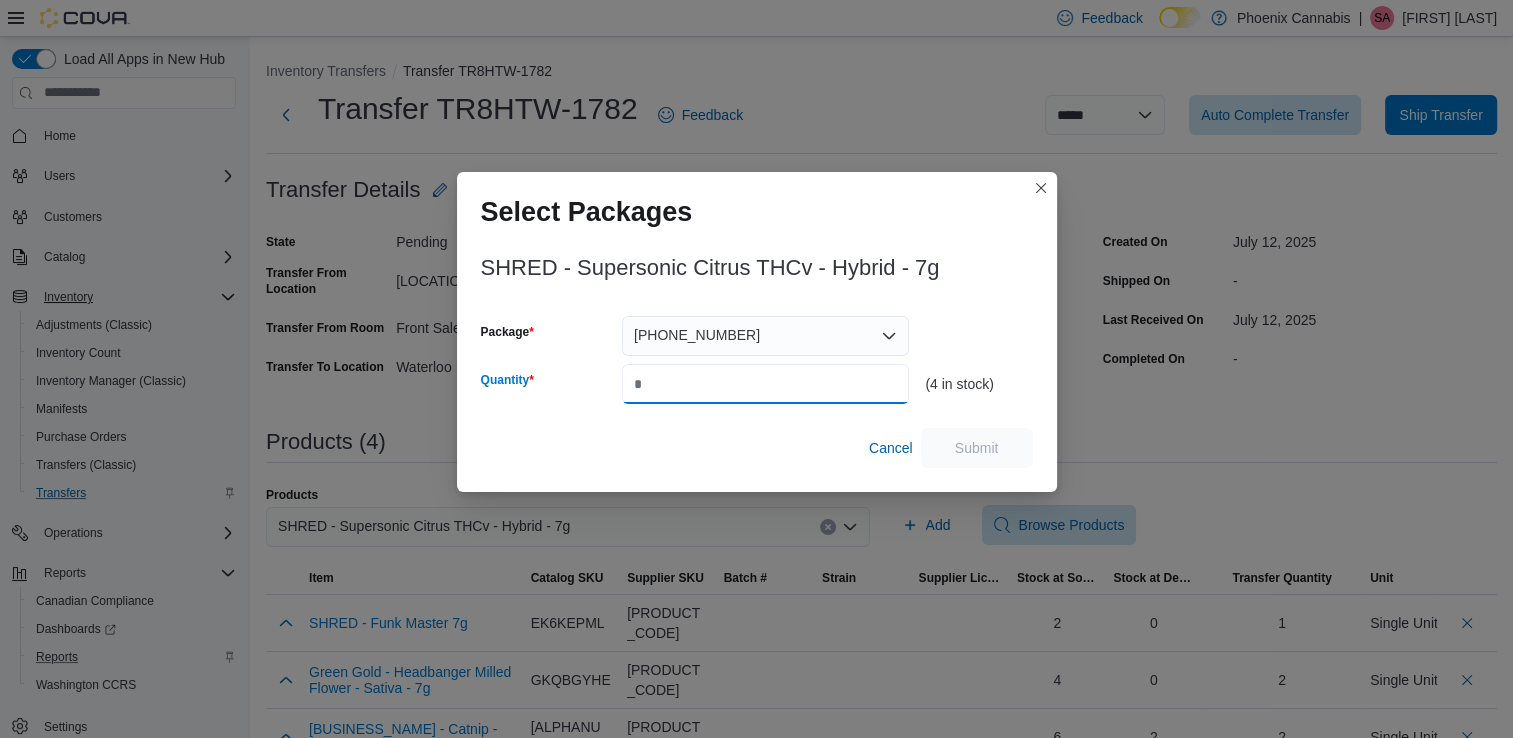 type on "*" 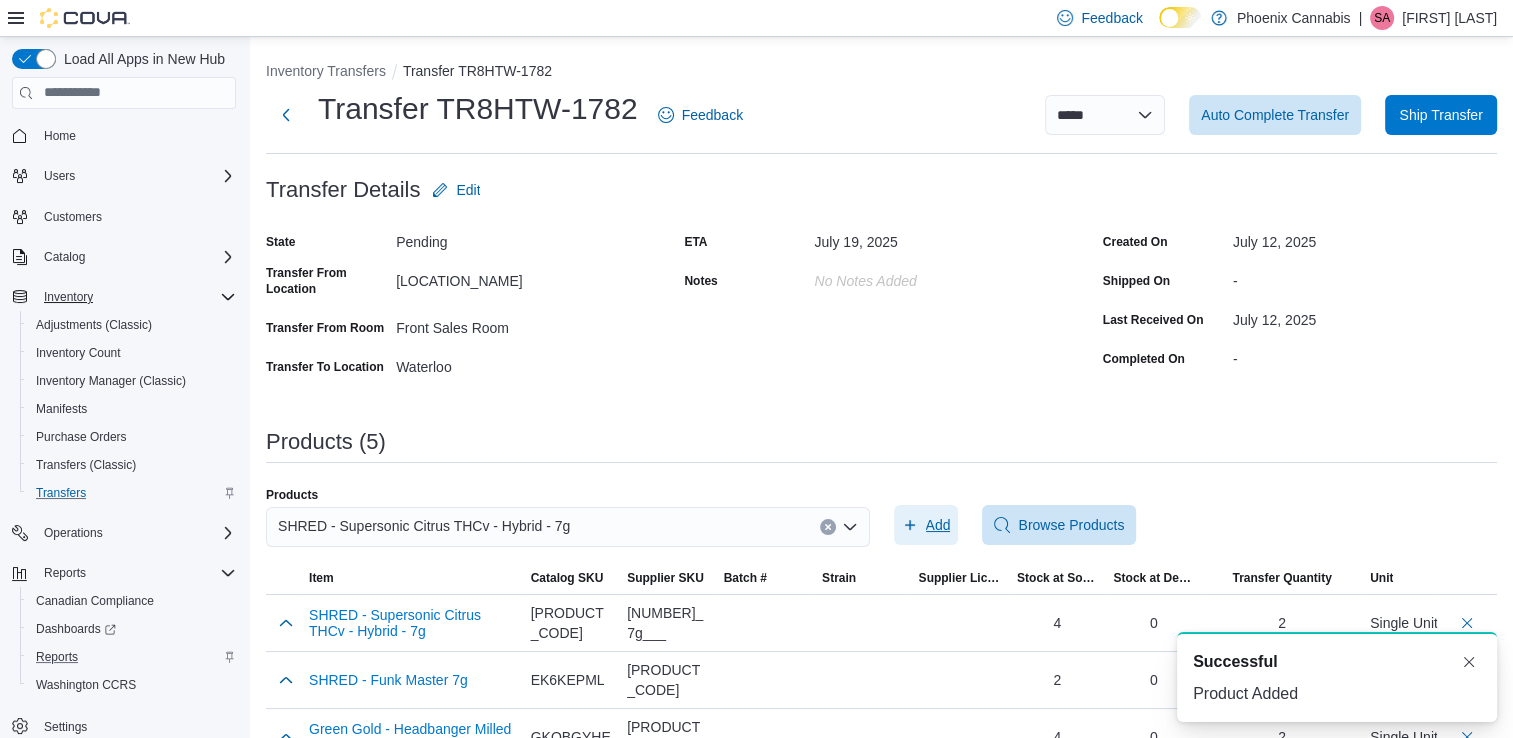 scroll, scrollTop: 0, scrollLeft: 0, axis: both 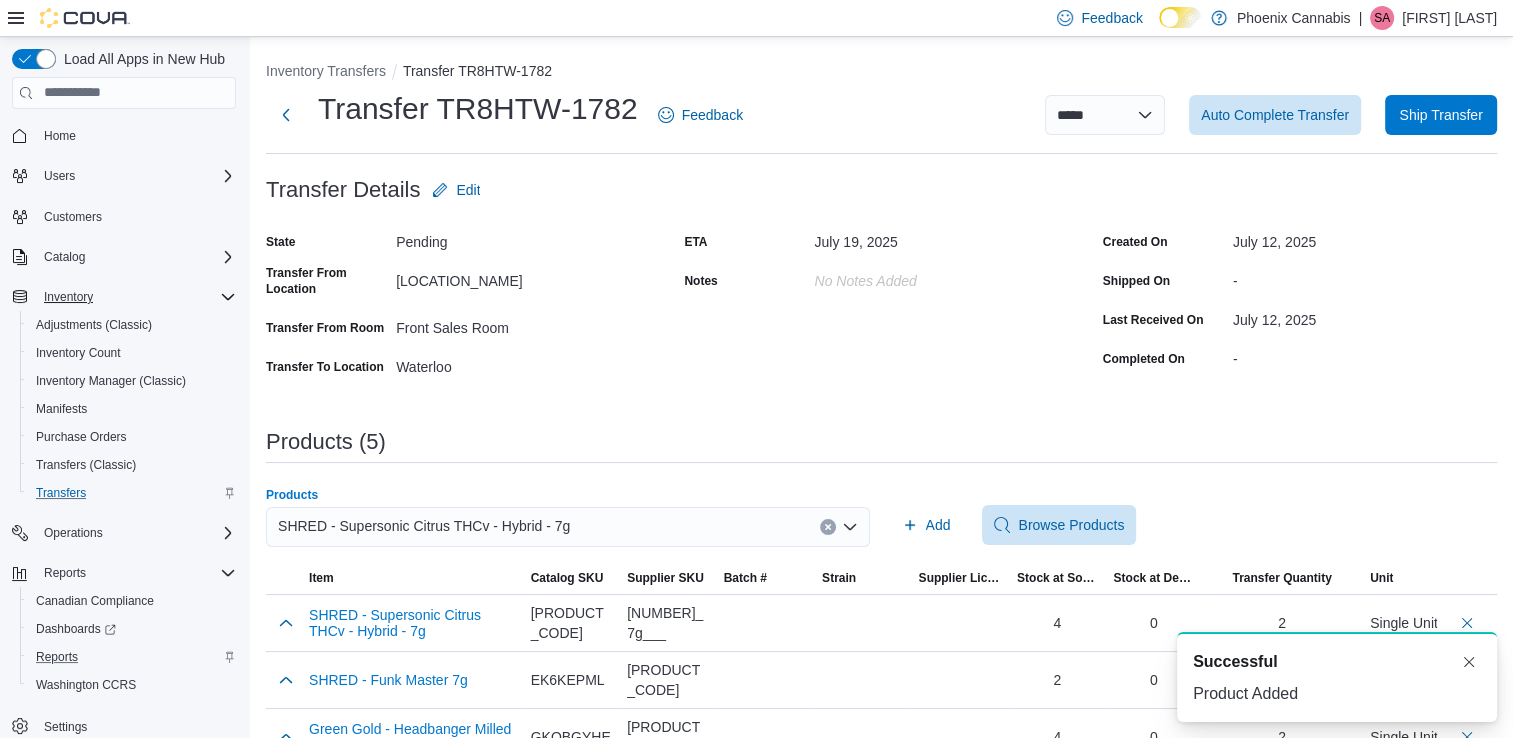 click 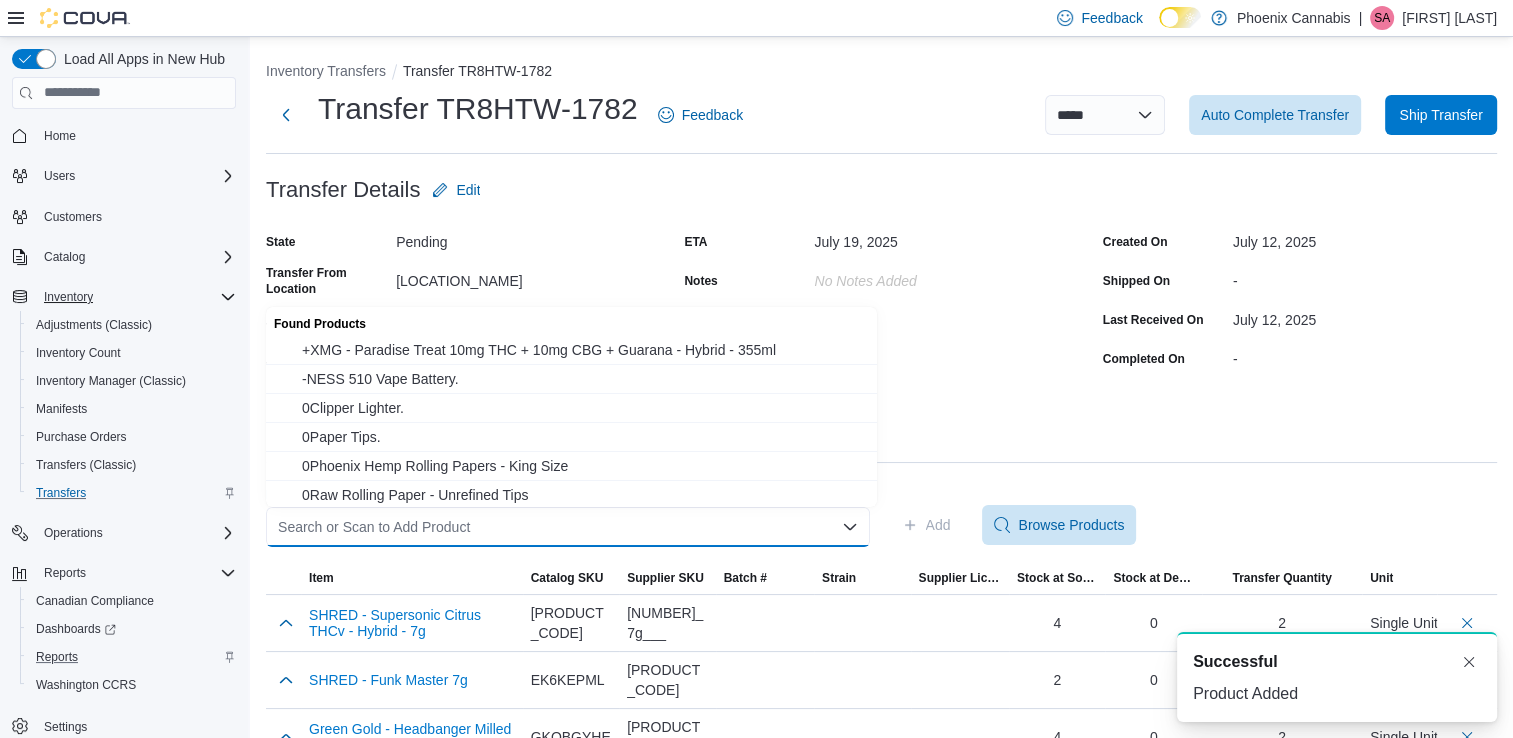 click on "Search or Scan to Add Product" at bounding box center (568, 527) 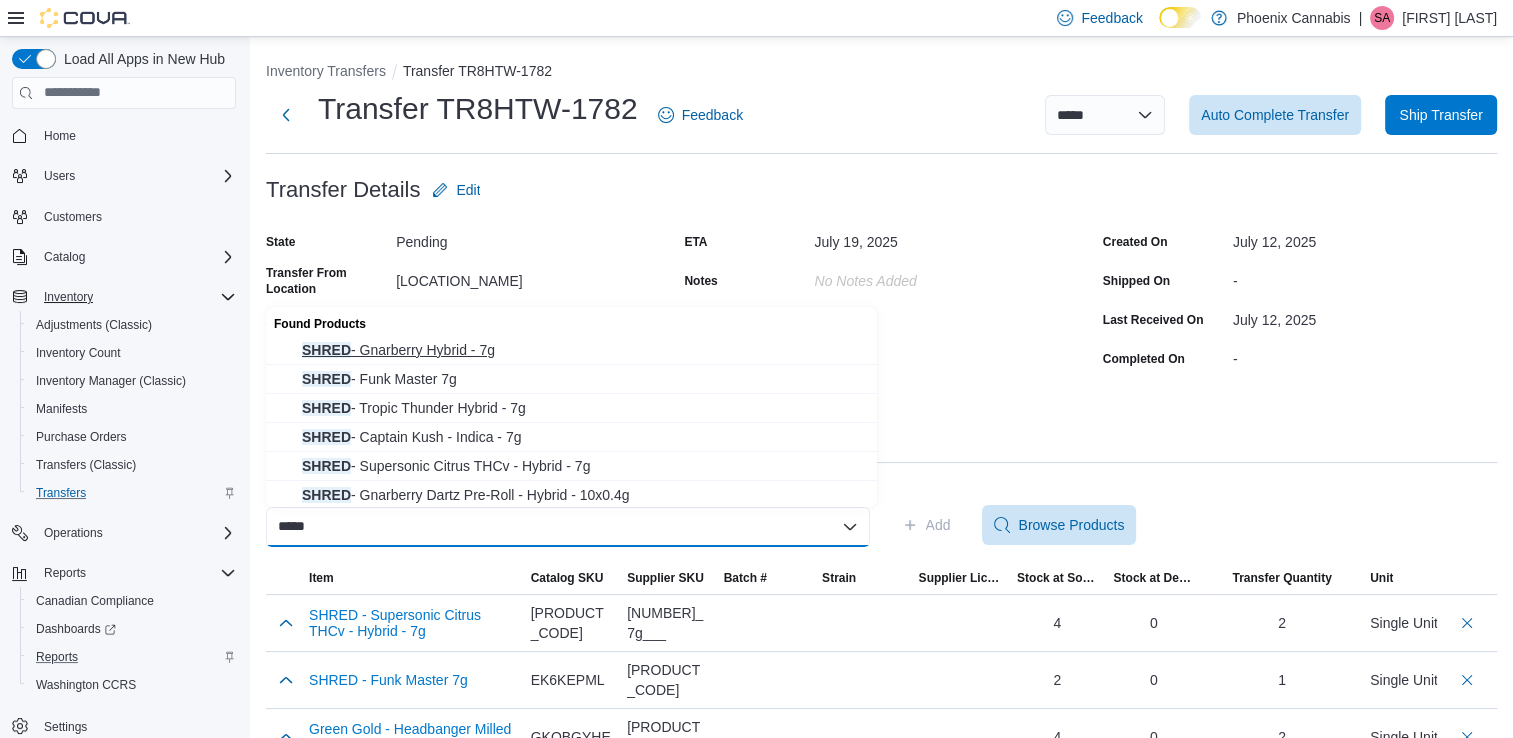 type on "*****" 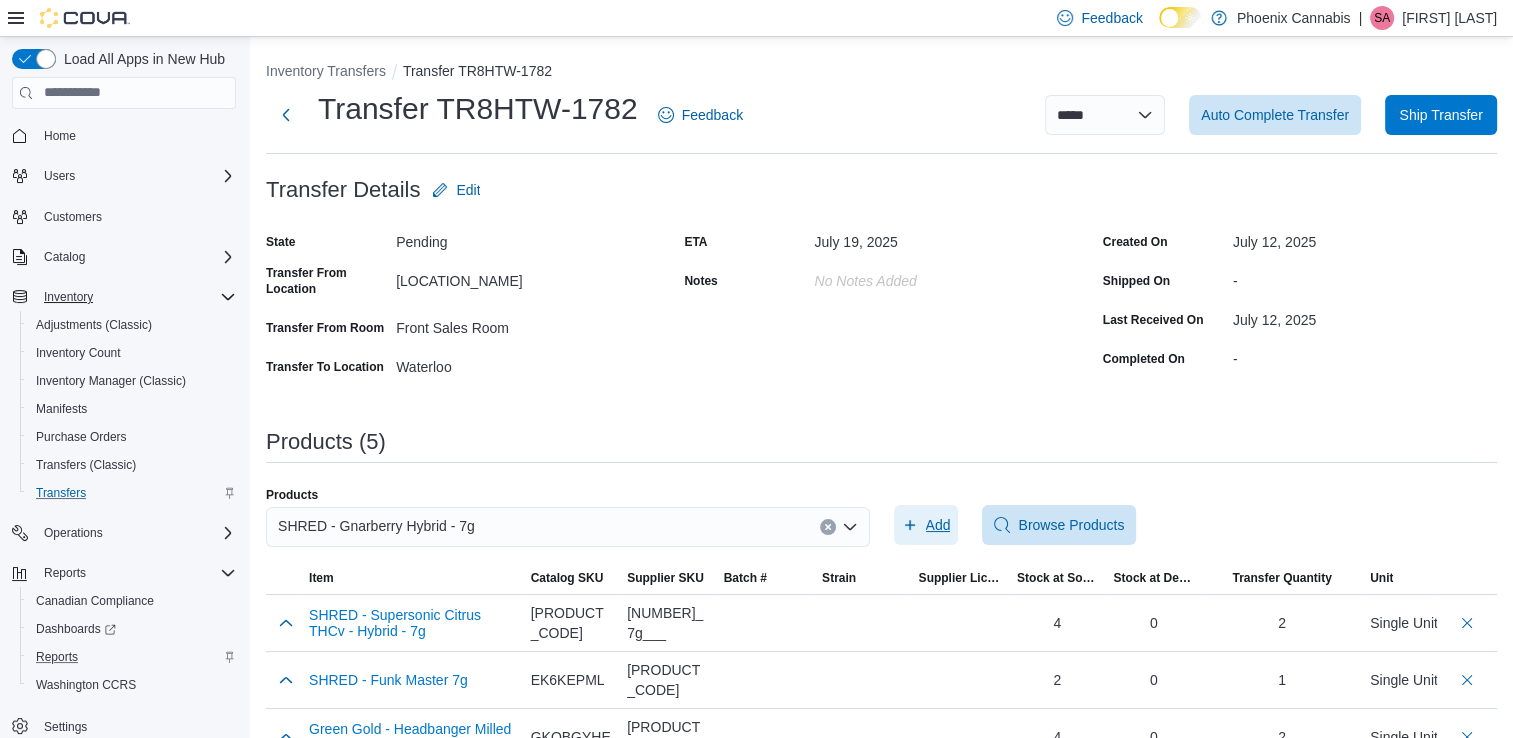 click on "Add" at bounding box center [938, 525] 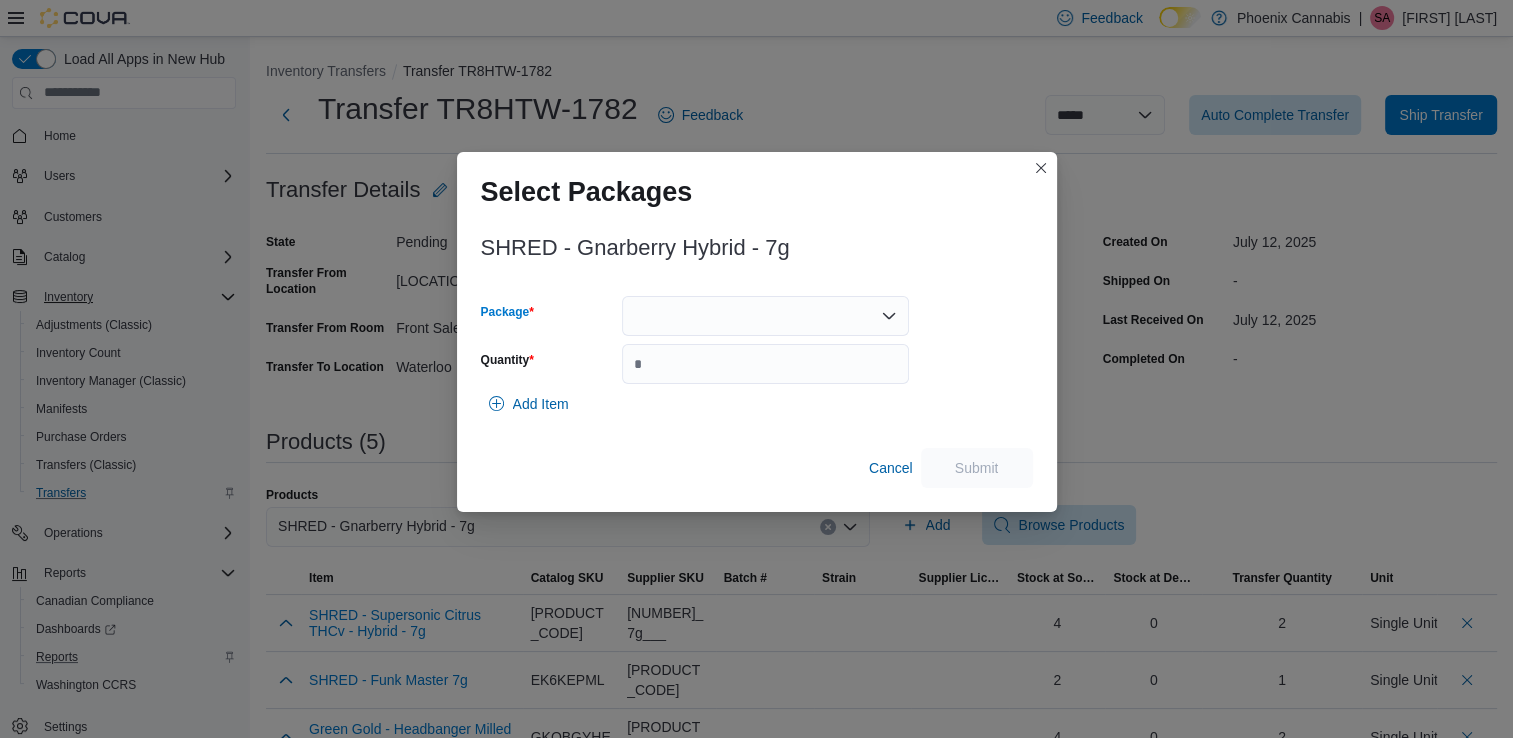 click at bounding box center [765, 316] 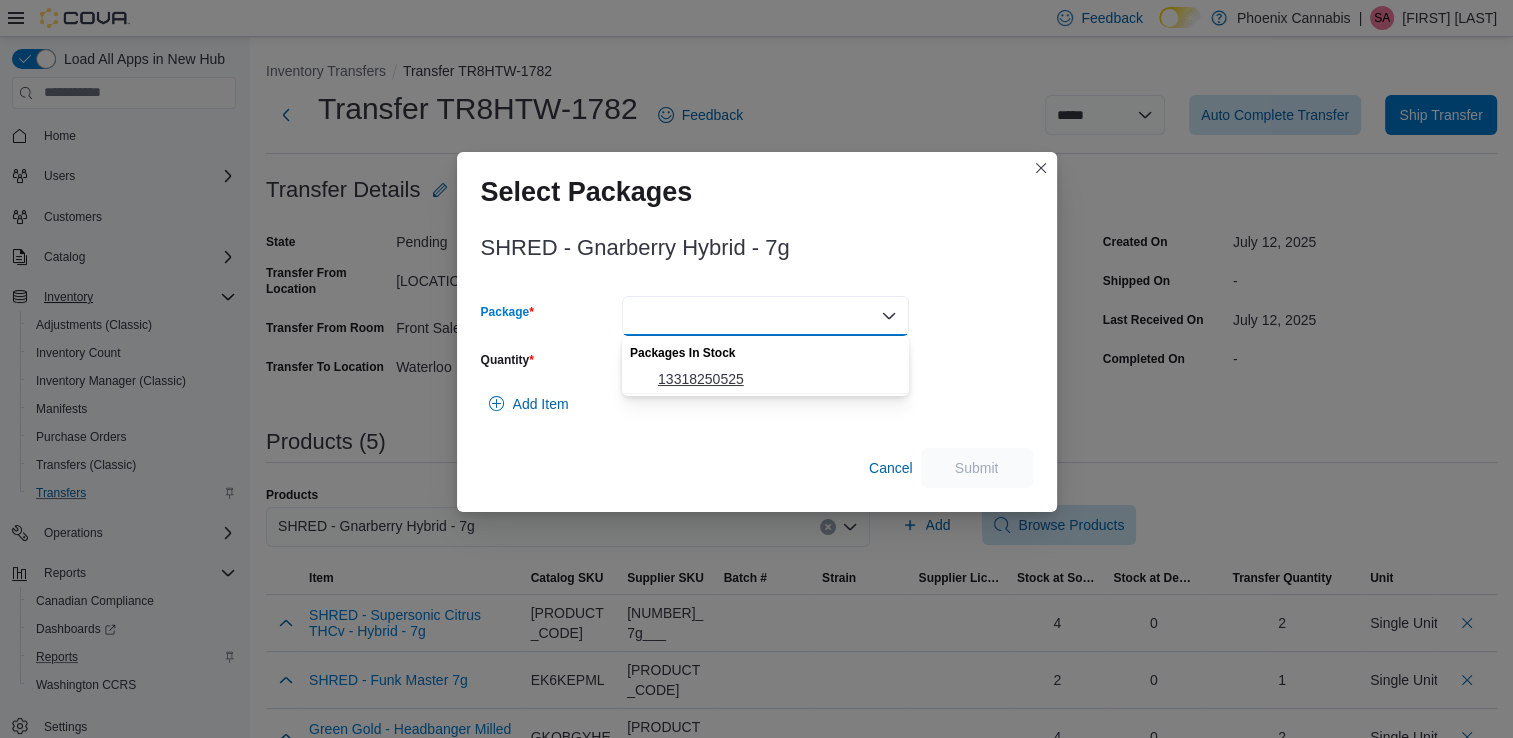 click on "13318250525" at bounding box center [777, 379] 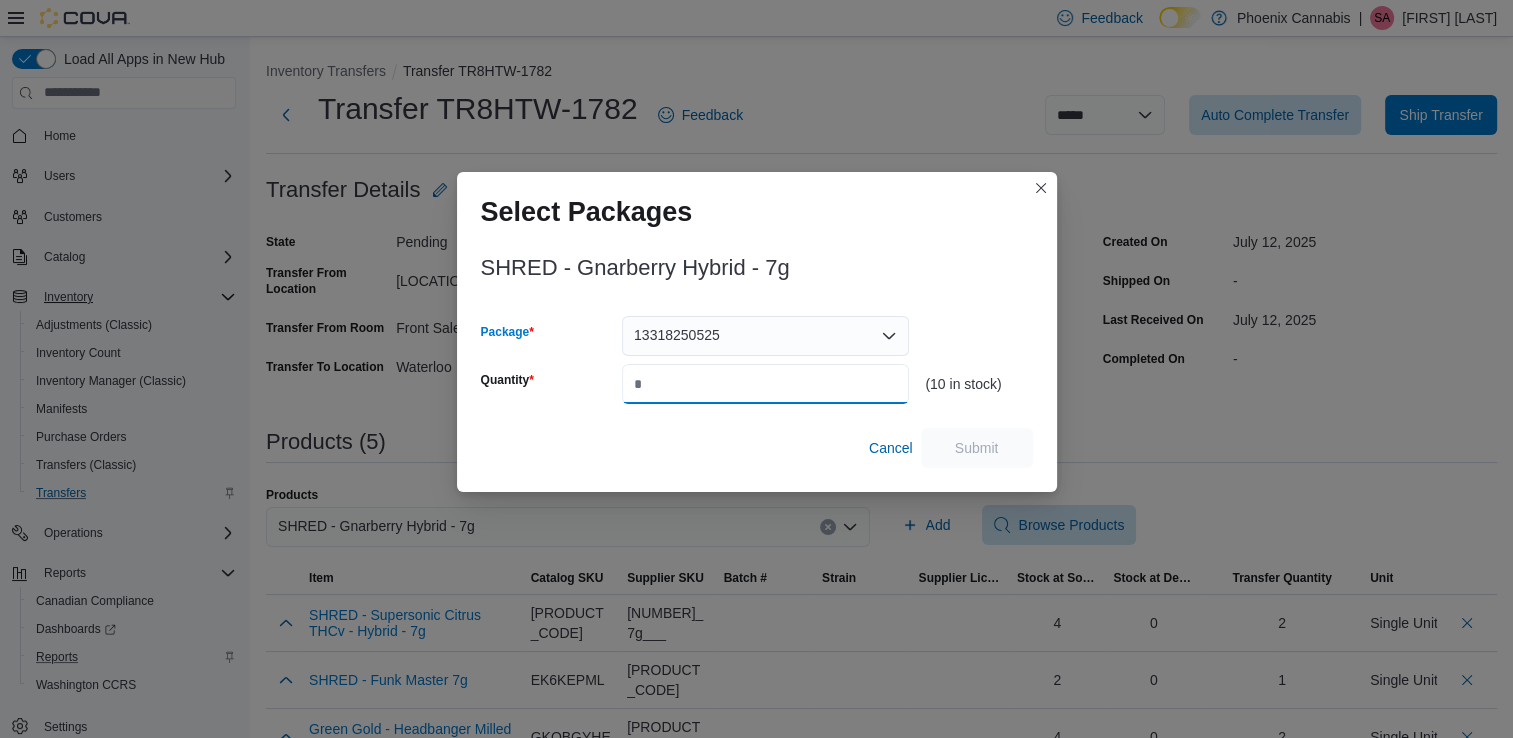 click on "Quantity" at bounding box center [765, 384] 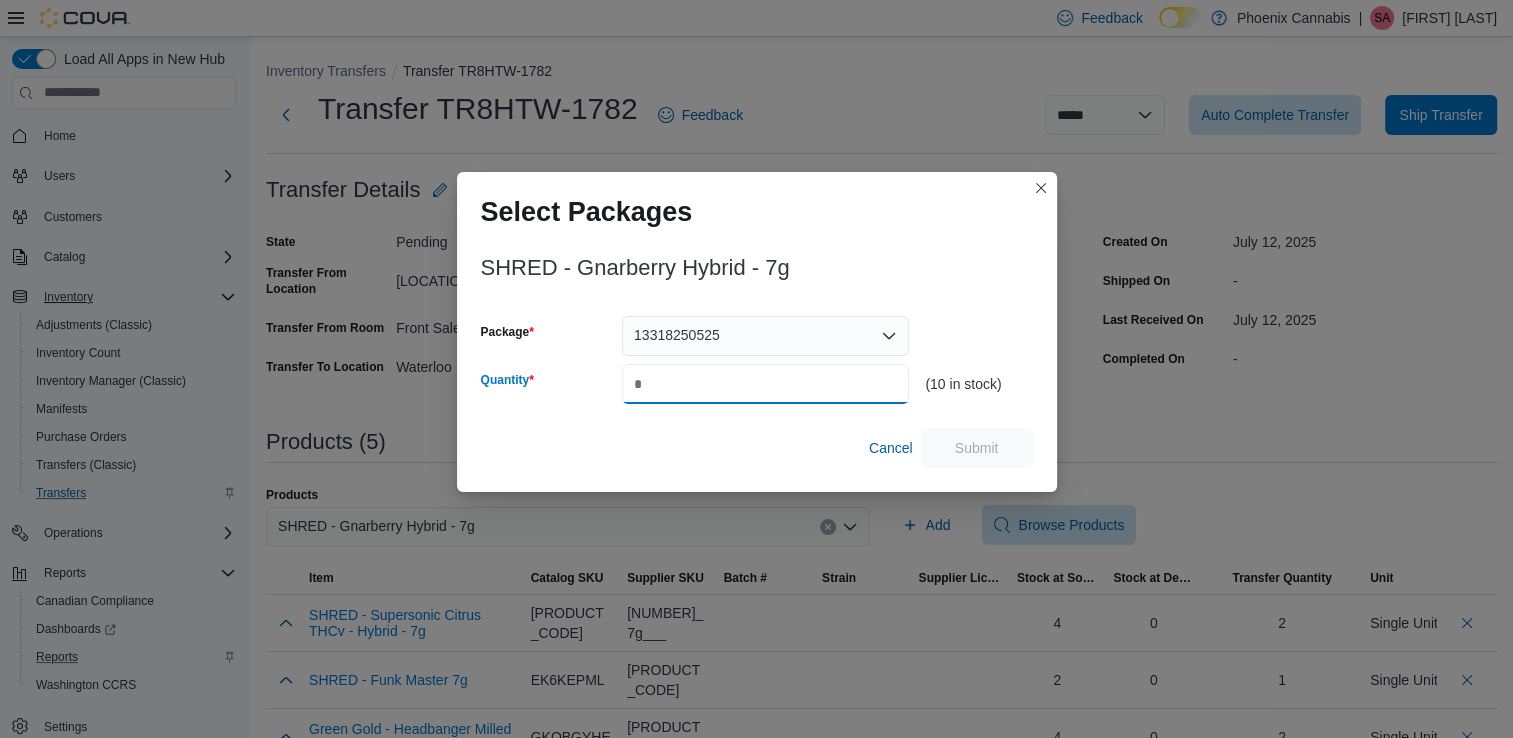 type on "*" 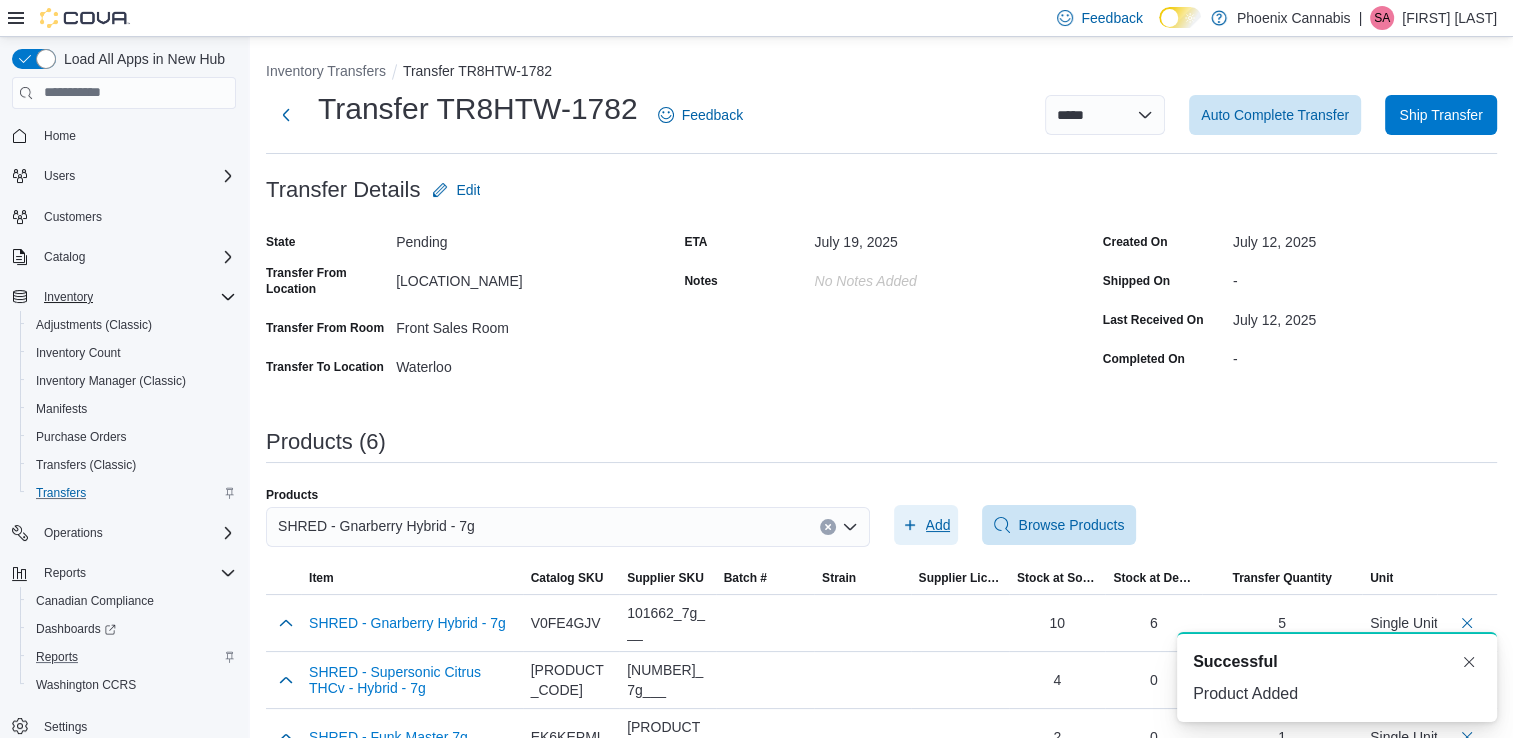 scroll, scrollTop: 0, scrollLeft: 0, axis: both 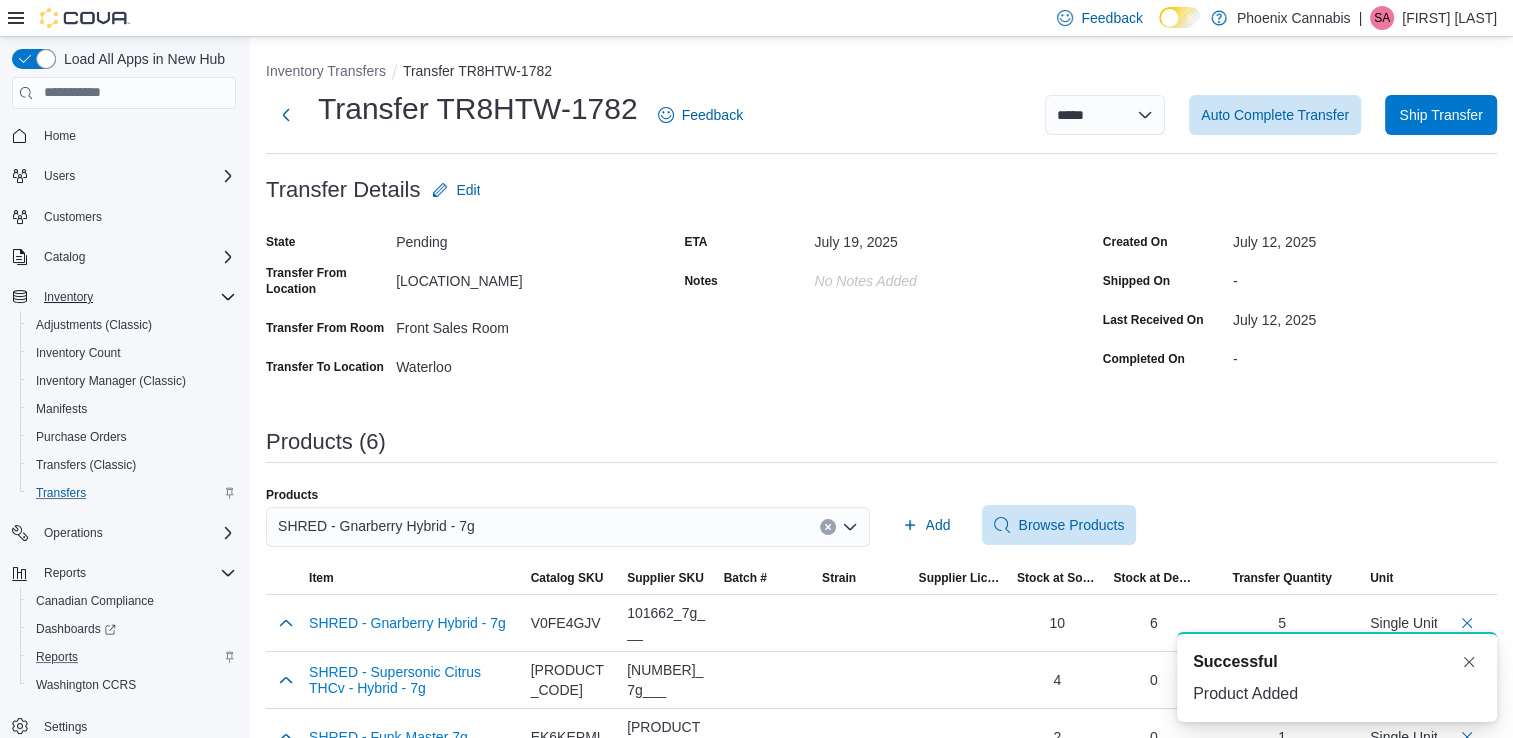 click at bounding box center [828, 527] 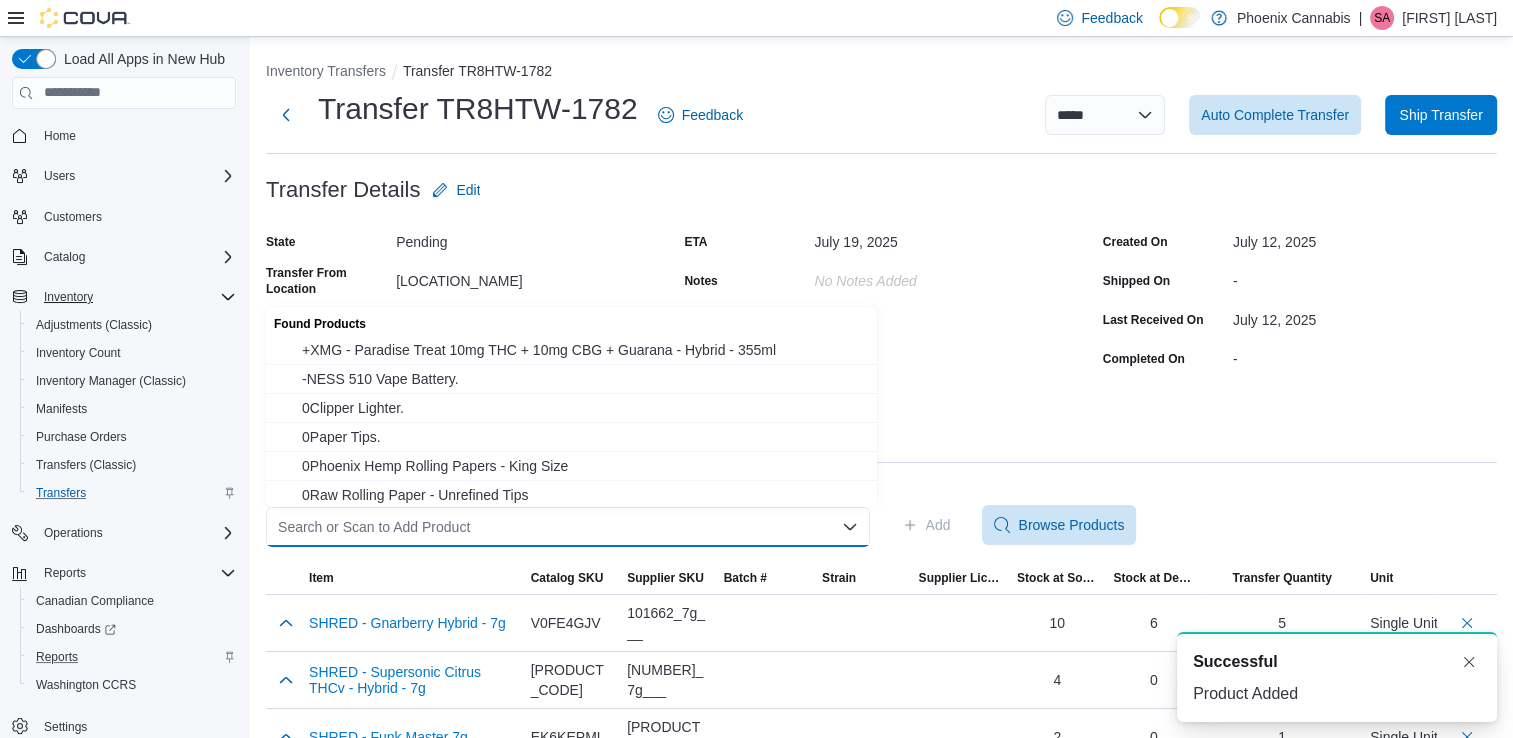 click on "Search or Scan to Add Product" at bounding box center [568, 527] 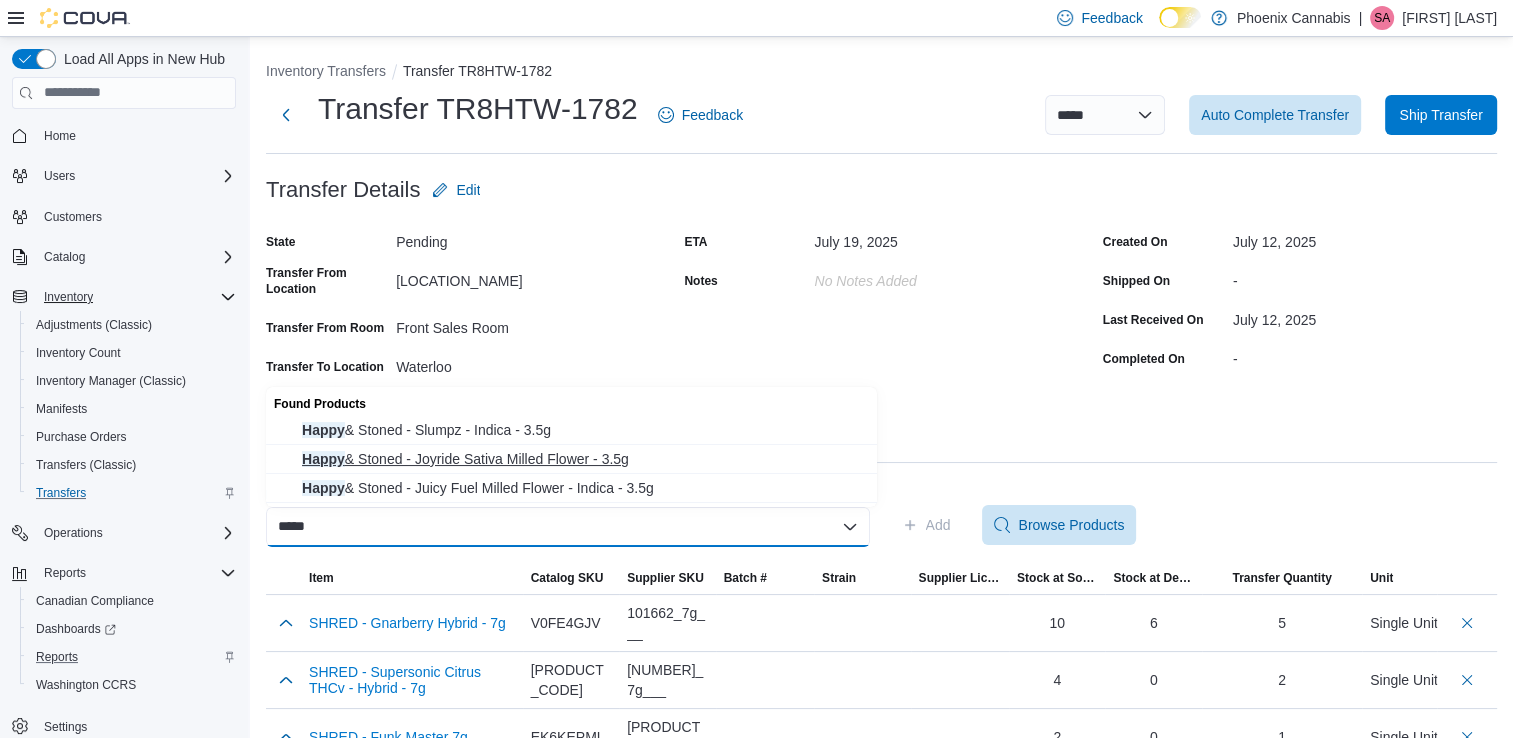 type on "*****" 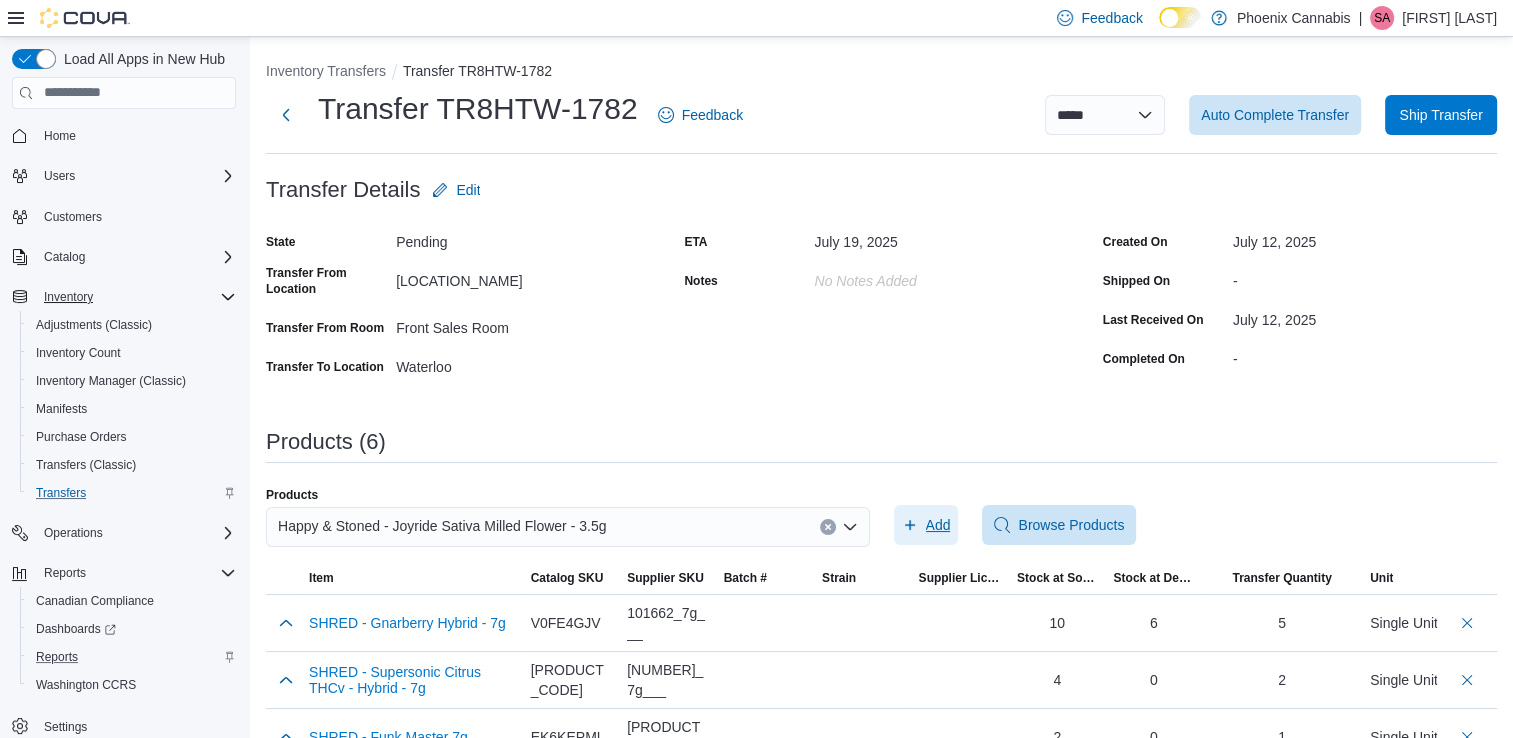 click on "Add" at bounding box center (938, 525) 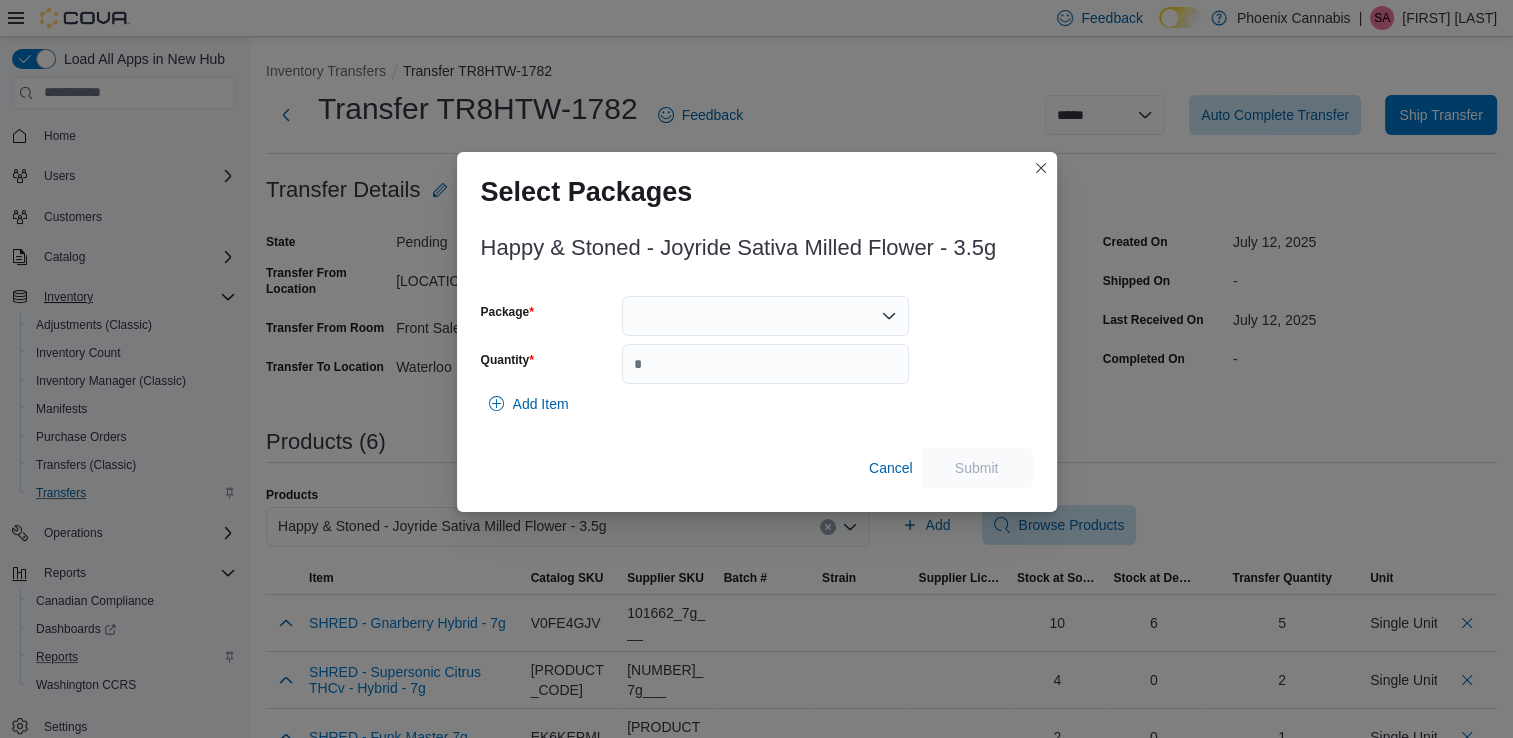 click at bounding box center (765, 316) 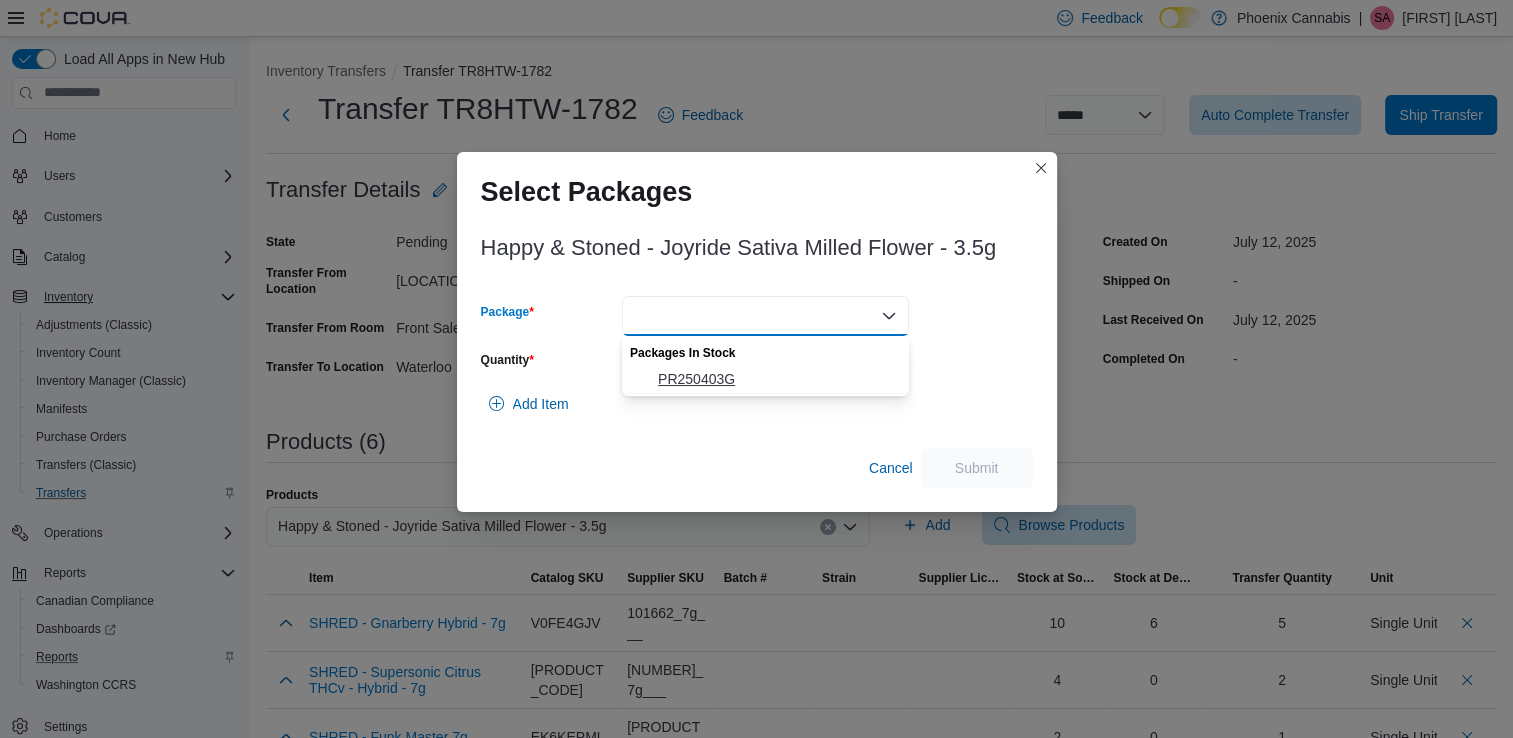 click on "PR250403G" at bounding box center [777, 379] 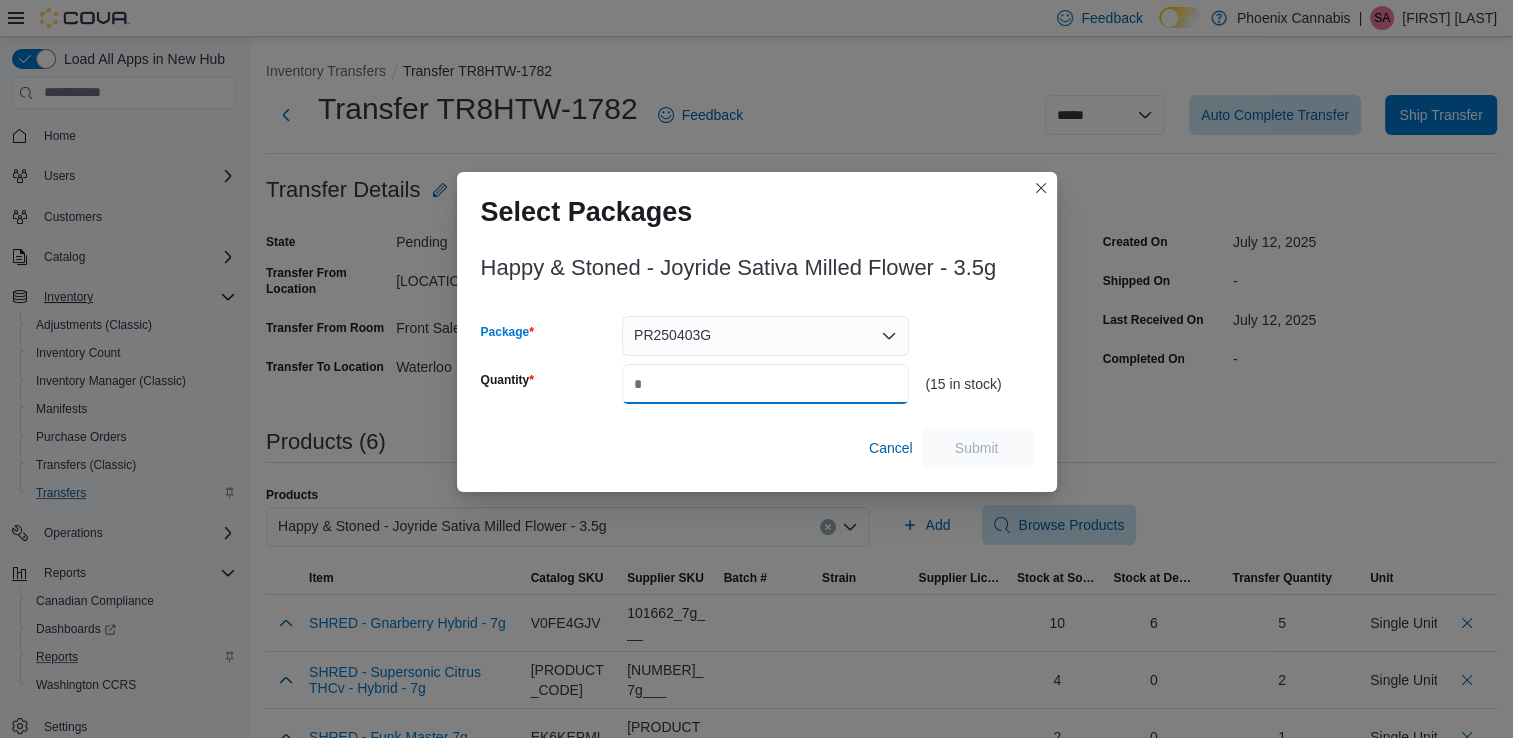 click on "Quantity" at bounding box center [765, 384] 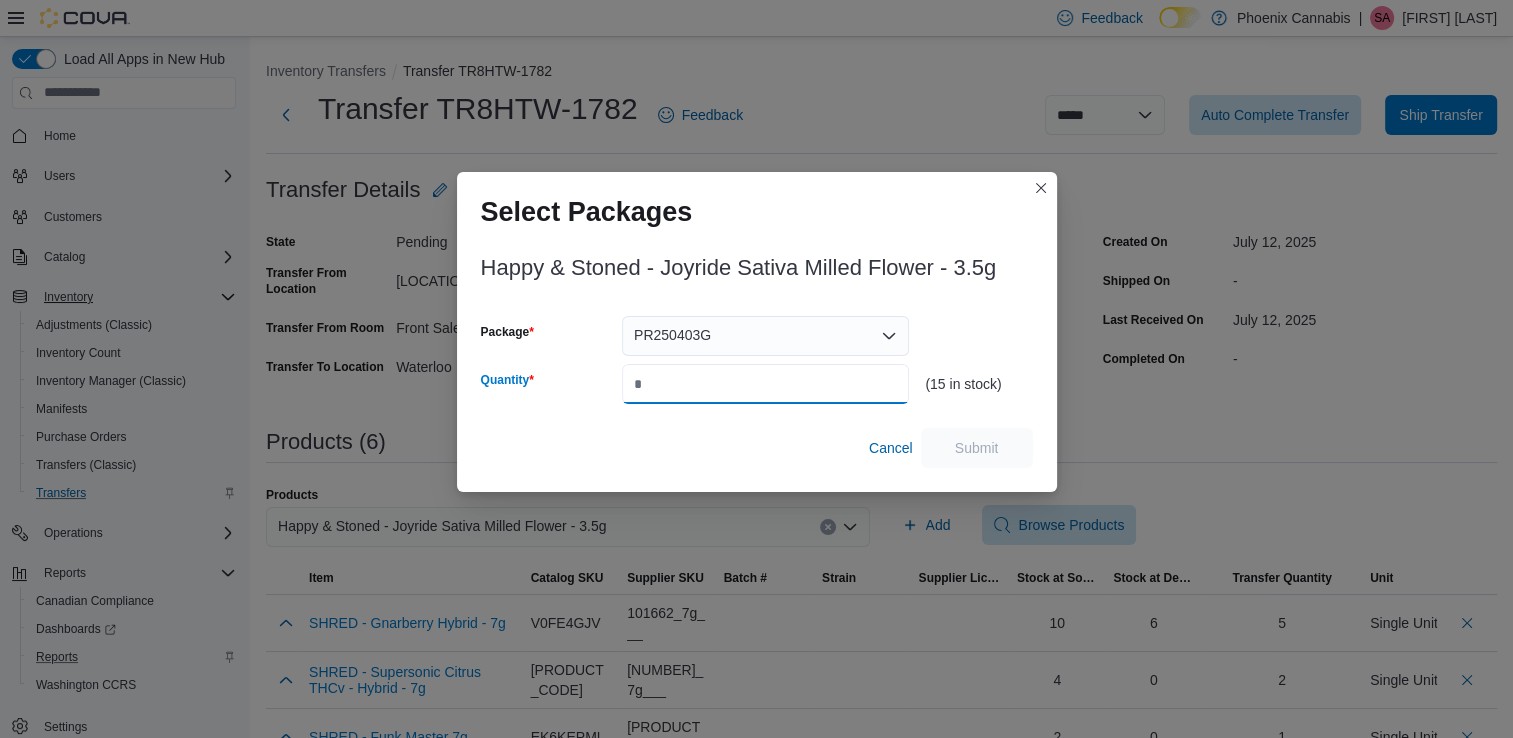 type on "*" 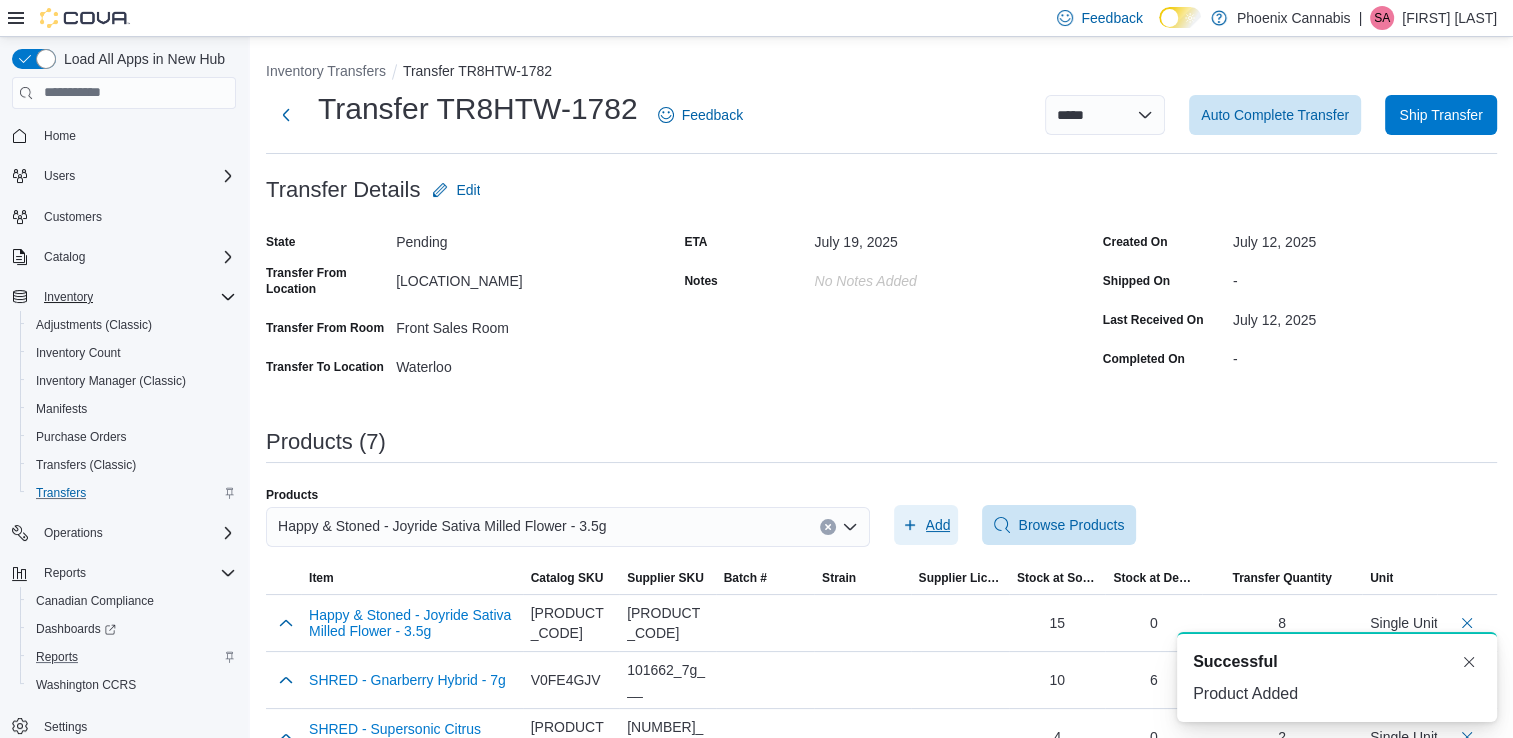 scroll, scrollTop: 0, scrollLeft: 0, axis: both 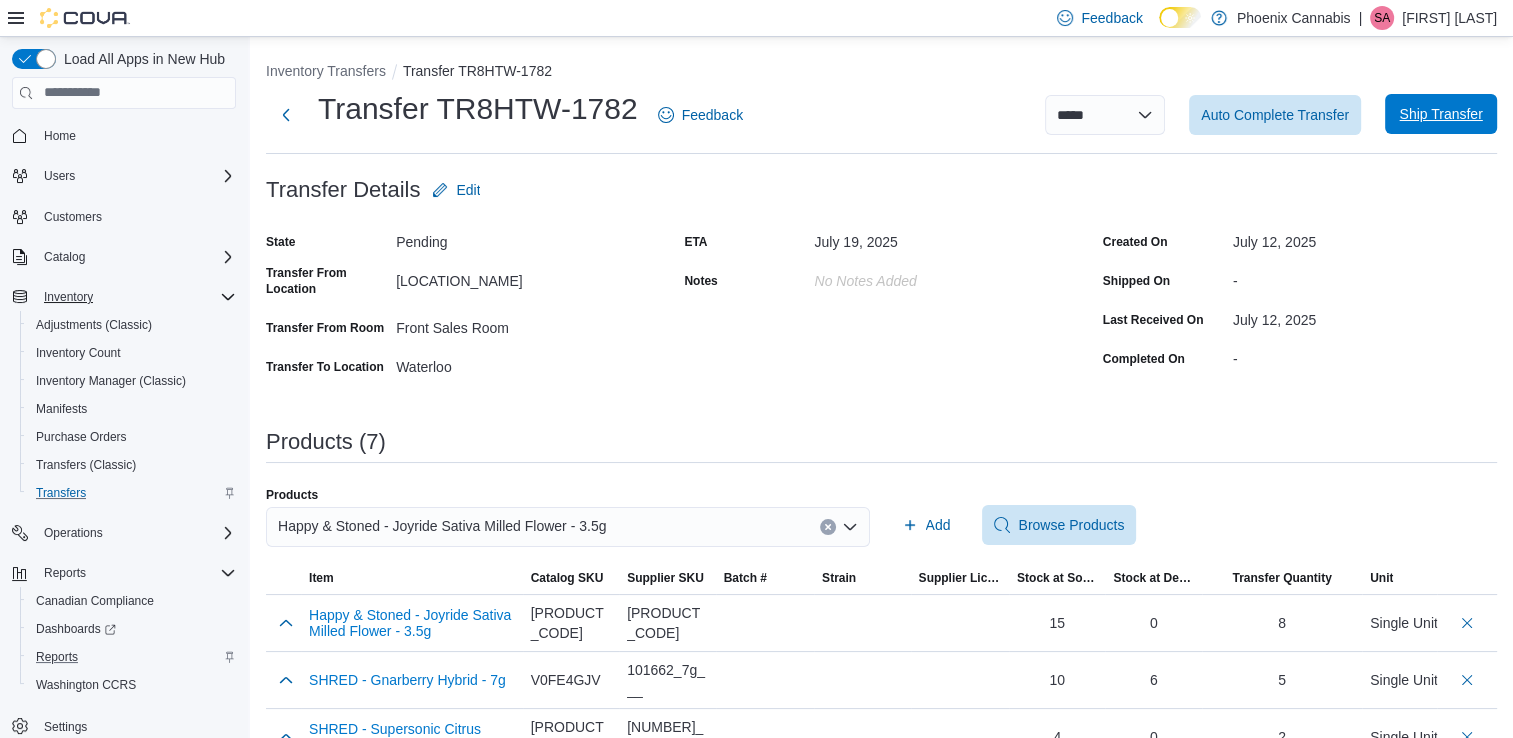 click on "Ship Transfer" at bounding box center [1440, 114] 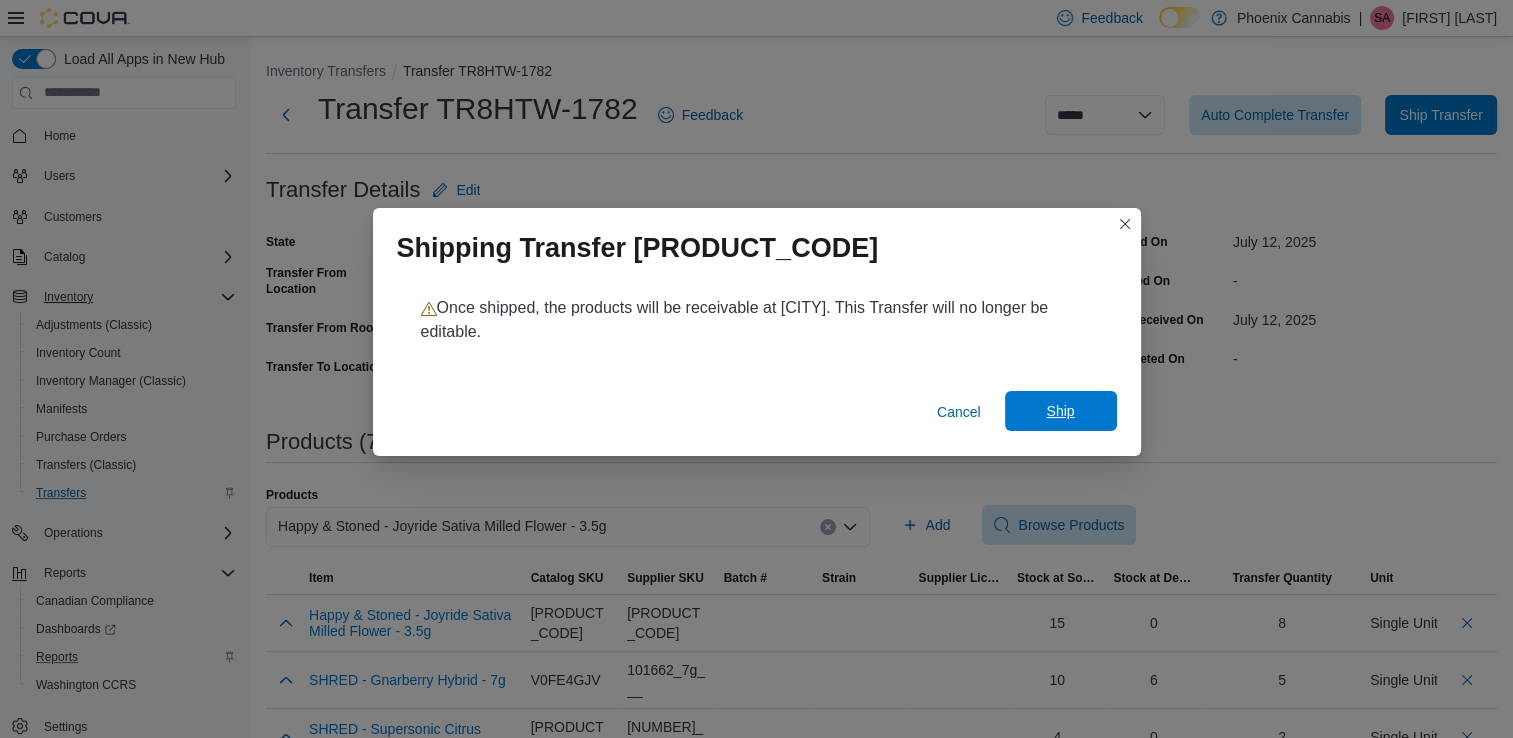 click on "Ship" at bounding box center [1060, 411] 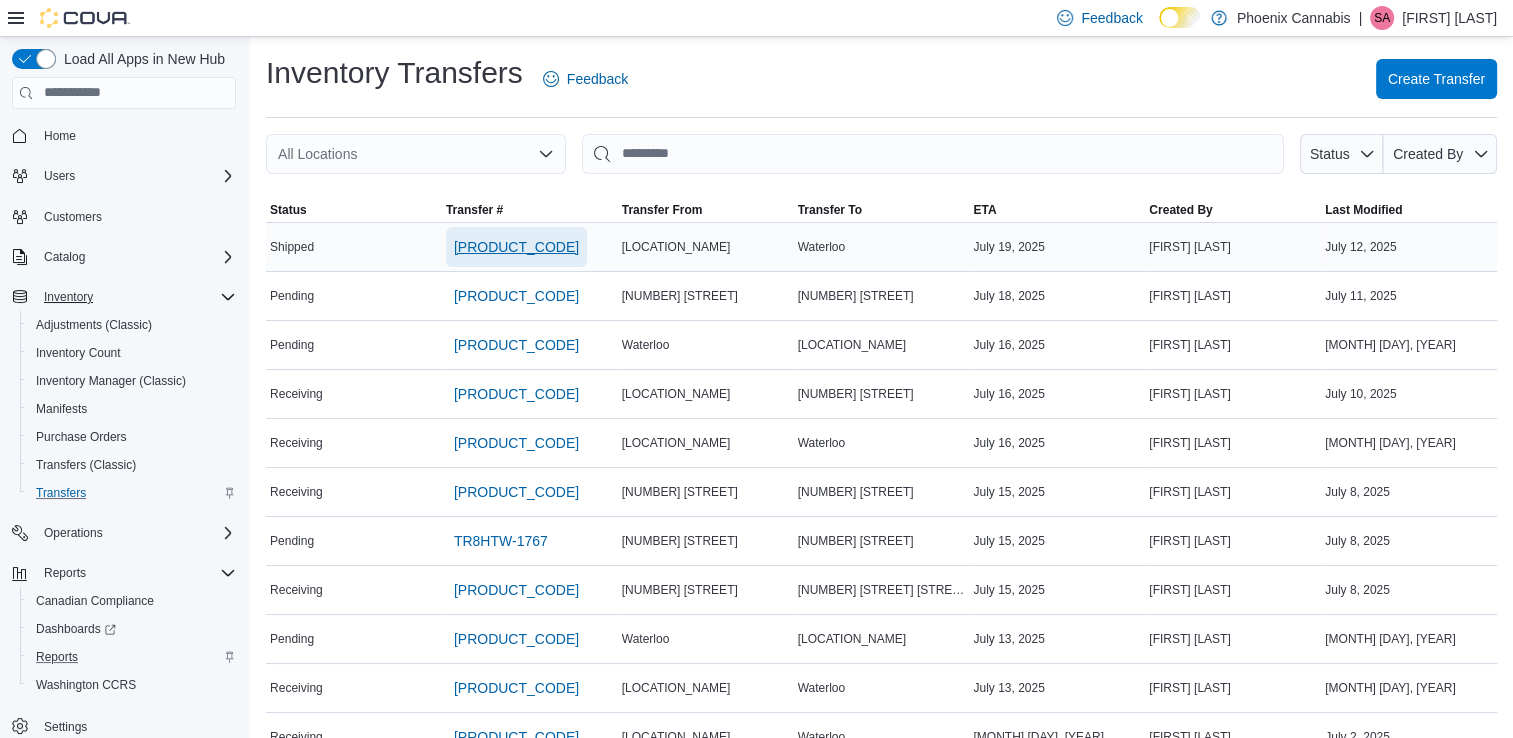 click on "TR8HTW-1782" at bounding box center (516, 247) 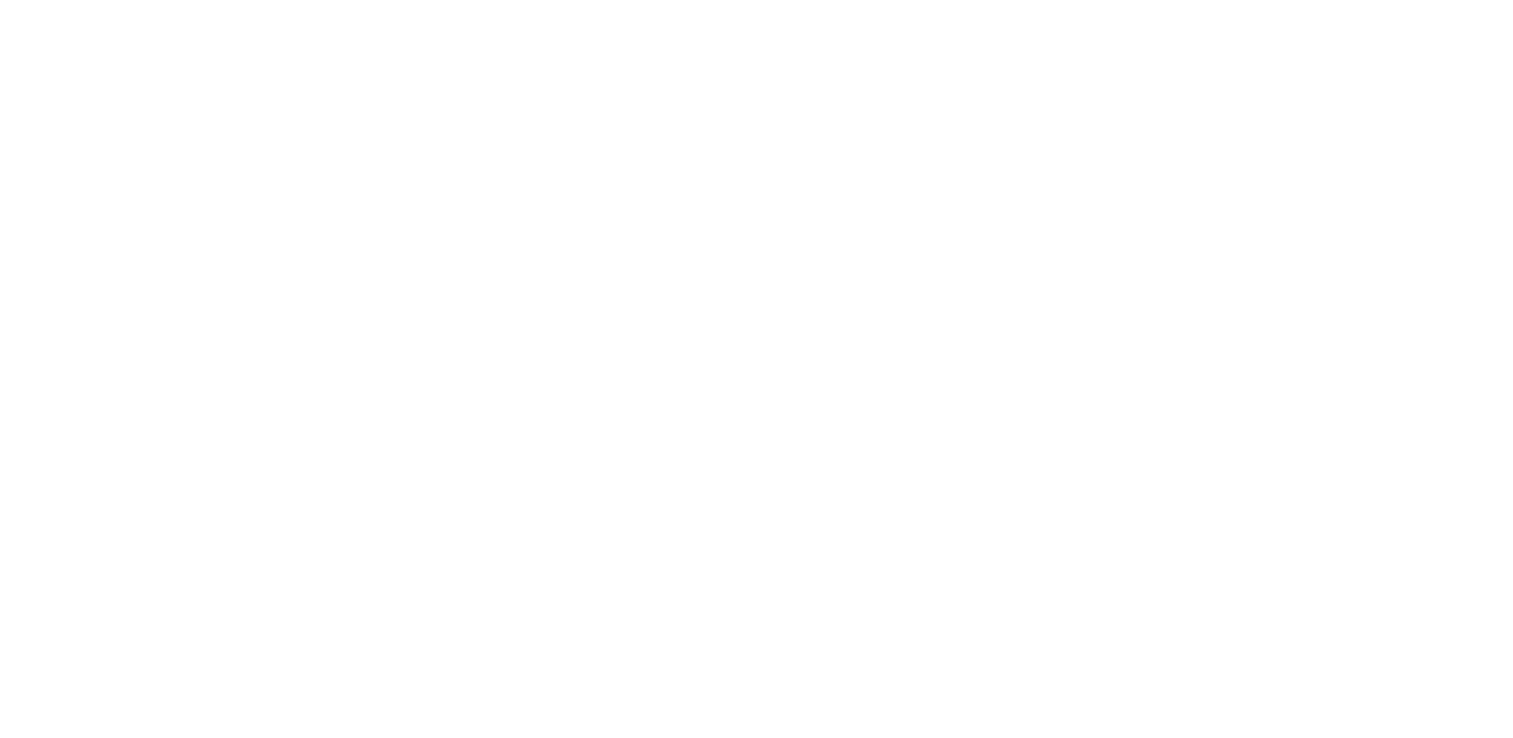 scroll, scrollTop: 0, scrollLeft: 0, axis: both 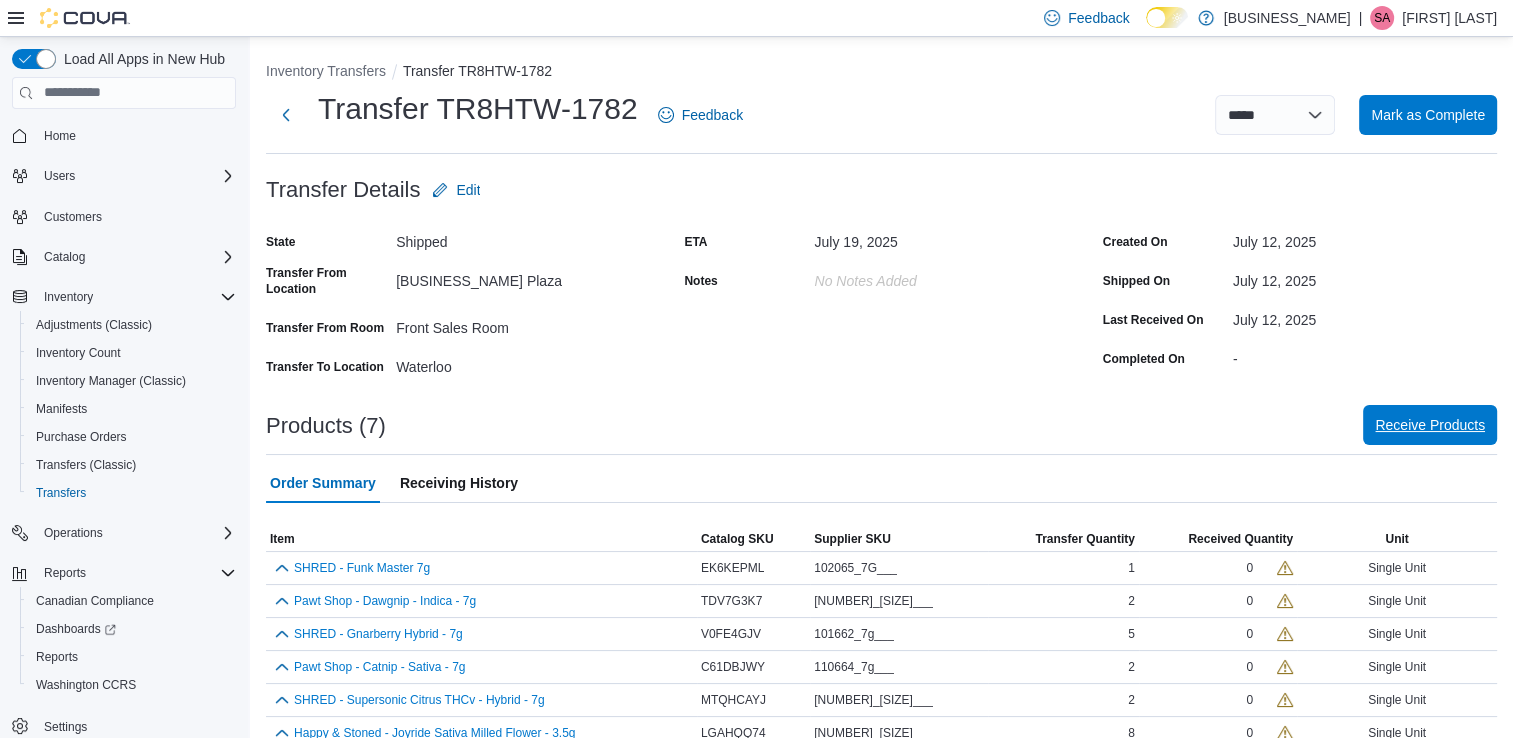 click on "Receive Products" at bounding box center [1430, 425] 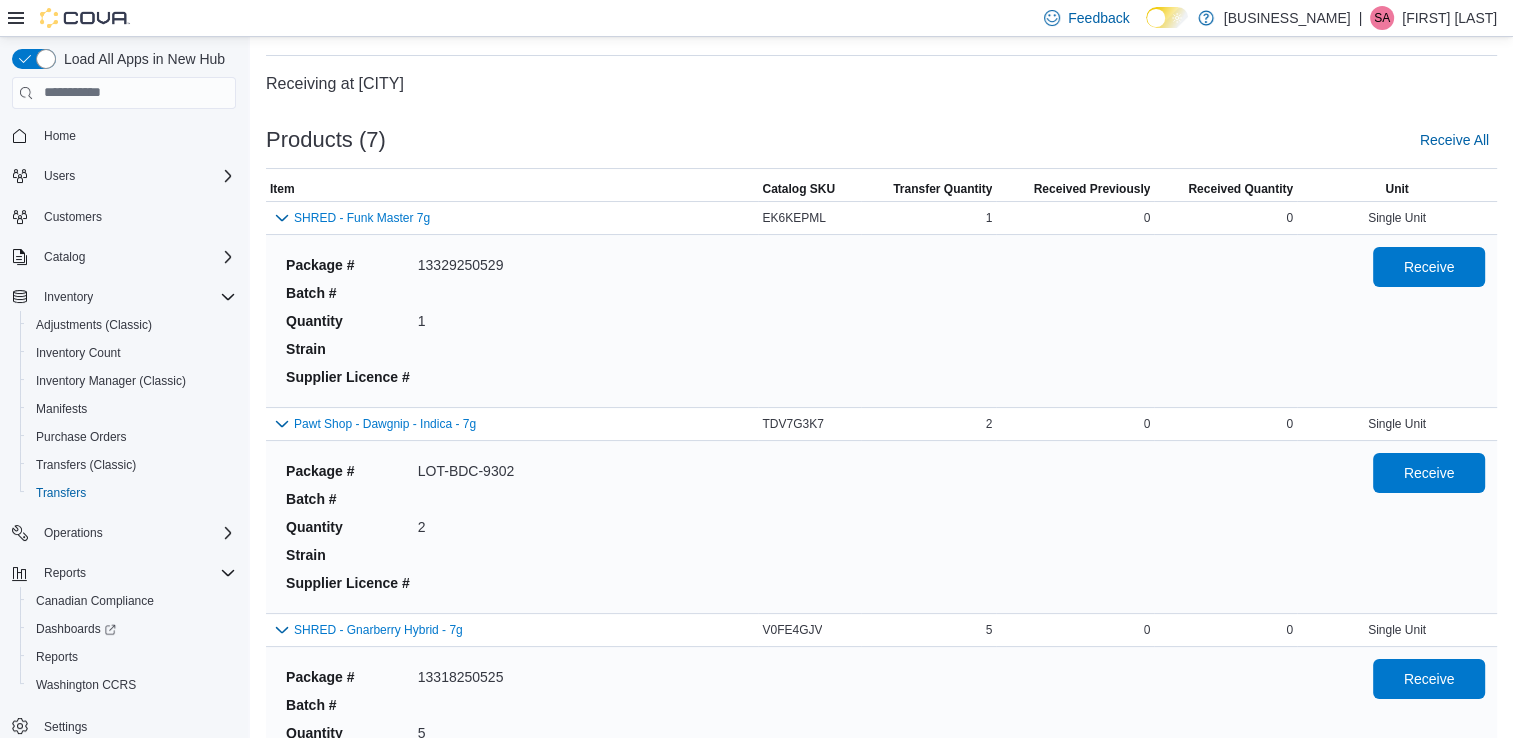 scroll, scrollTop: 0, scrollLeft: 0, axis: both 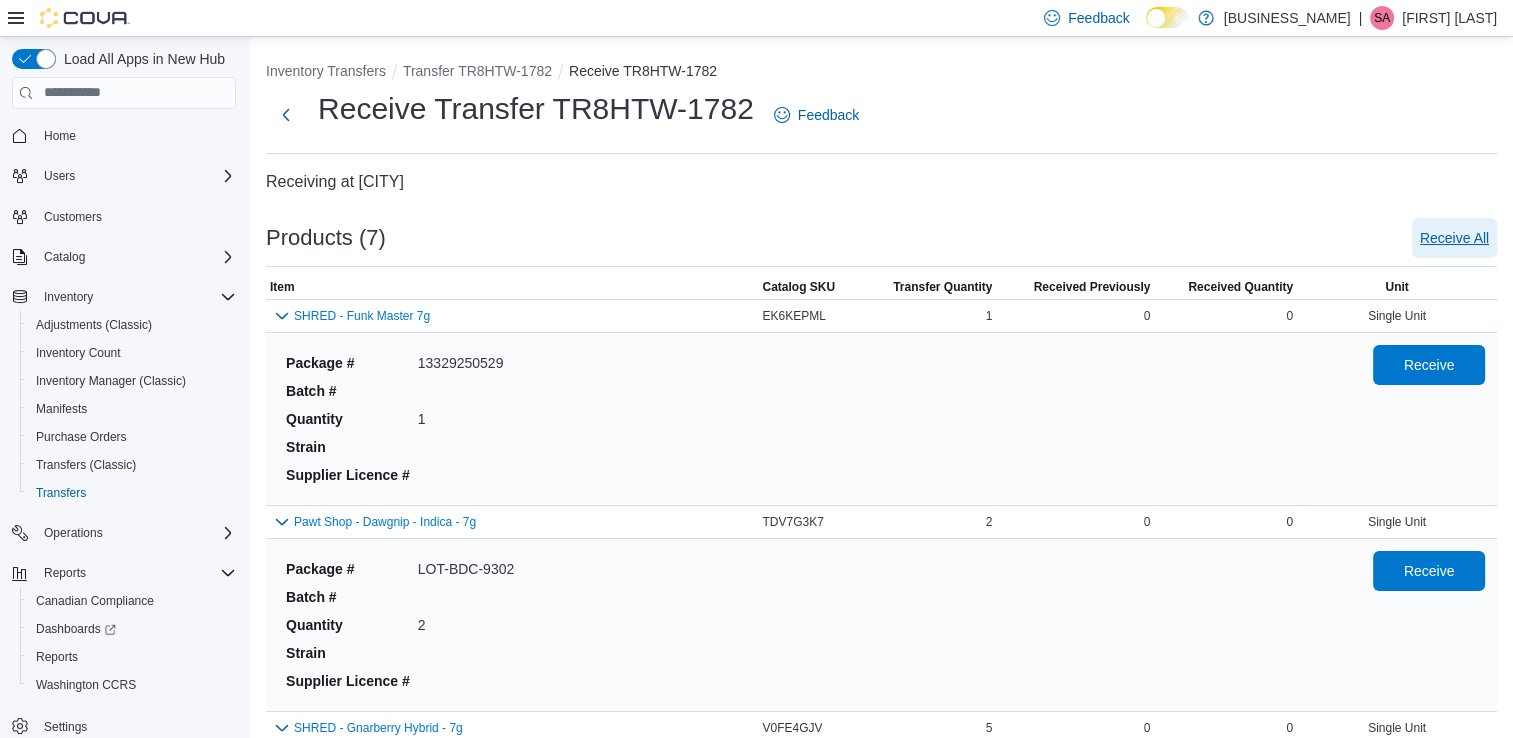 click on "Receive All" at bounding box center [1454, 238] 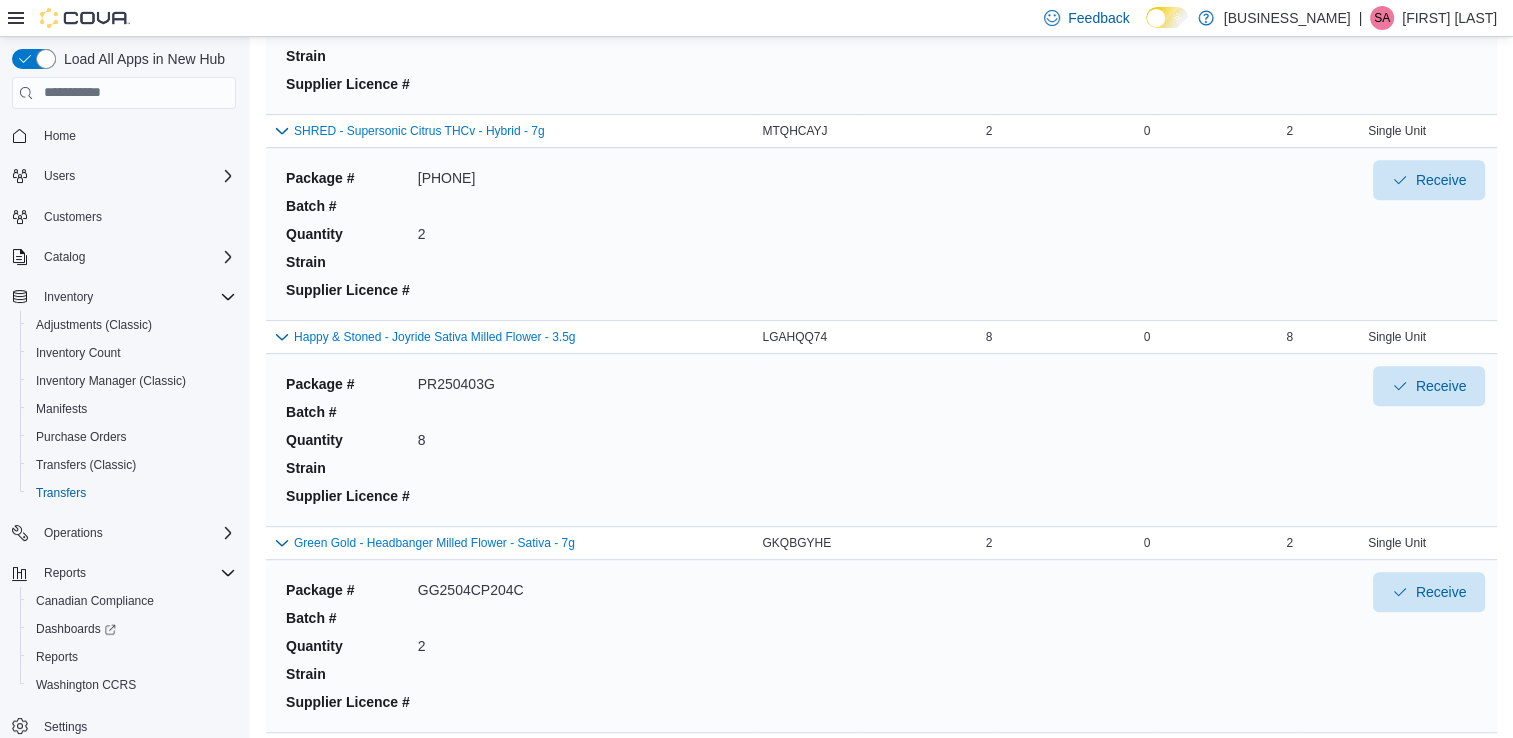 scroll, scrollTop: 1076, scrollLeft: 0, axis: vertical 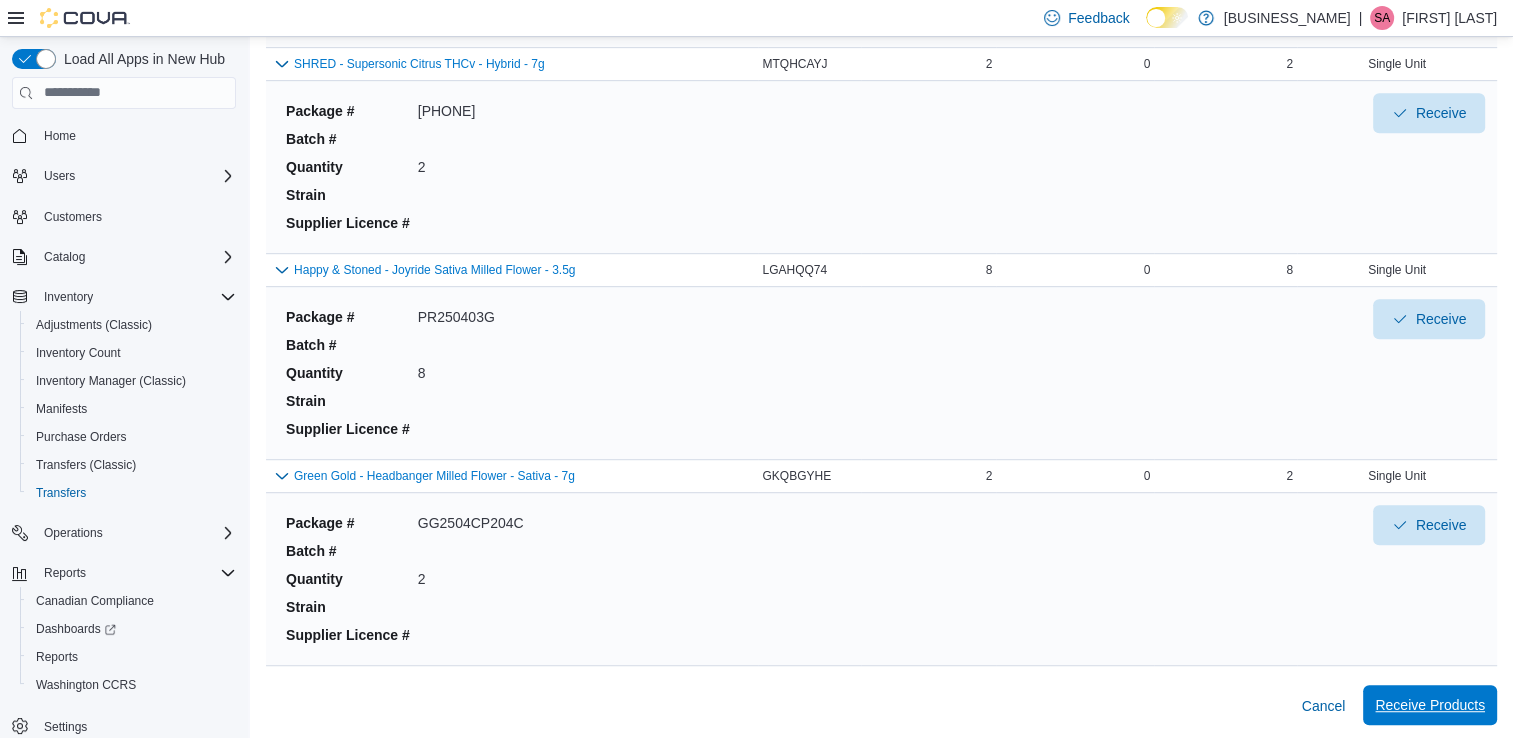 click on "Receive Products" at bounding box center (1430, 705) 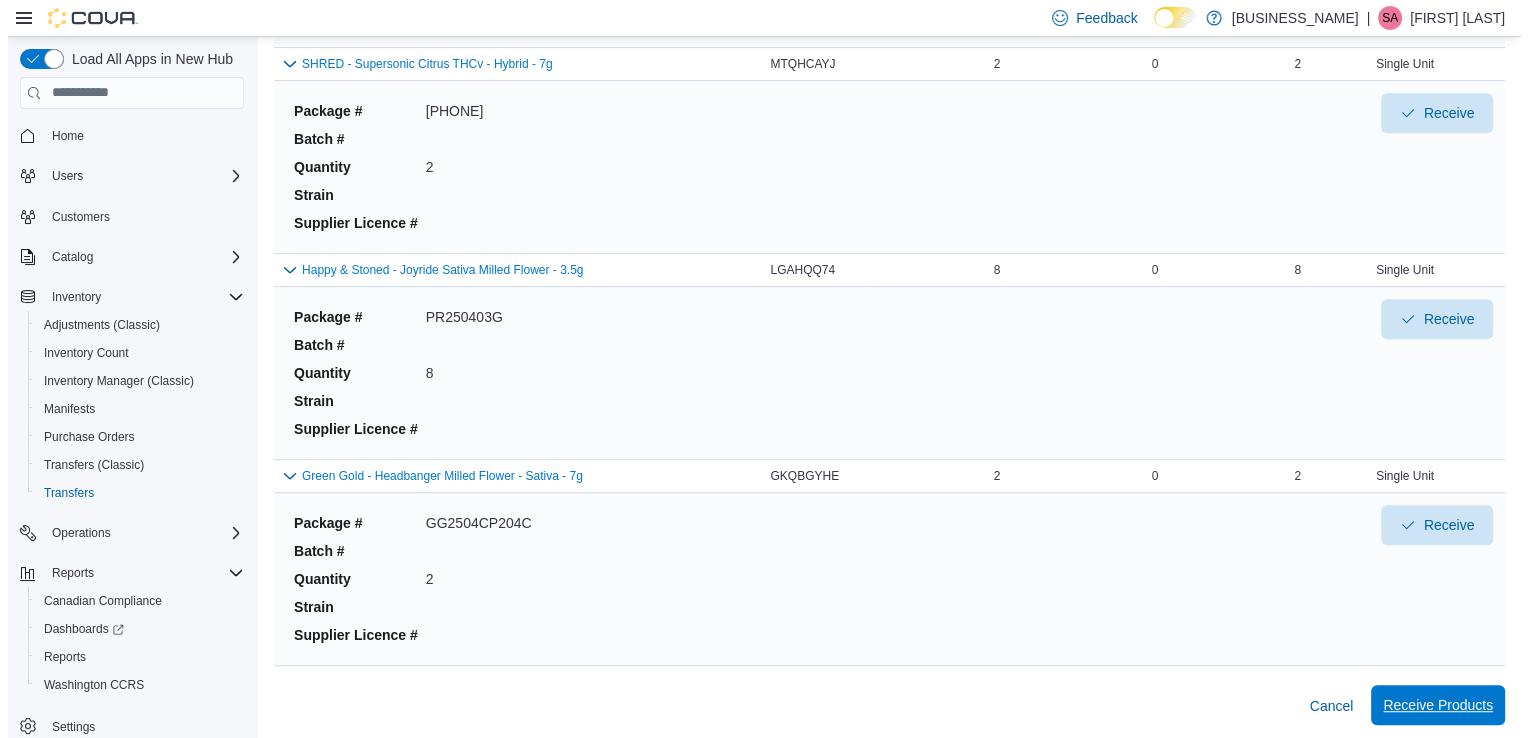 scroll, scrollTop: 0, scrollLeft: 0, axis: both 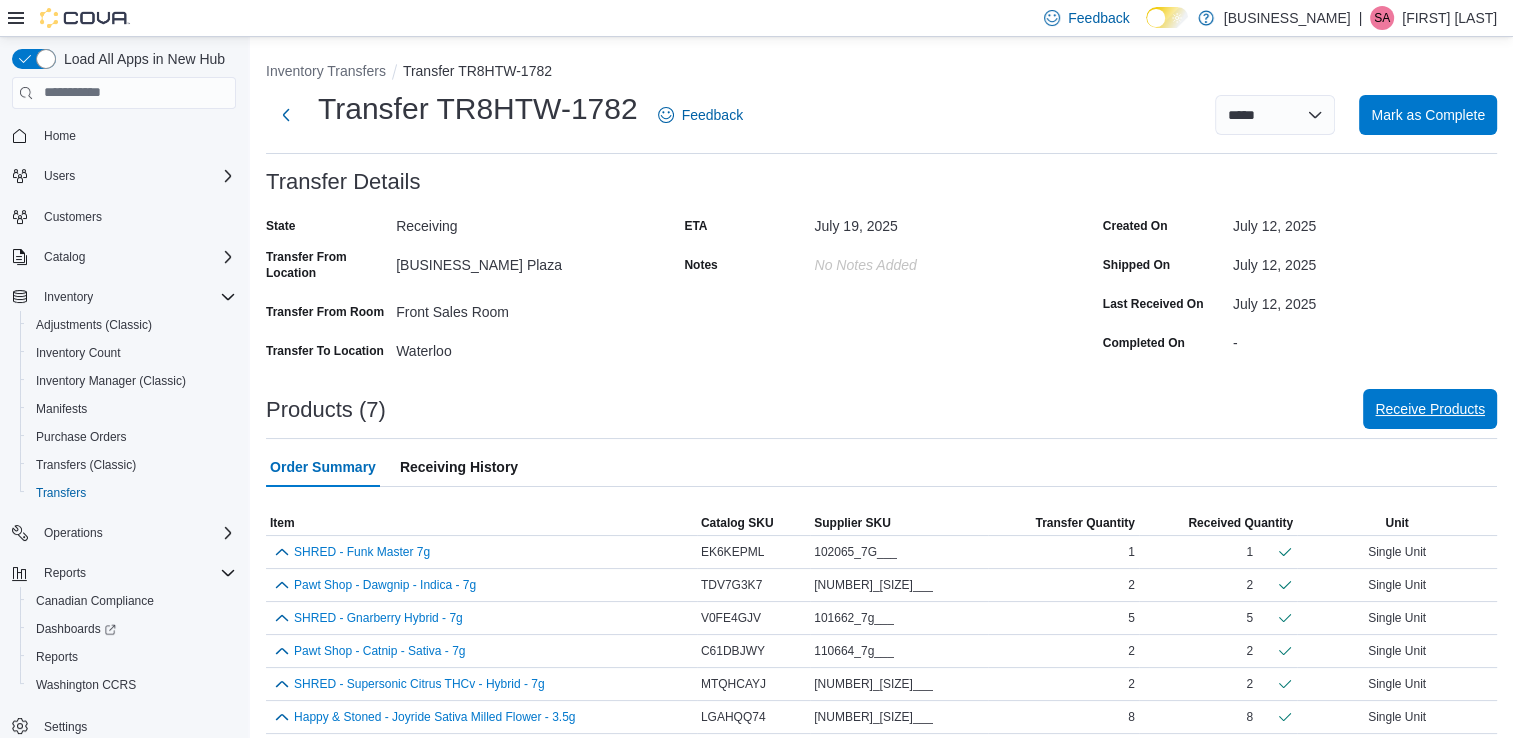click on "Receive Products" at bounding box center [1430, 409] 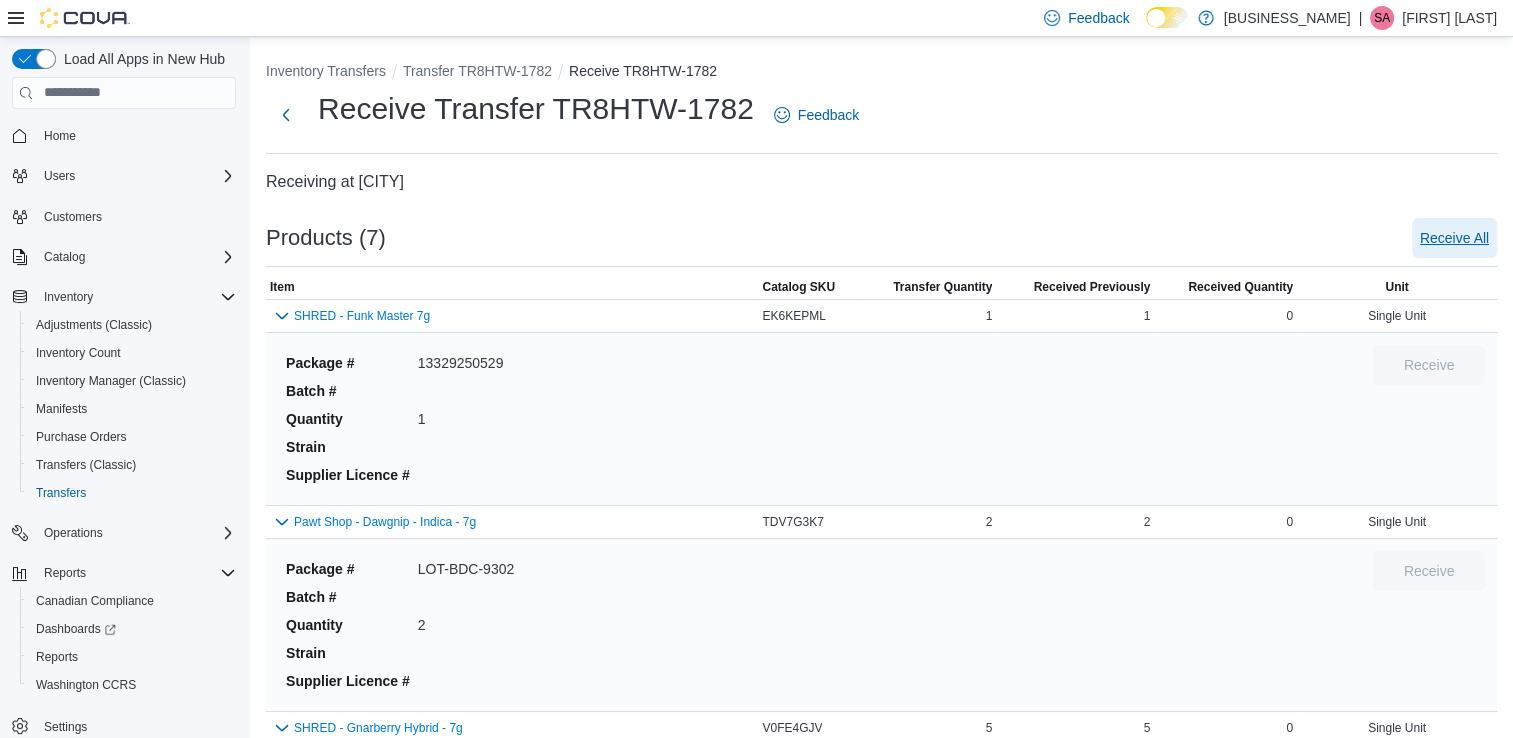 click on "Receive All" at bounding box center (1454, 238) 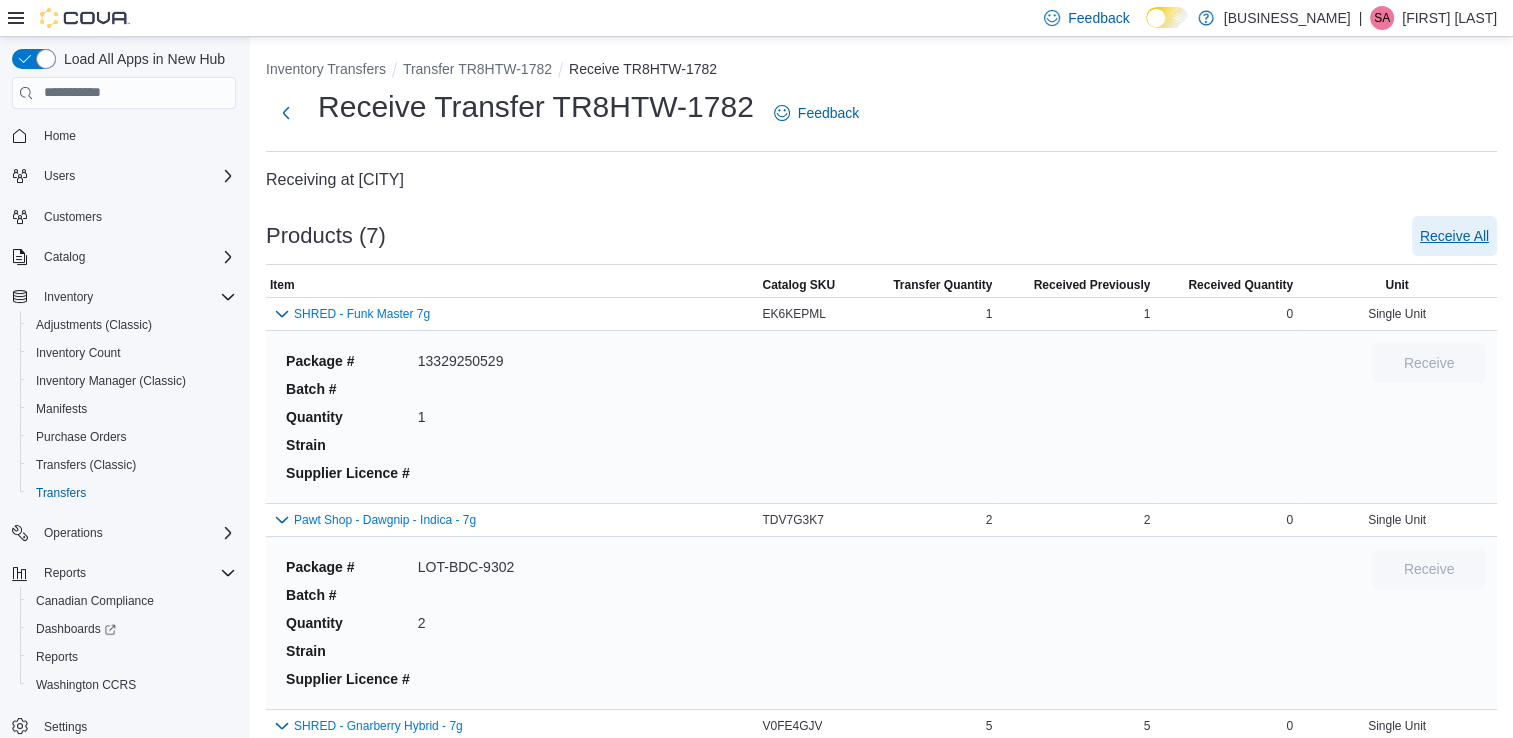 scroll, scrollTop: 0, scrollLeft: 0, axis: both 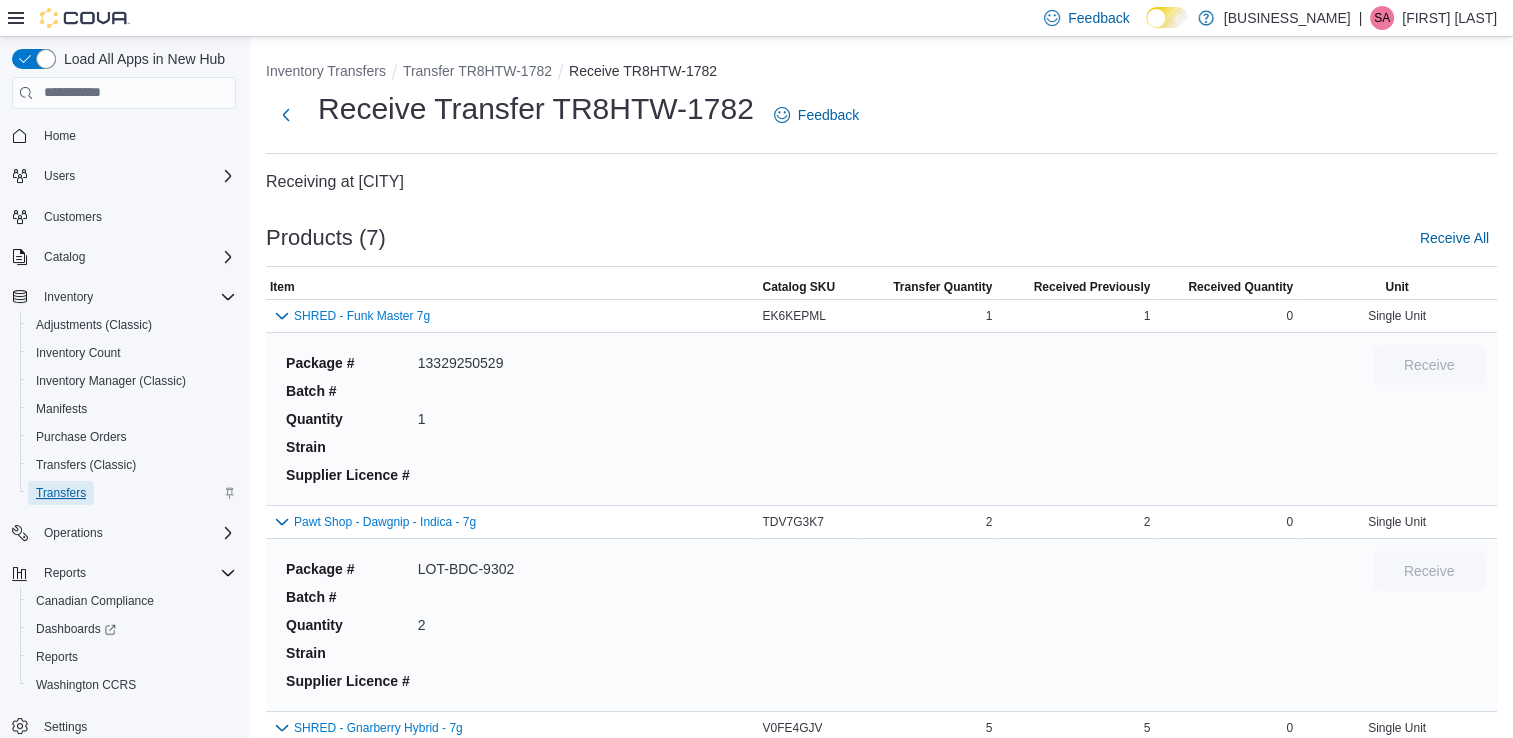 click on "Transfers" at bounding box center [61, 493] 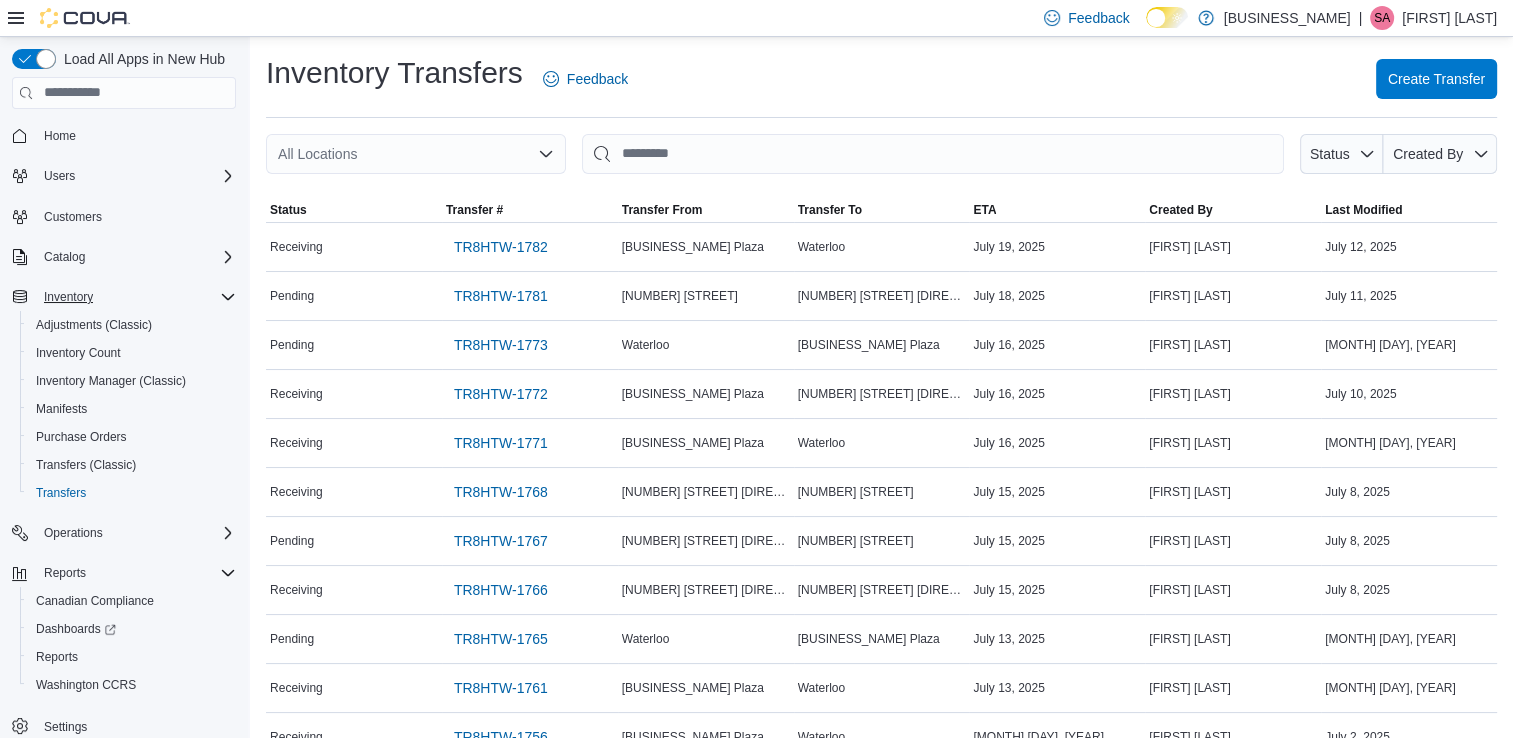click 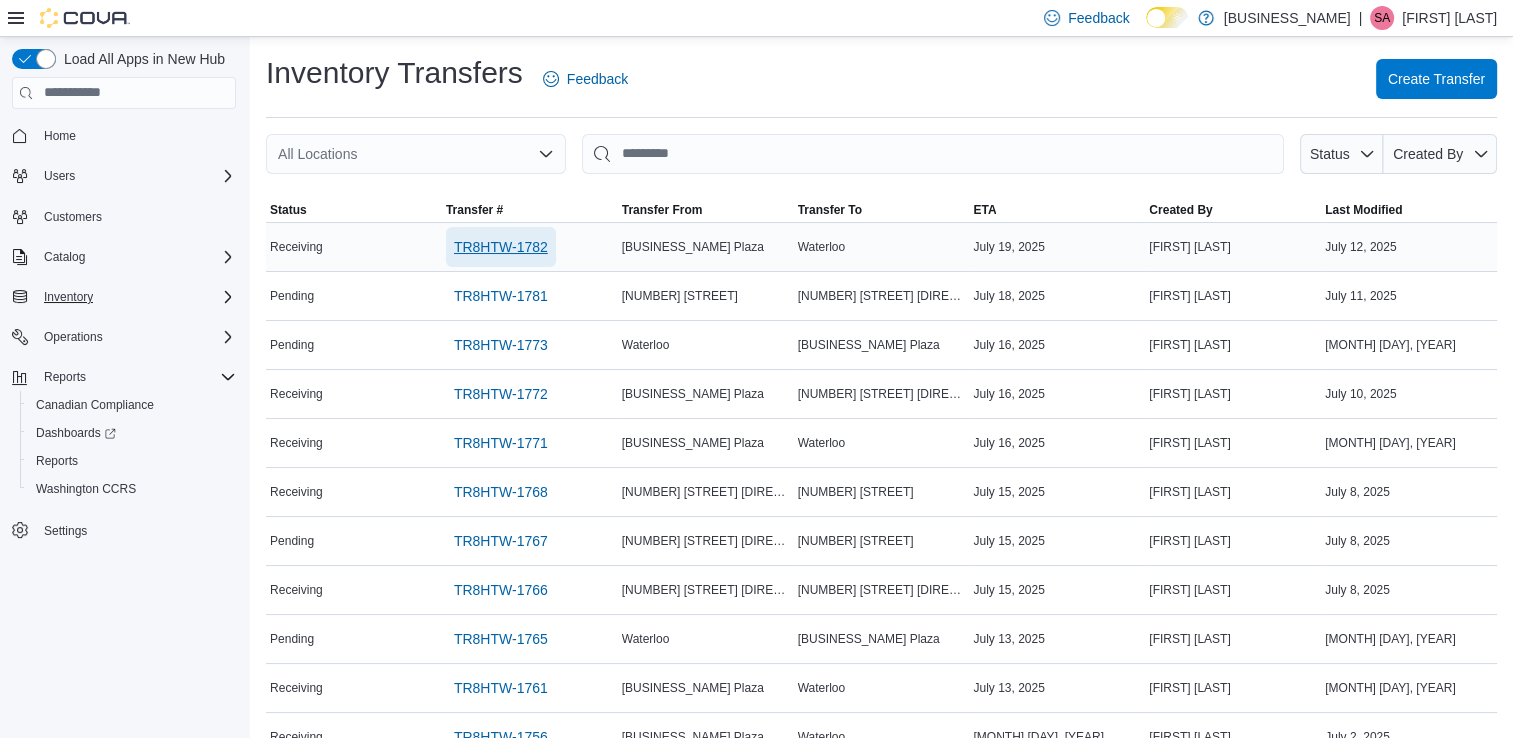 click on "TR8HTW-1782" at bounding box center [501, 247] 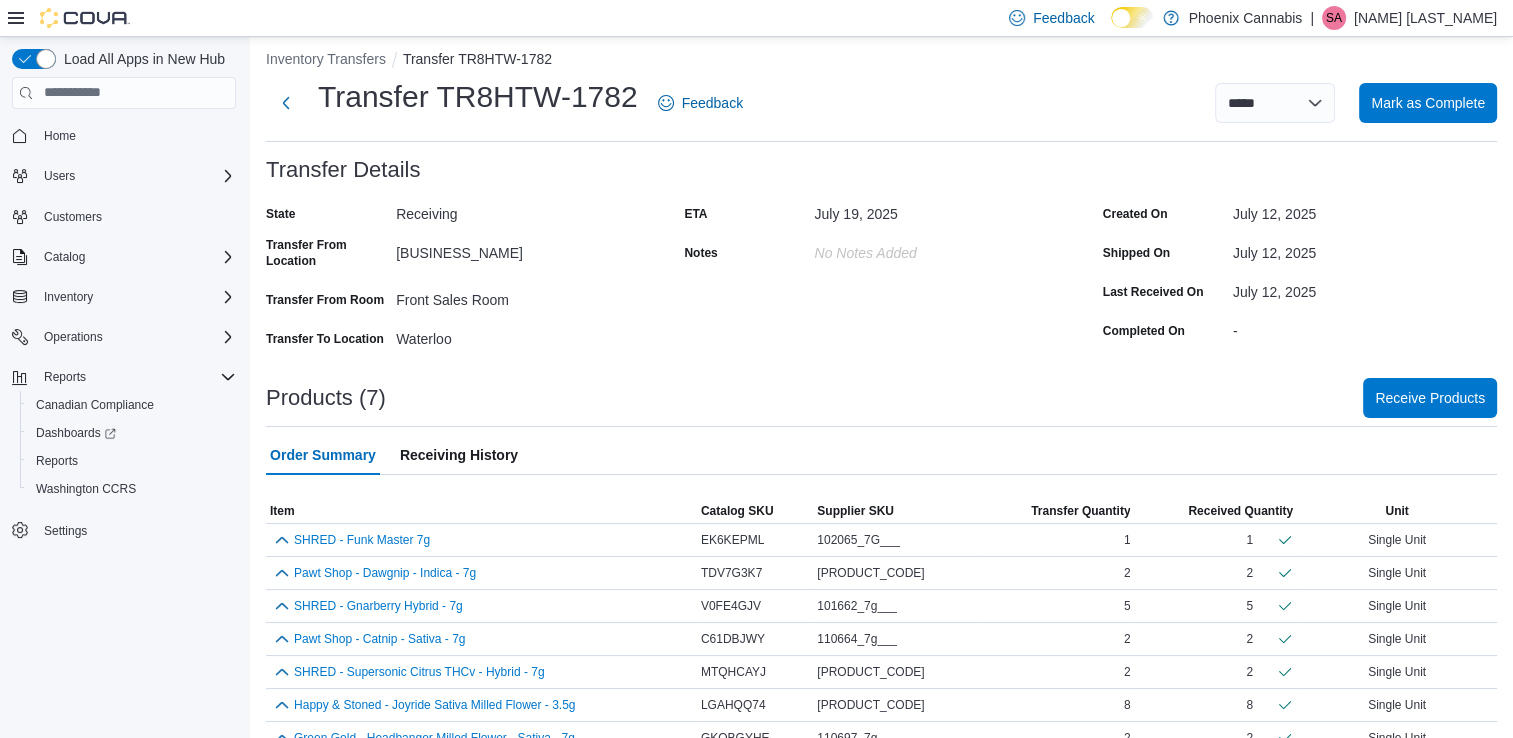 scroll, scrollTop: 0, scrollLeft: 0, axis: both 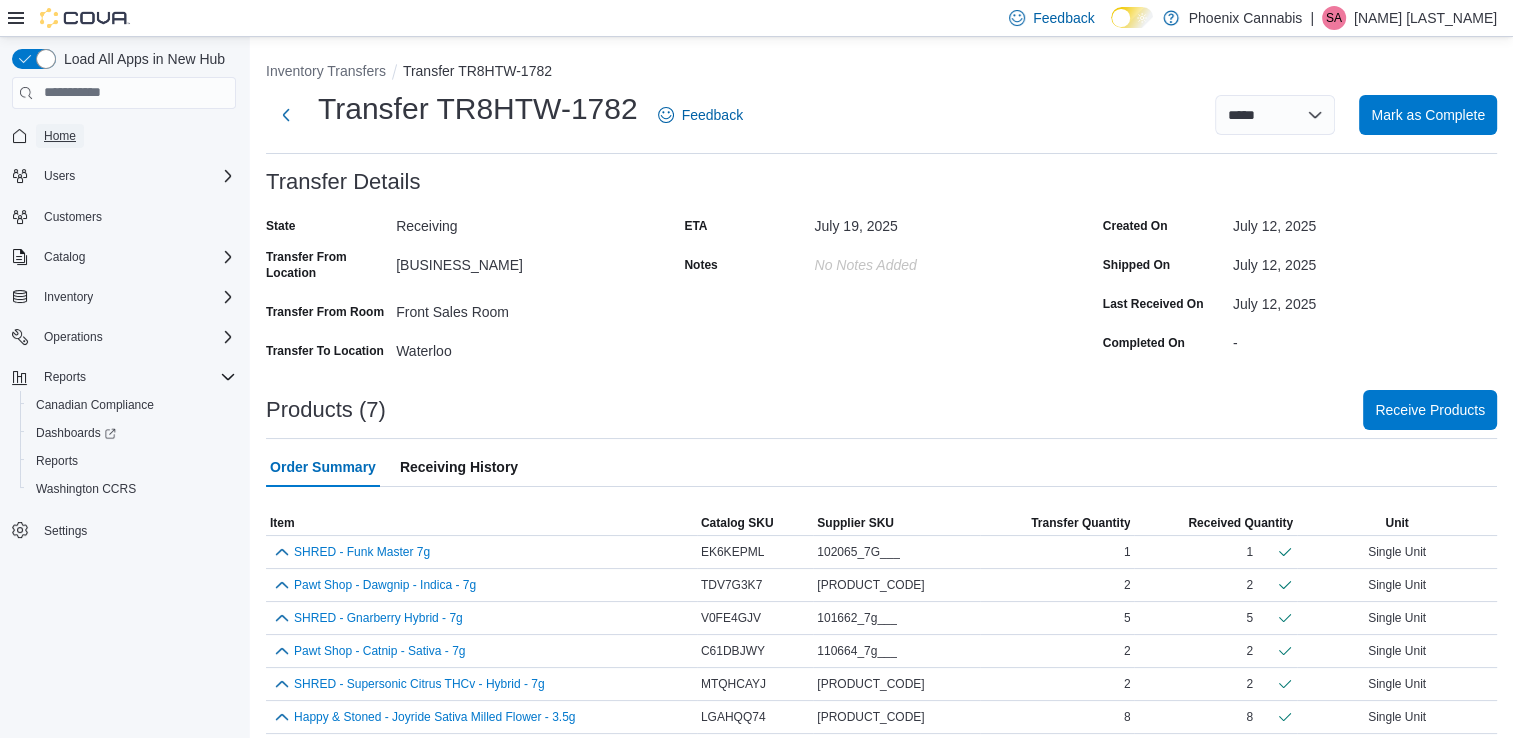 click on "Home" at bounding box center [60, 136] 